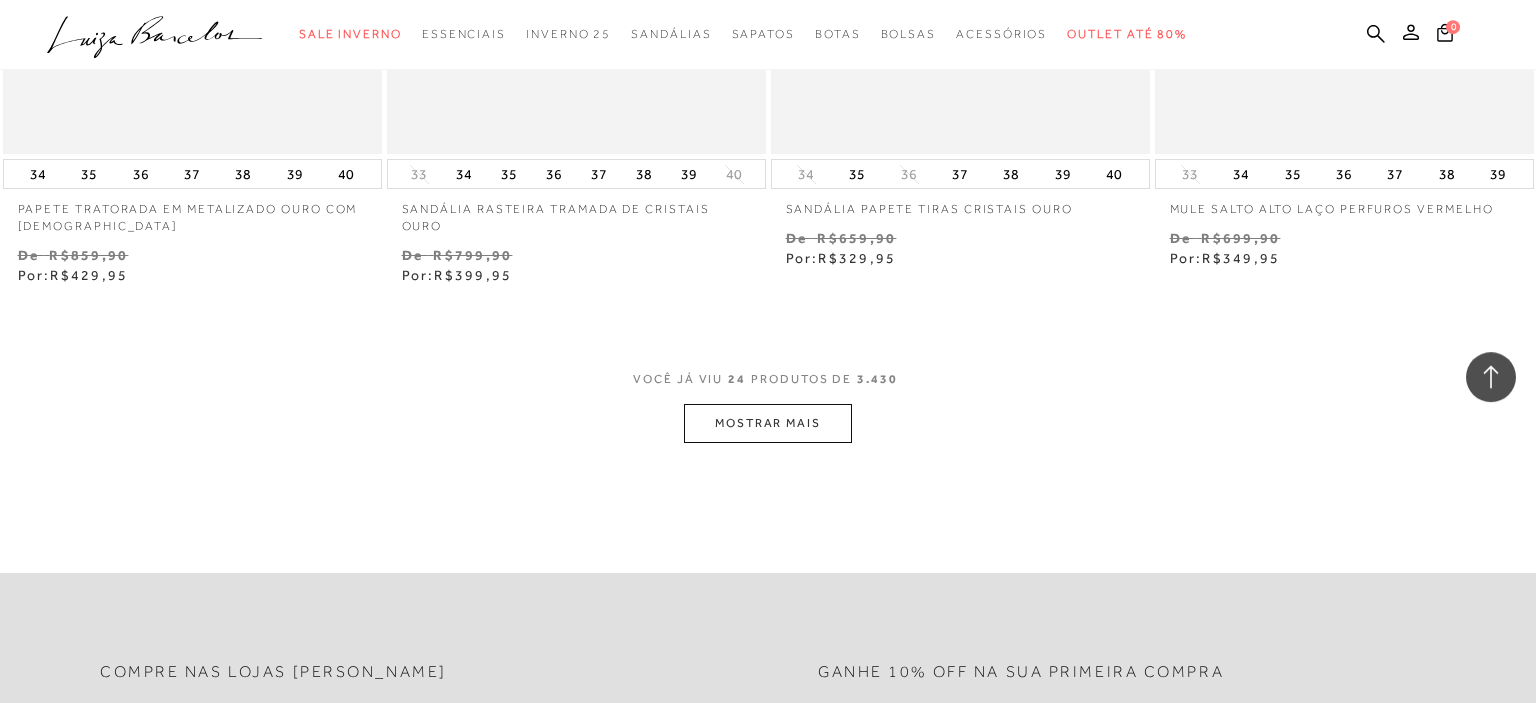 scroll, scrollTop: 4276, scrollLeft: 0, axis: vertical 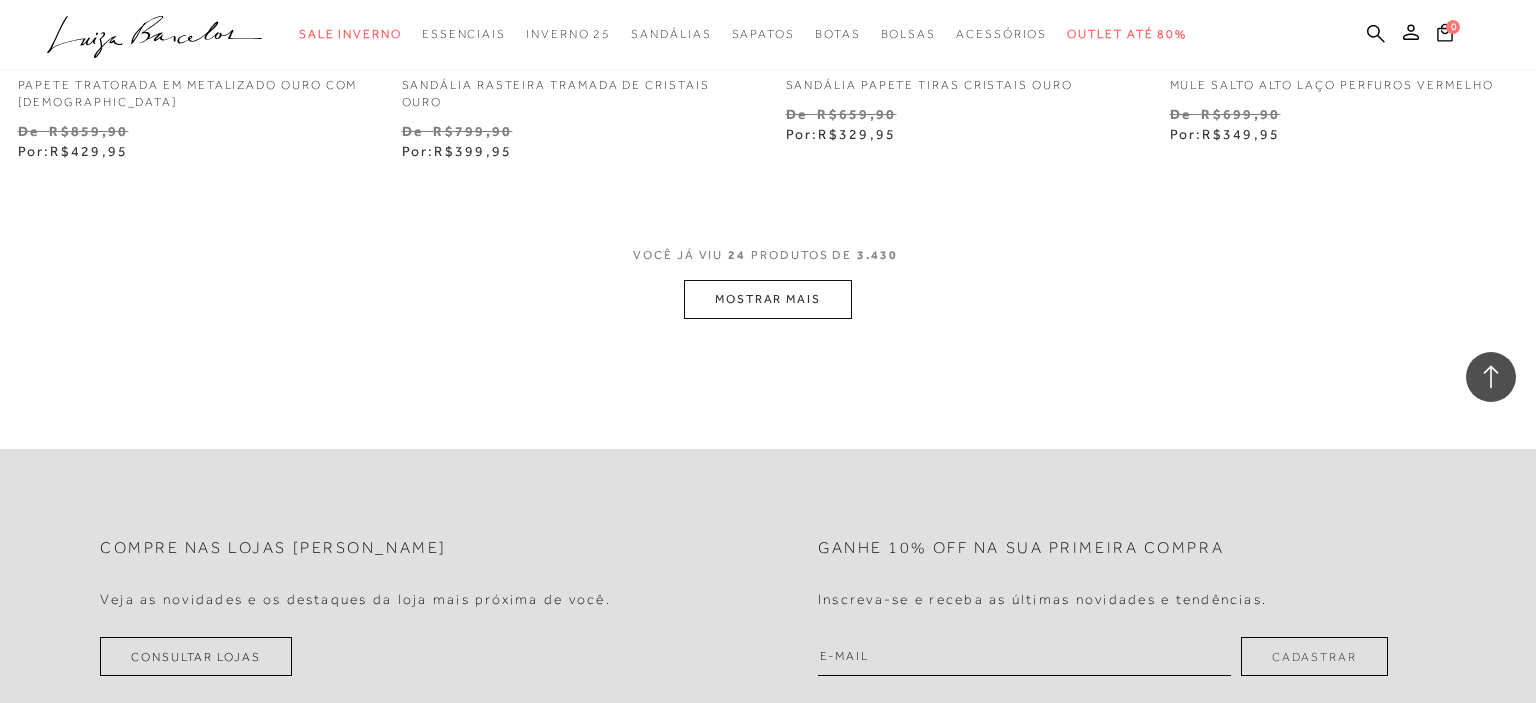 click on "MOSTRAR MAIS" at bounding box center (768, 299) 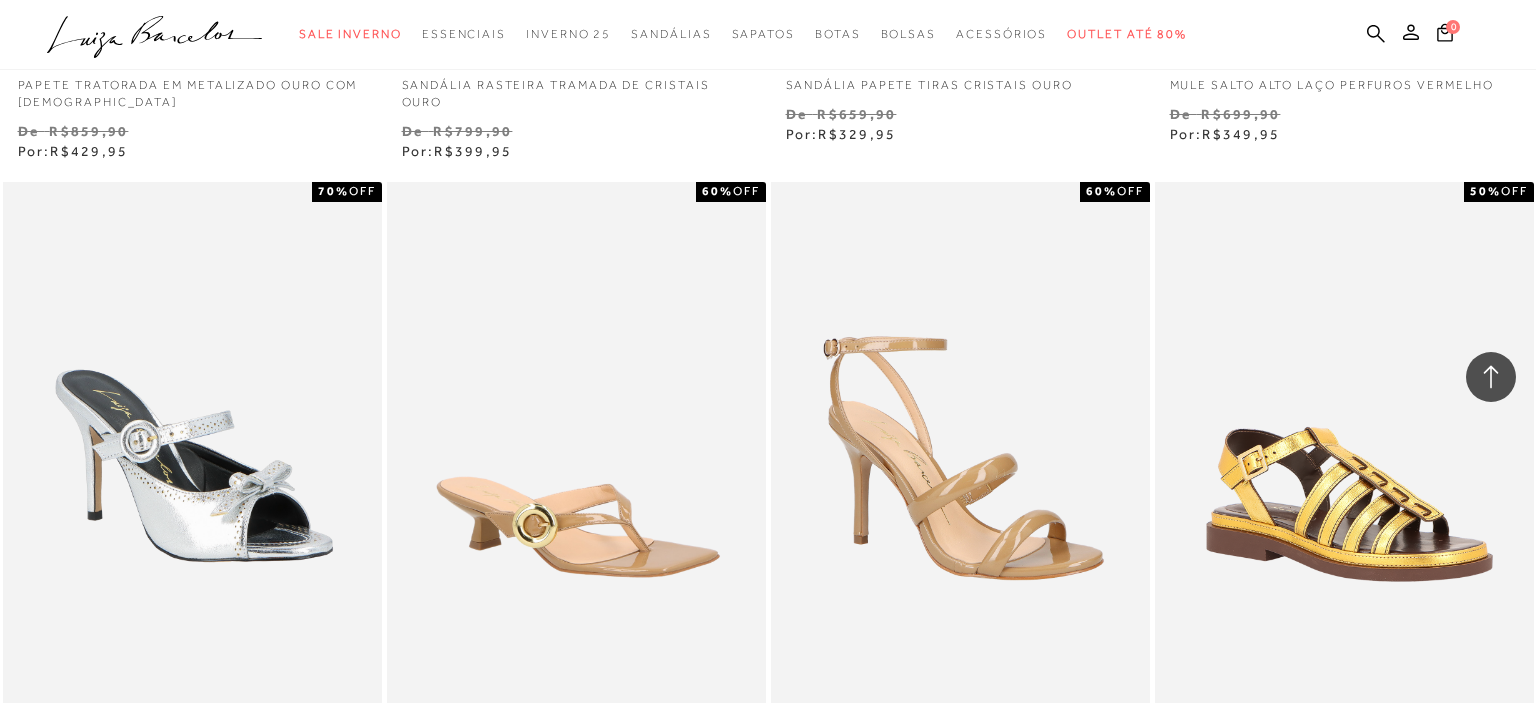 type 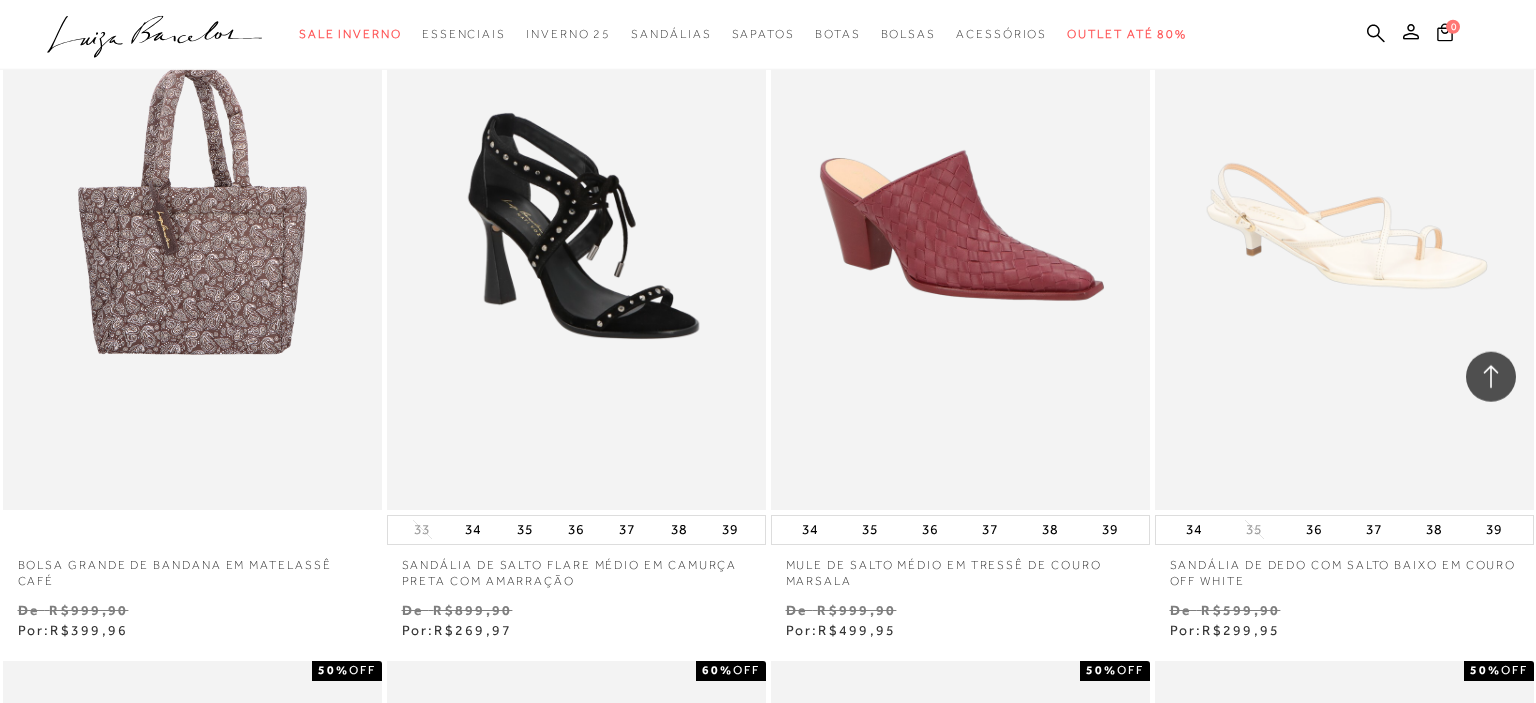 scroll, scrollTop: 5966, scrollLeft: 0, axis: vertical 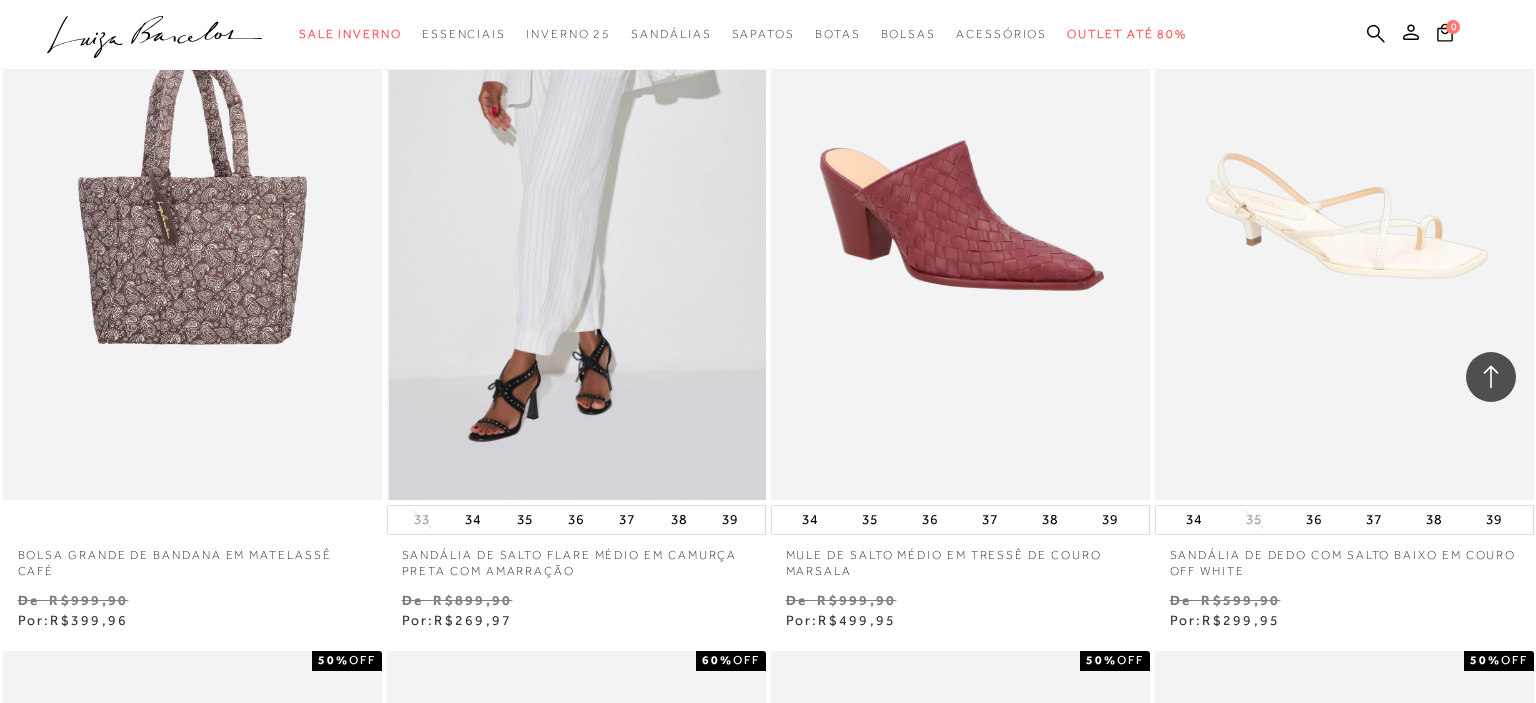 click at bounding box center [577, 215] 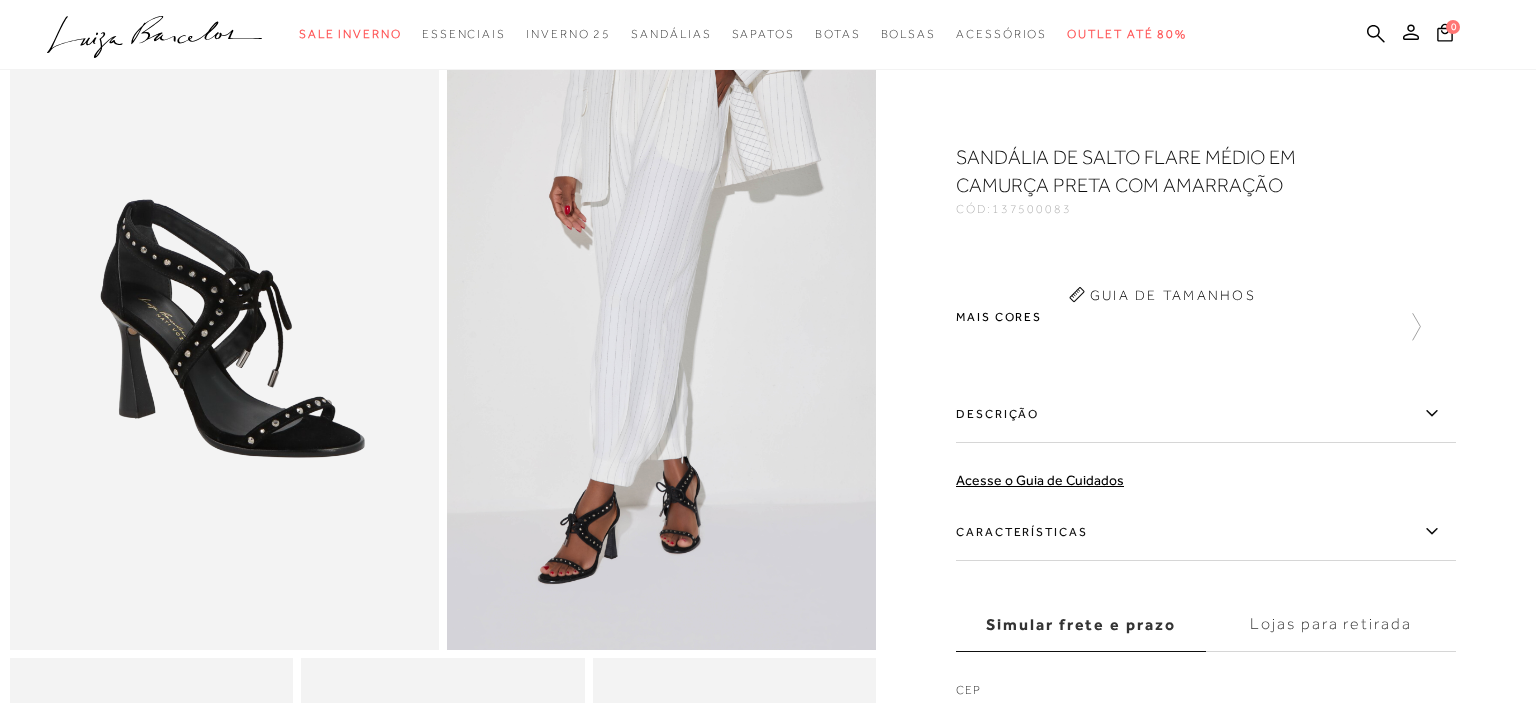 scroll, scrollTop: 0, scrollLeft: 0, axis: both 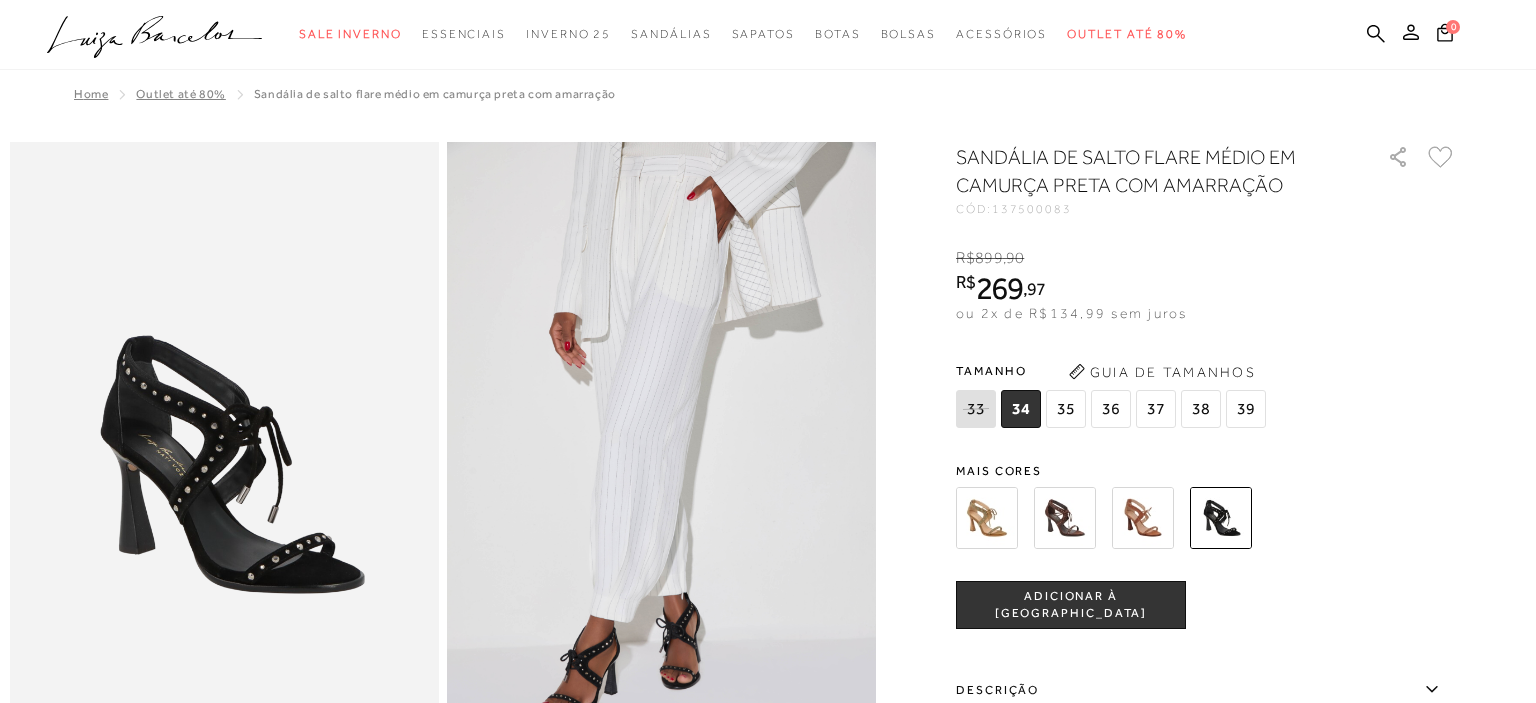 click on "36" at bounding box center (1111, 409) 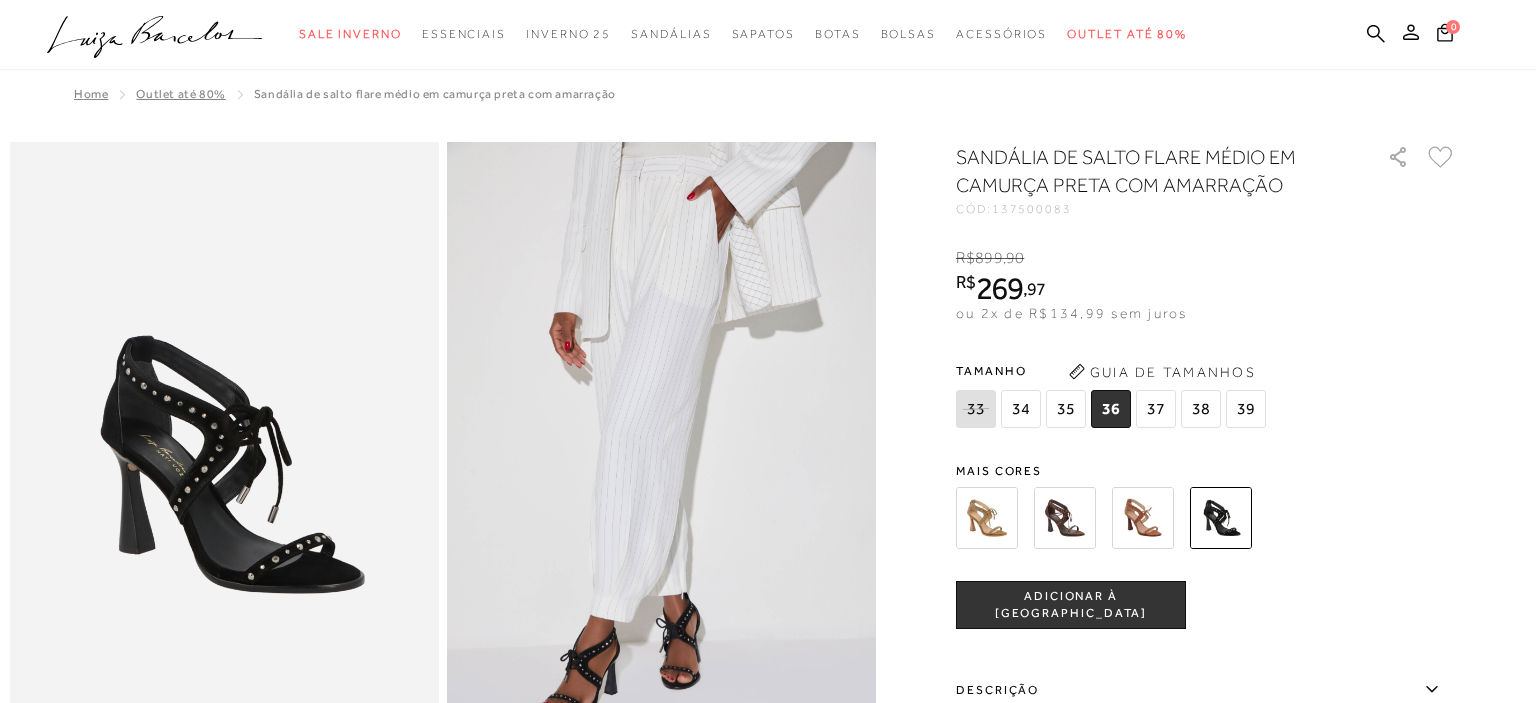 click on "ADICIONAR À SACOLA" at bounding box center (1071, 605) 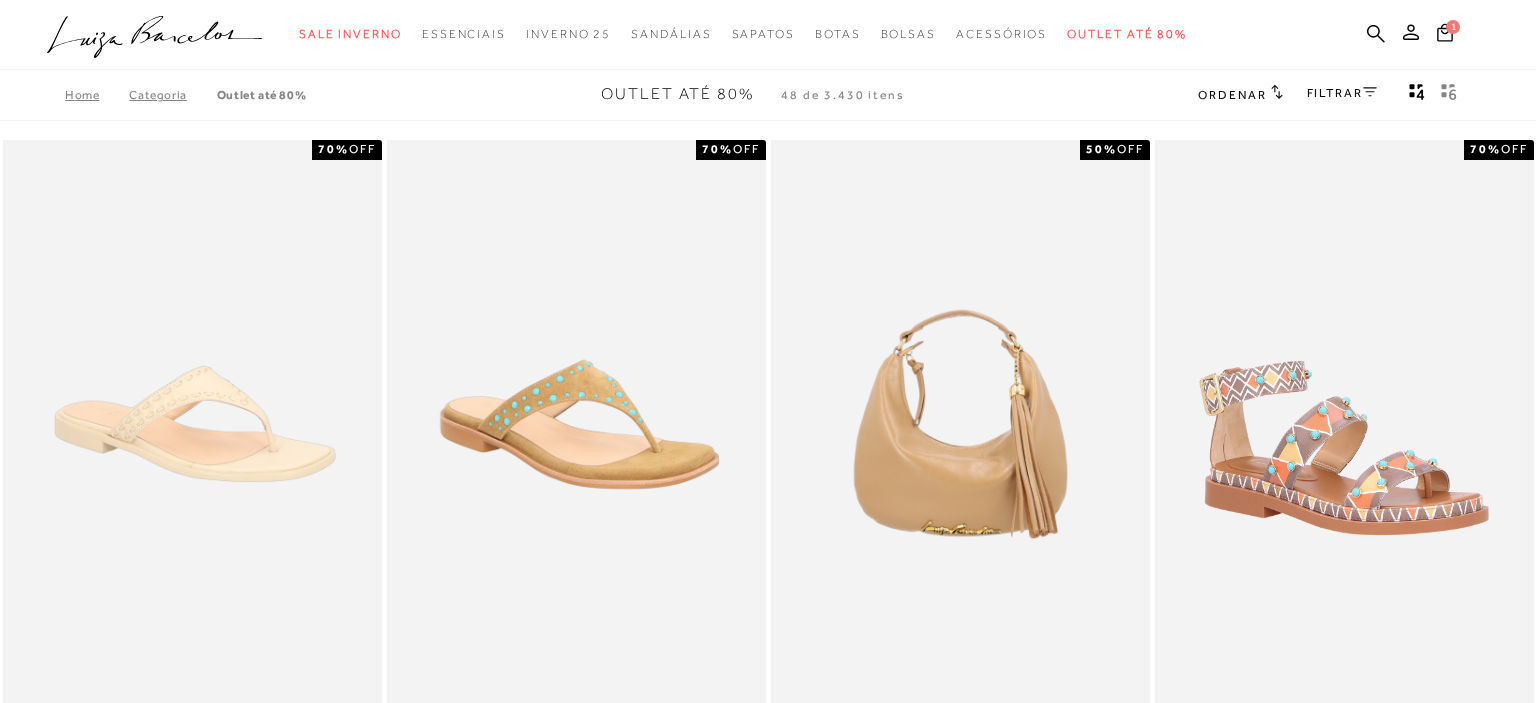scroll, scrollTop: 5966, scrollLeft: 0, axis: vertical 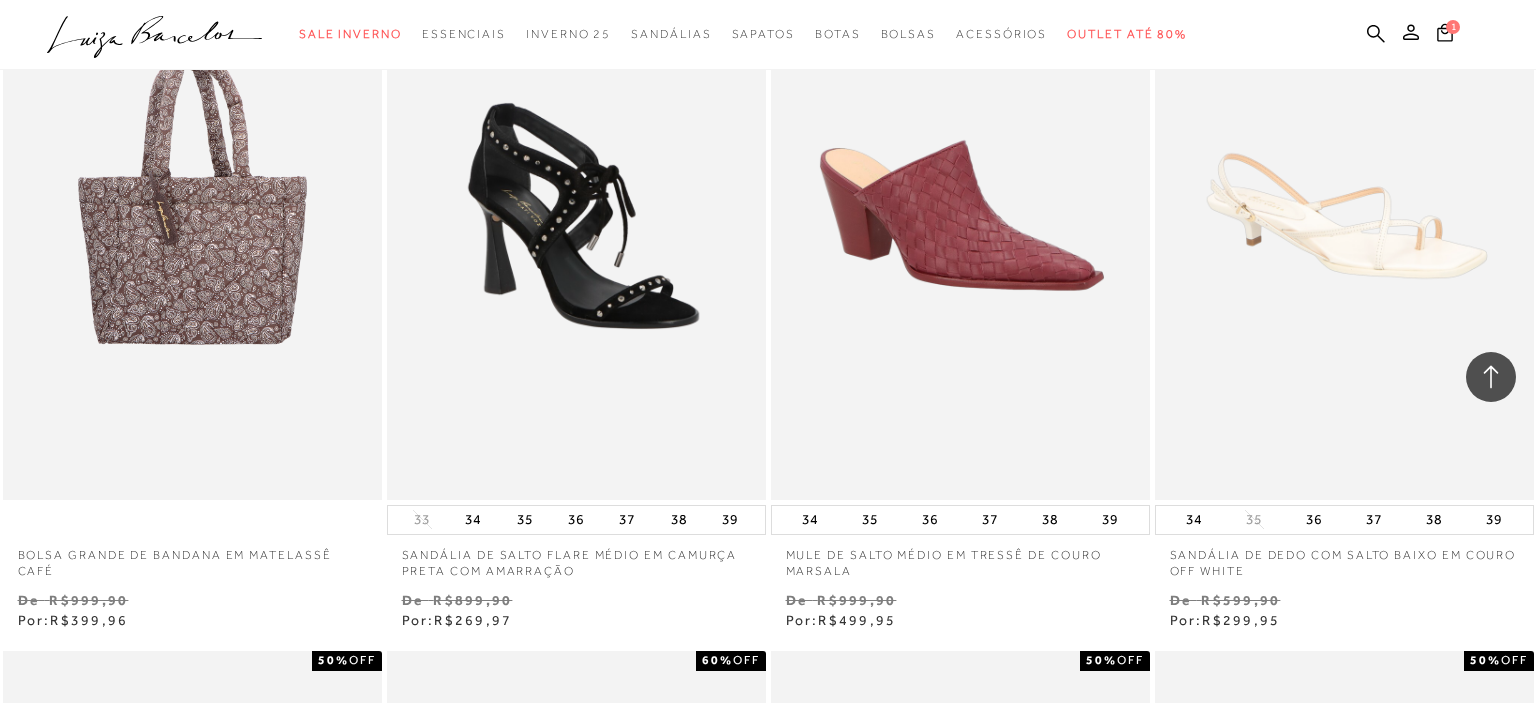 type 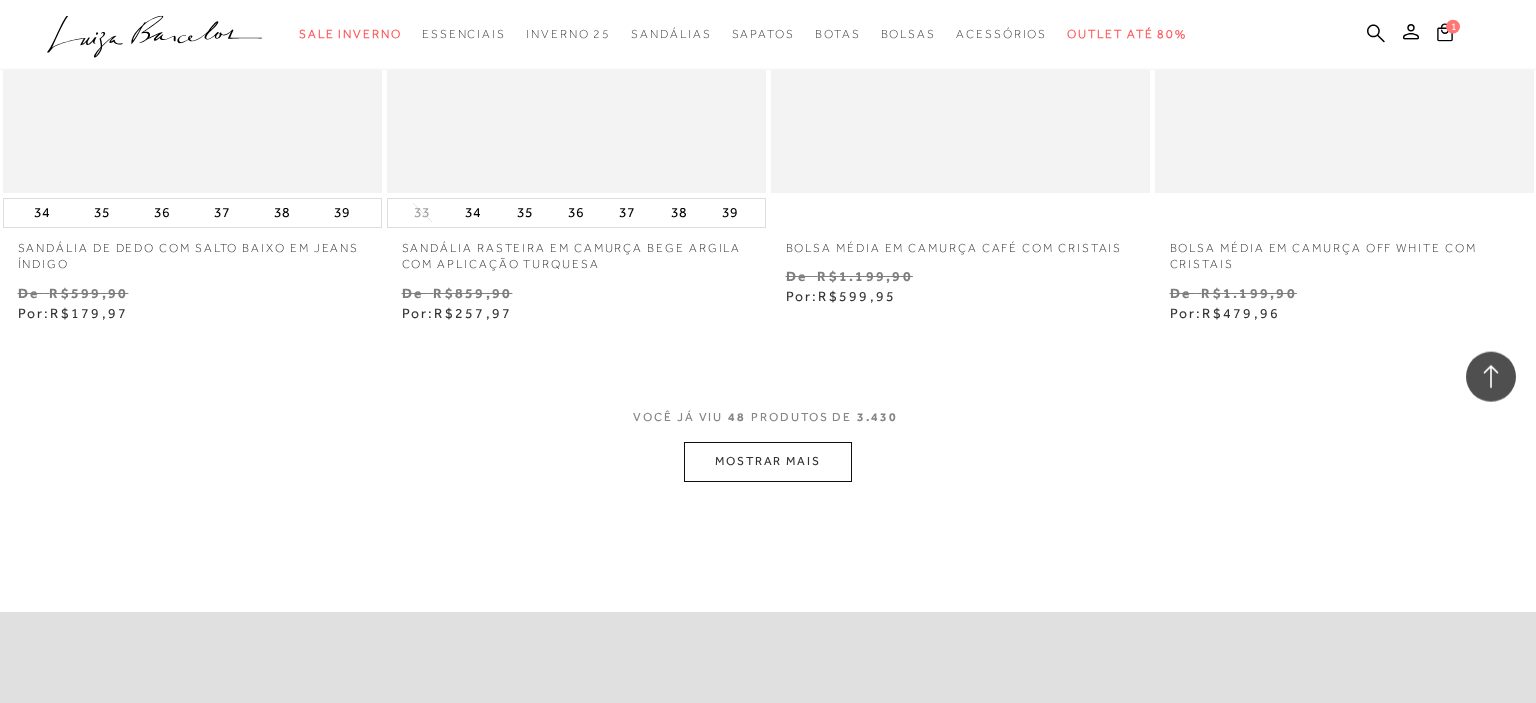 scroll, scrollTop: 8500, scrollLeft: 0, axis: vertical 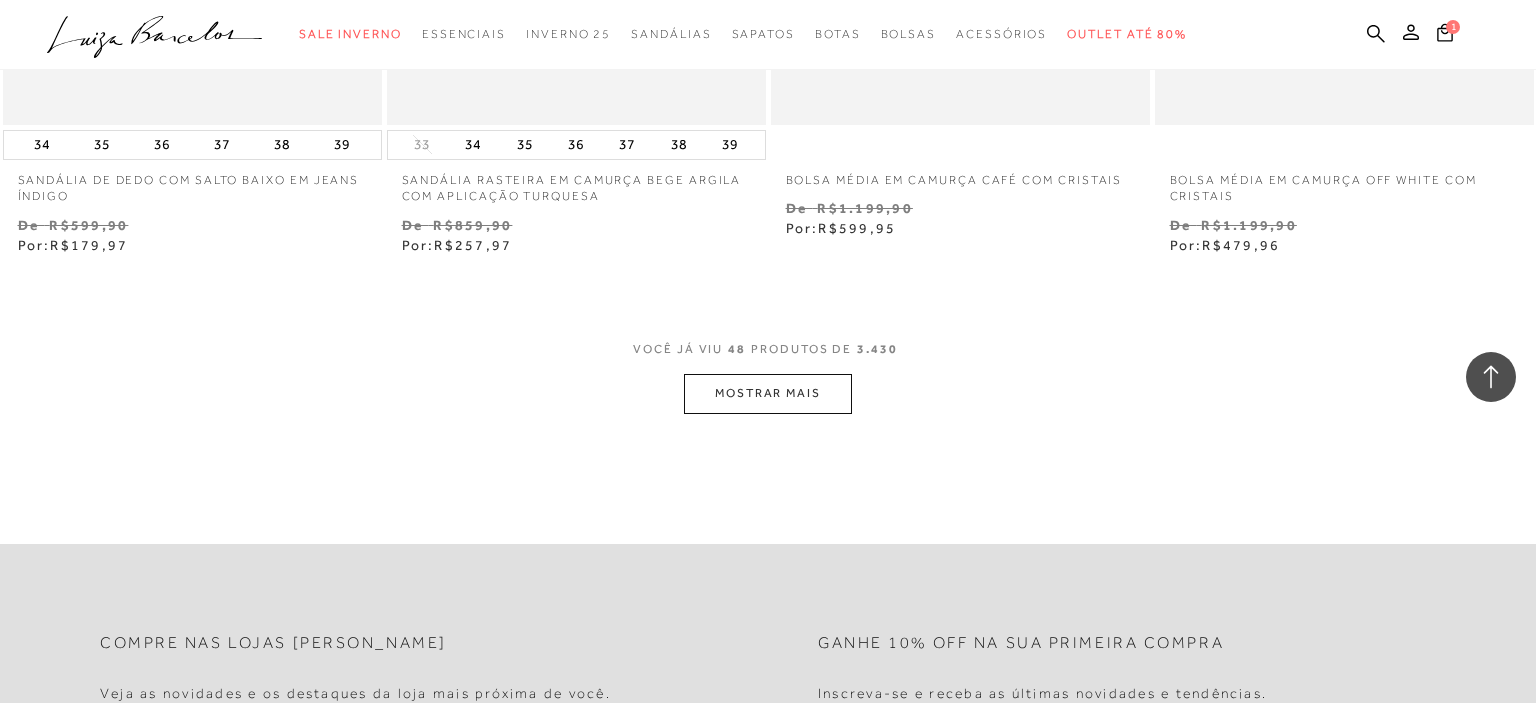 click on "MOSTRAR MAIS" at bounding box center [768, 393] 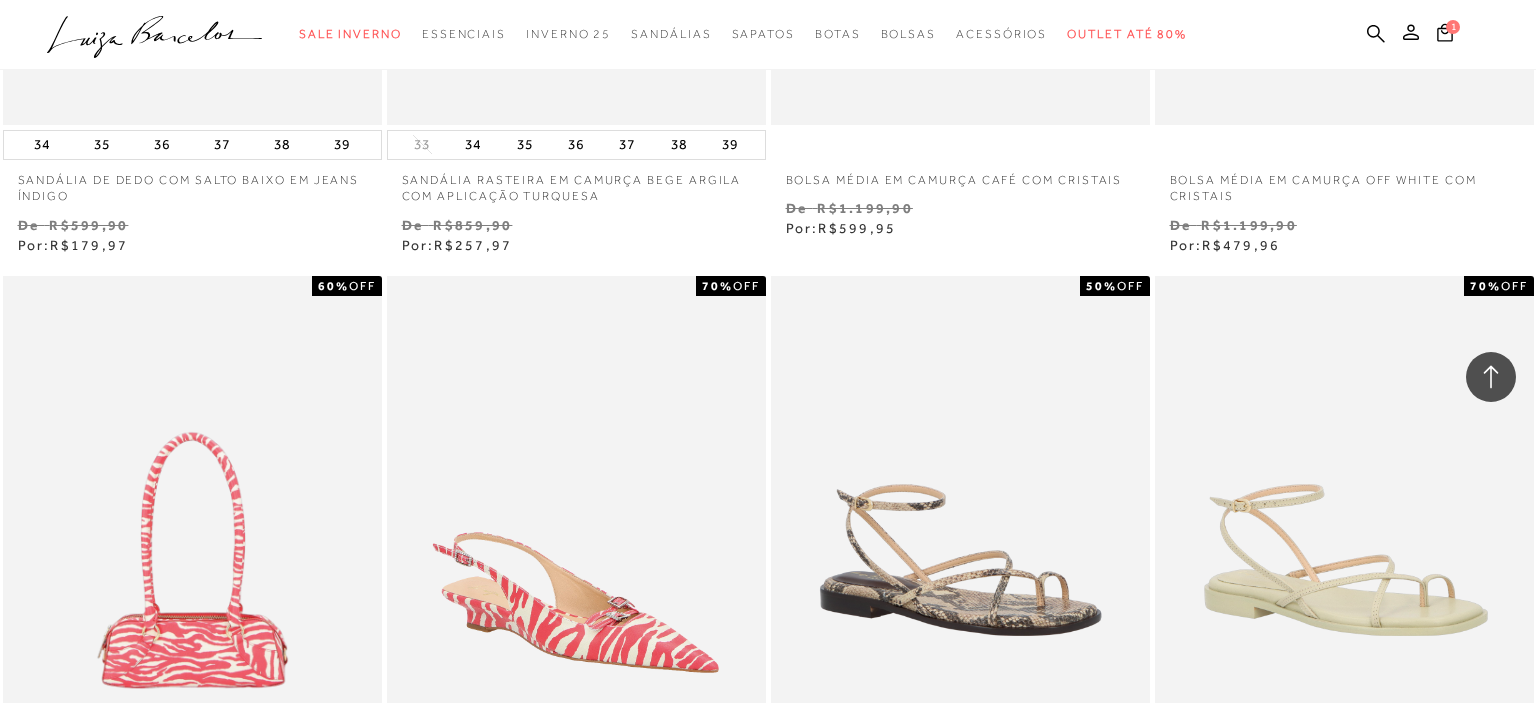 type 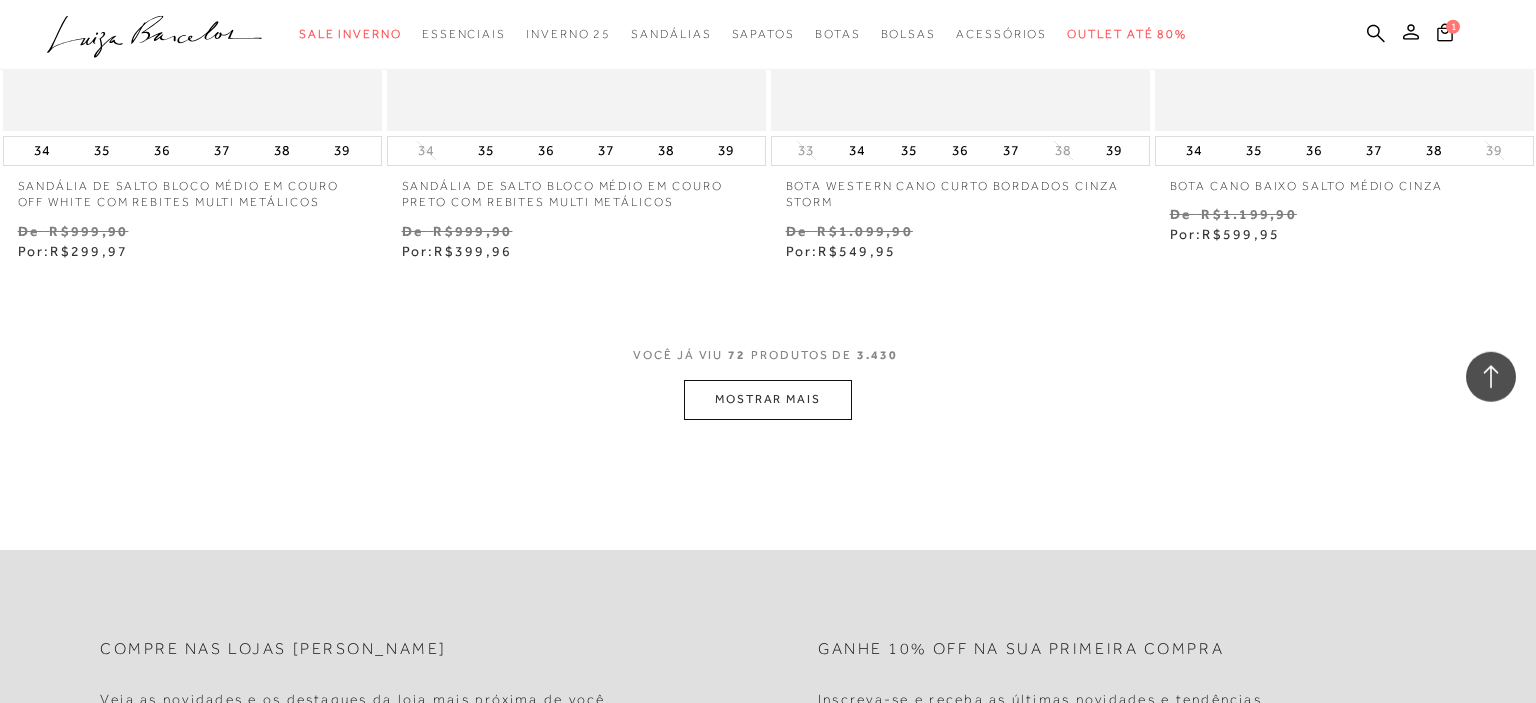 scroll, scrollTop: 12936, scrollLeft: 0, axis: vertical 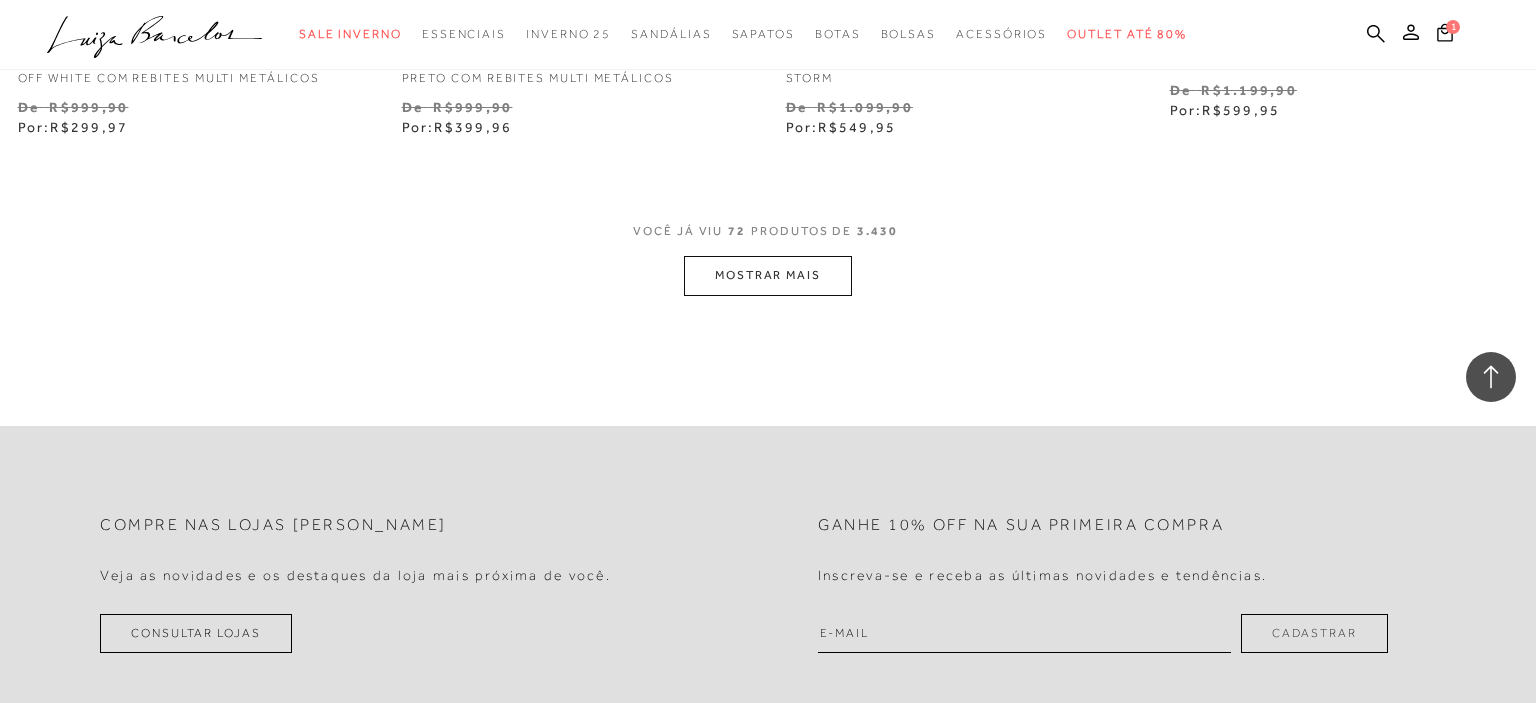 click on "MOSTRAR MAIS" at bounding box center [768, 275] 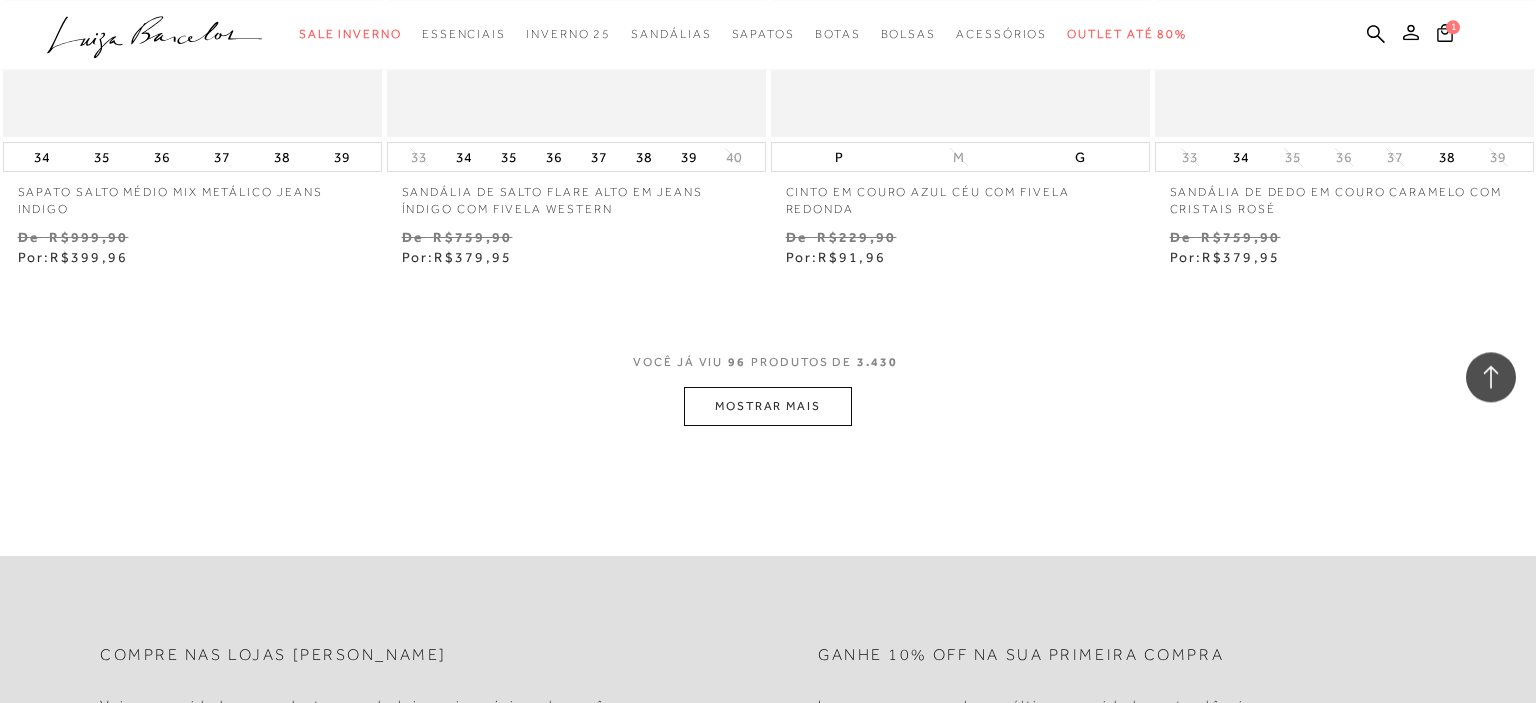 scroll, scrollTop: 17265, scrollLeft: 0, axis: vertical 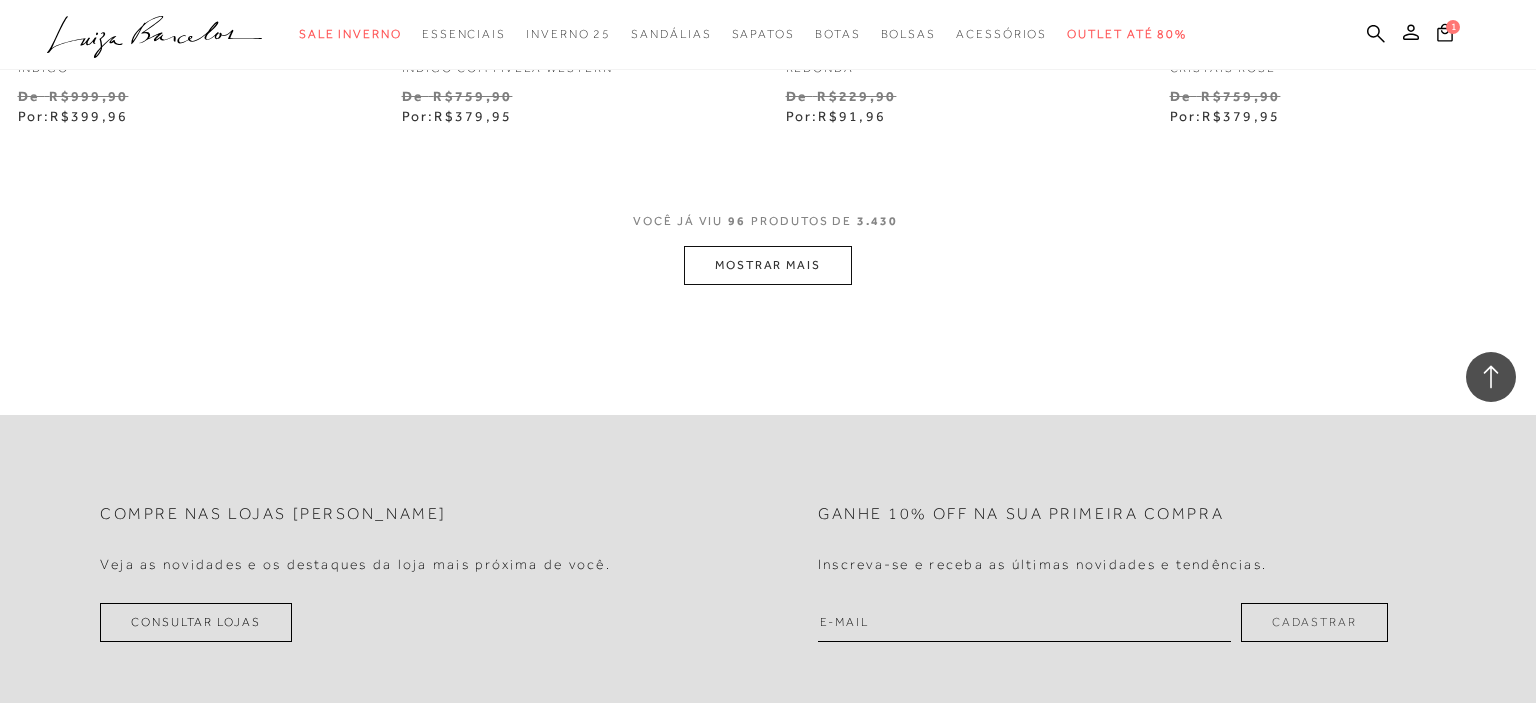 click on "MOSTRAR MAIS" at bounding box center [768, 265] 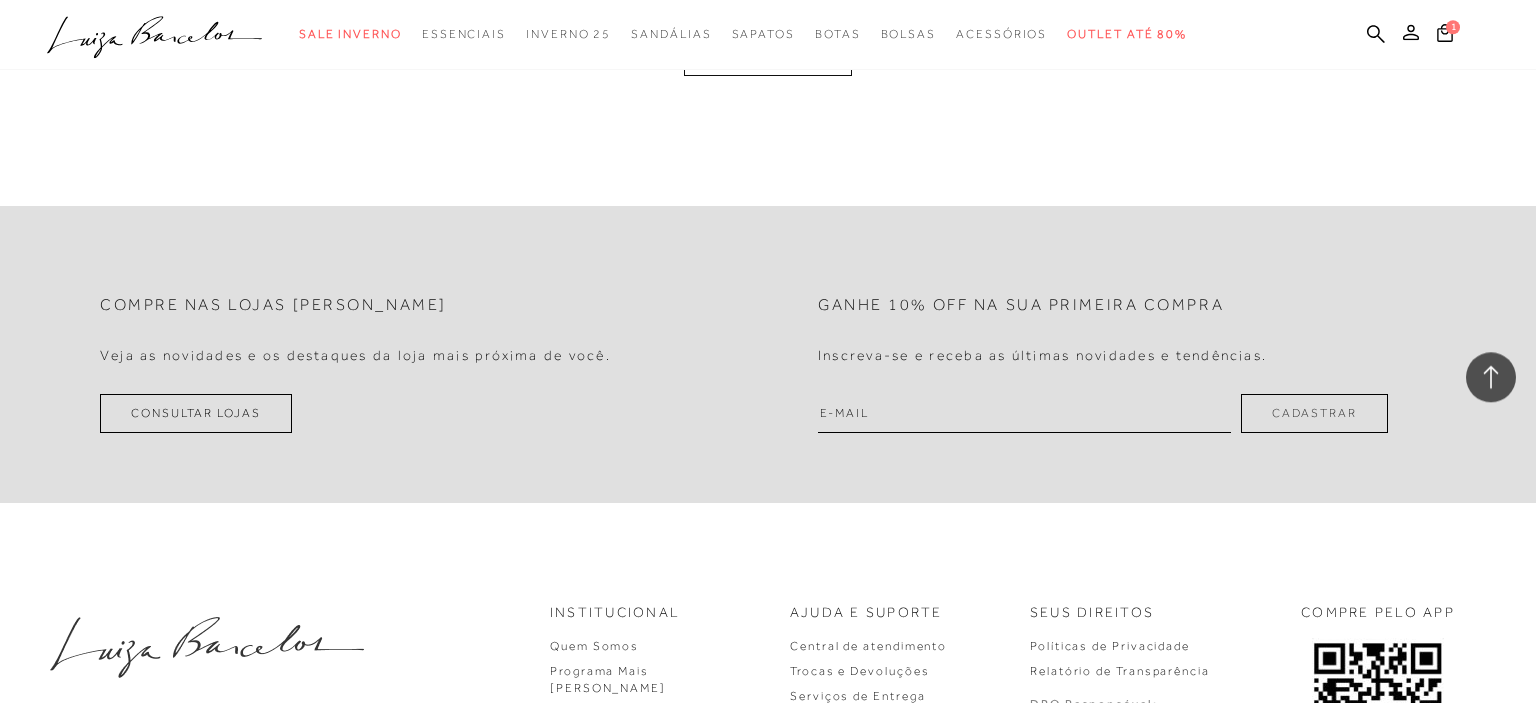 scroll, scrollTop: 17476, scrollLeft: 0, axis: vertical 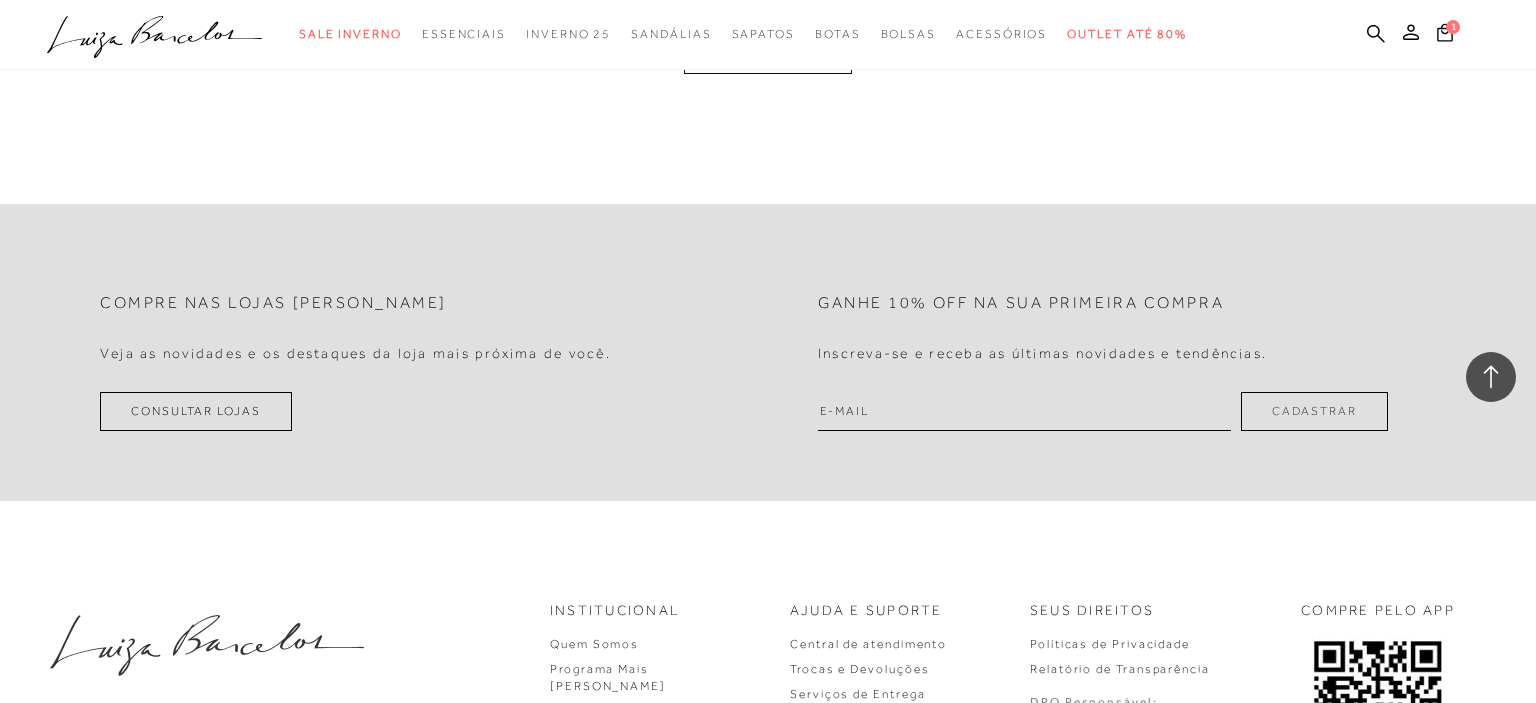 click on "Compre nas lojas Luiza Barcelos
Veja as novidades e os destaques da loja mais próxima de você.
Consultar Lojas
Ganhe 10% off na sua primeira compra
Inscreva-se e receba as últimas novidades e tendências.
Cadastrar" at bounding box center (768, 552) 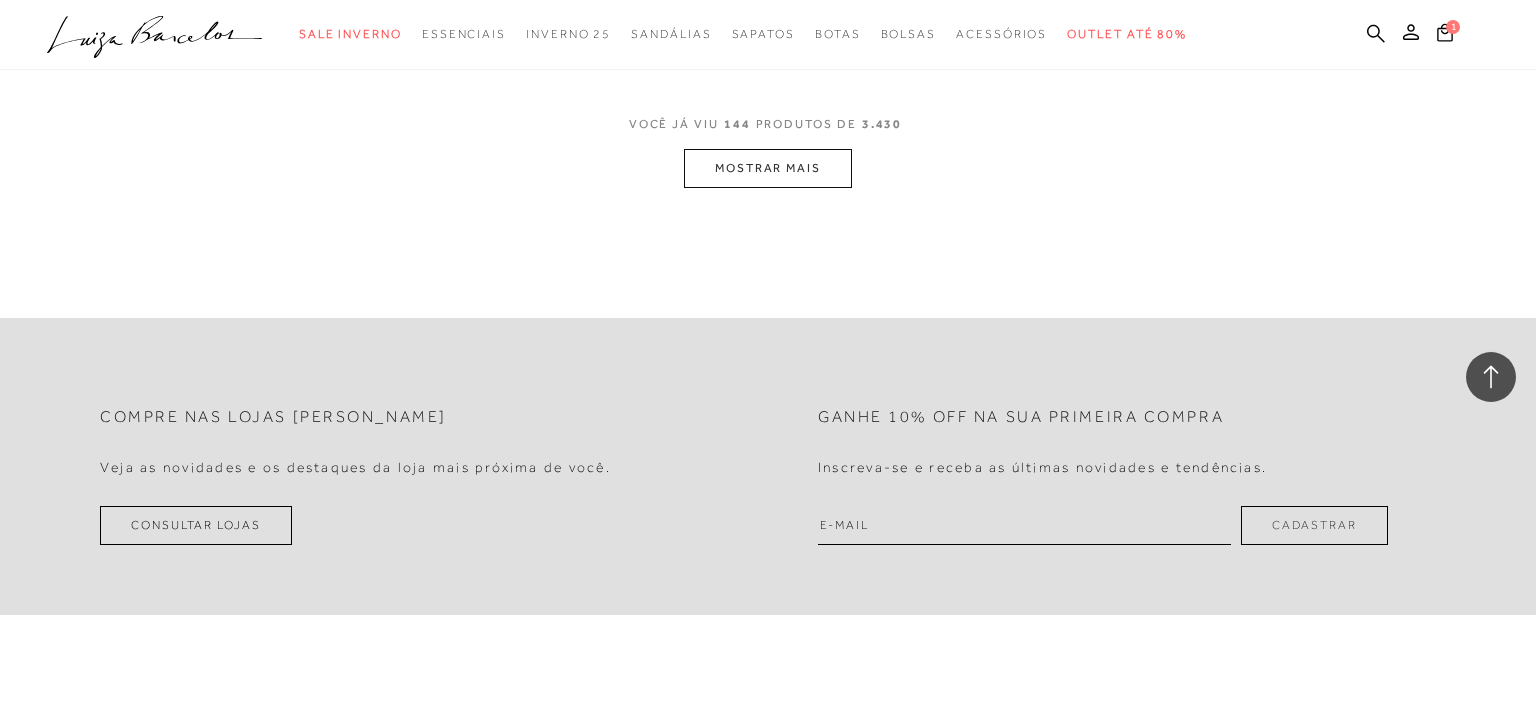 scroll, scrollTop: 17318, scrollLeft: 0, axis: vertical 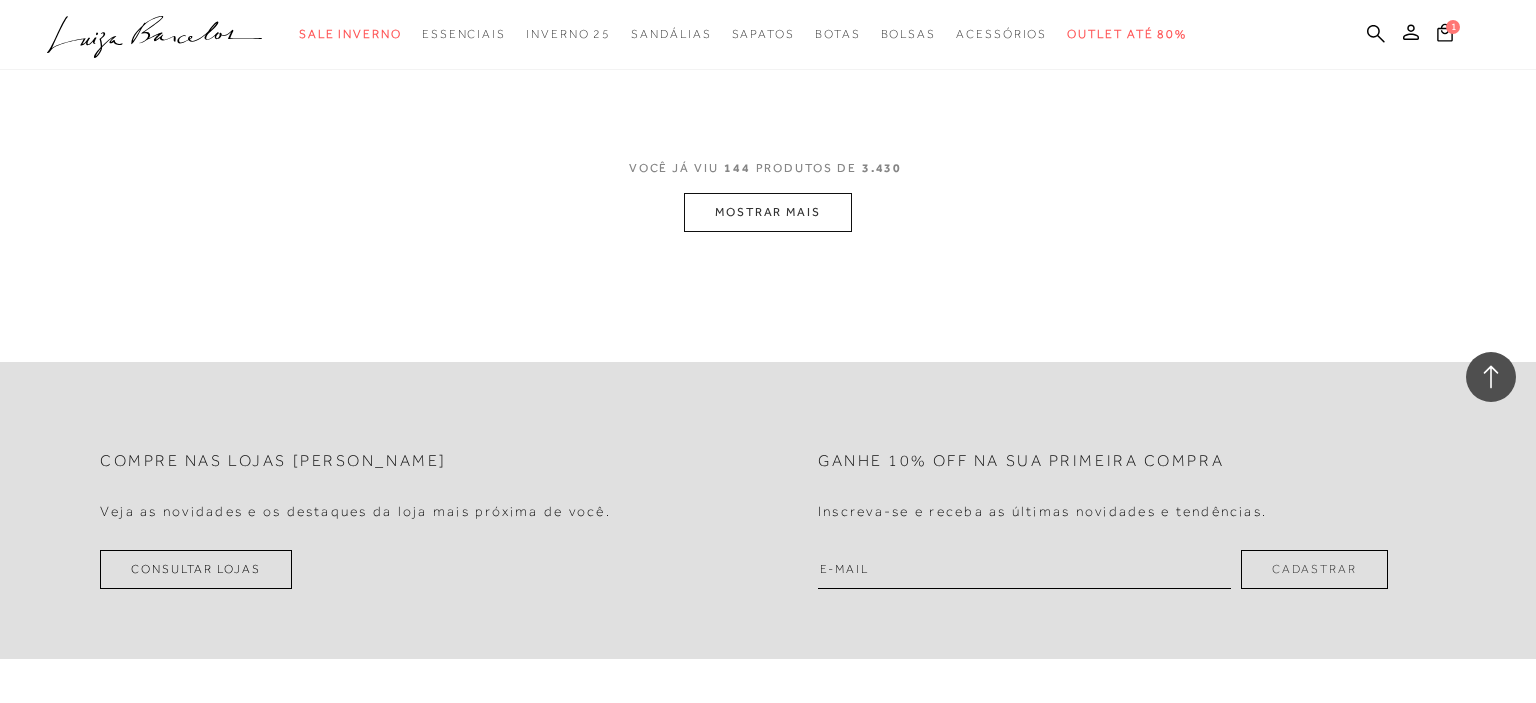 click on "MOSTRAR MAIS" at bounding box center (768, 212) 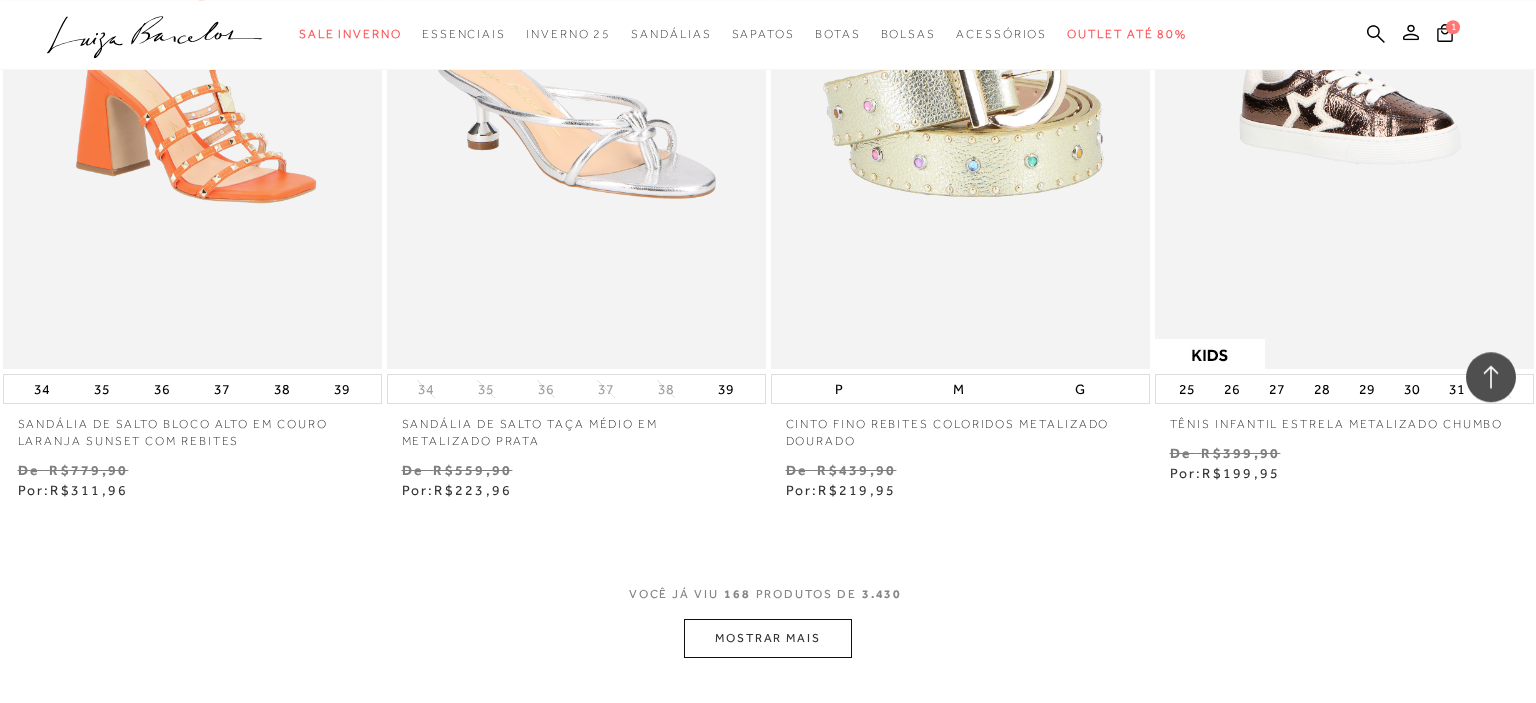 scroll, scrollTop: 21331, scrollLeft: 0, axis: vertical 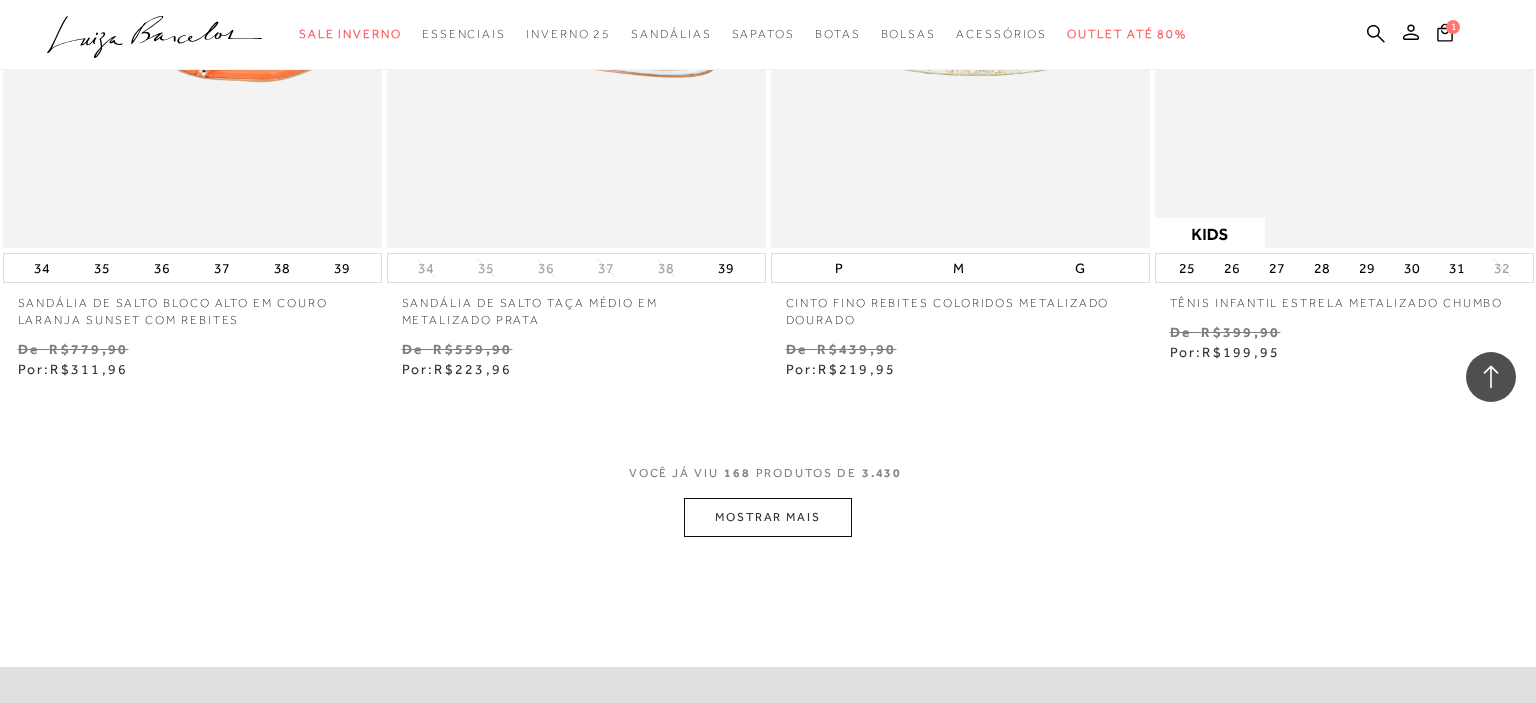 click on "MOSTRAR MAIS" at bounding box center [768, 517] 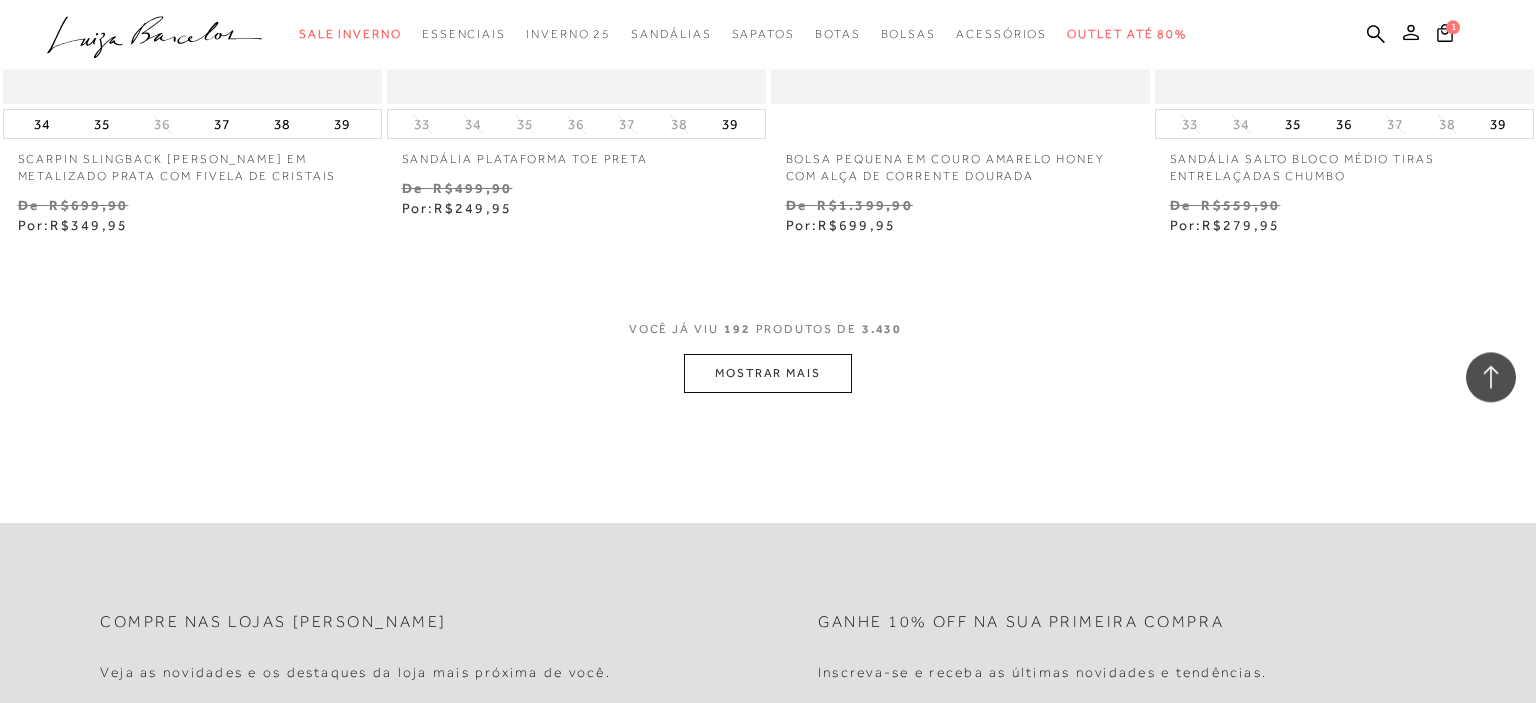 scroll, scrollTop: 25819, scrollLeft: 0, axis: vertical 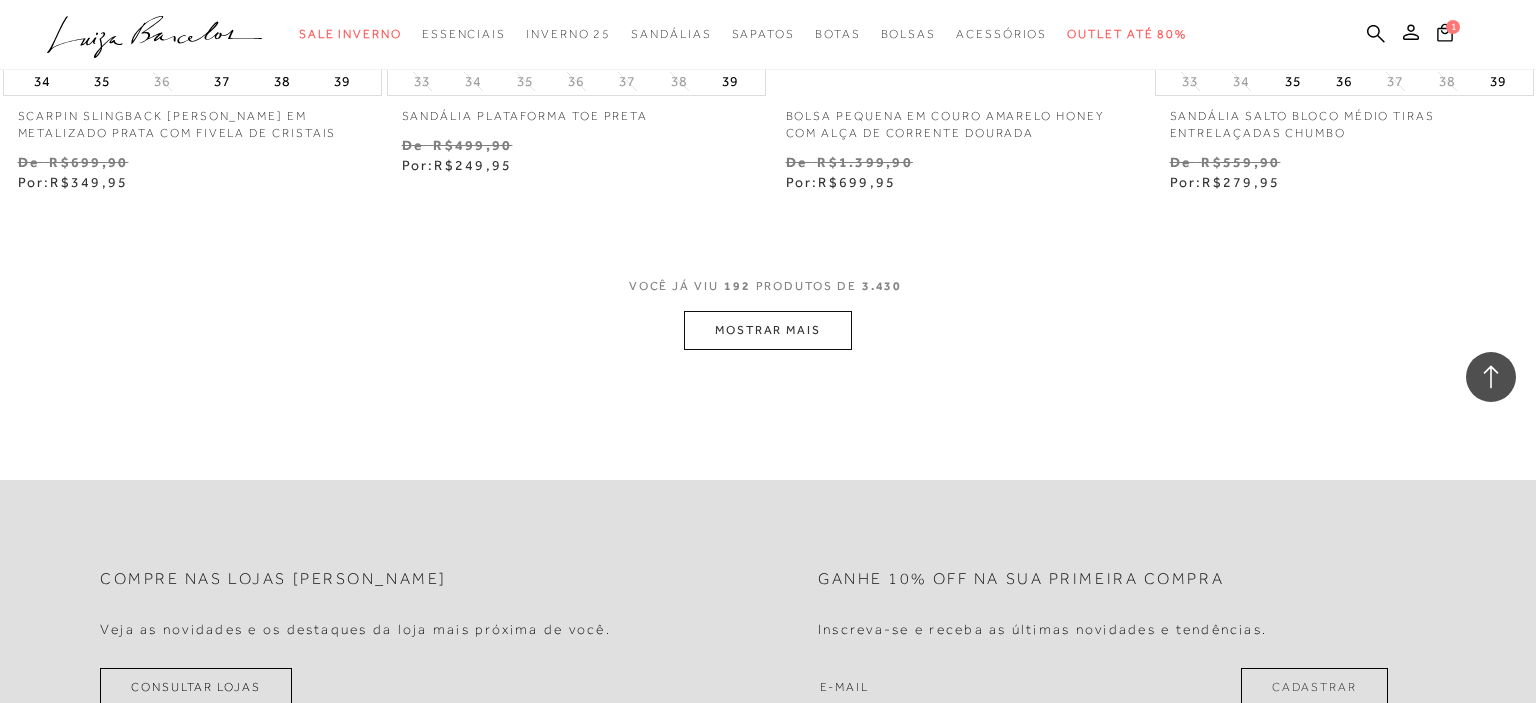 click on "MOSTRAR MAIS" at bounding box center (768, 330) 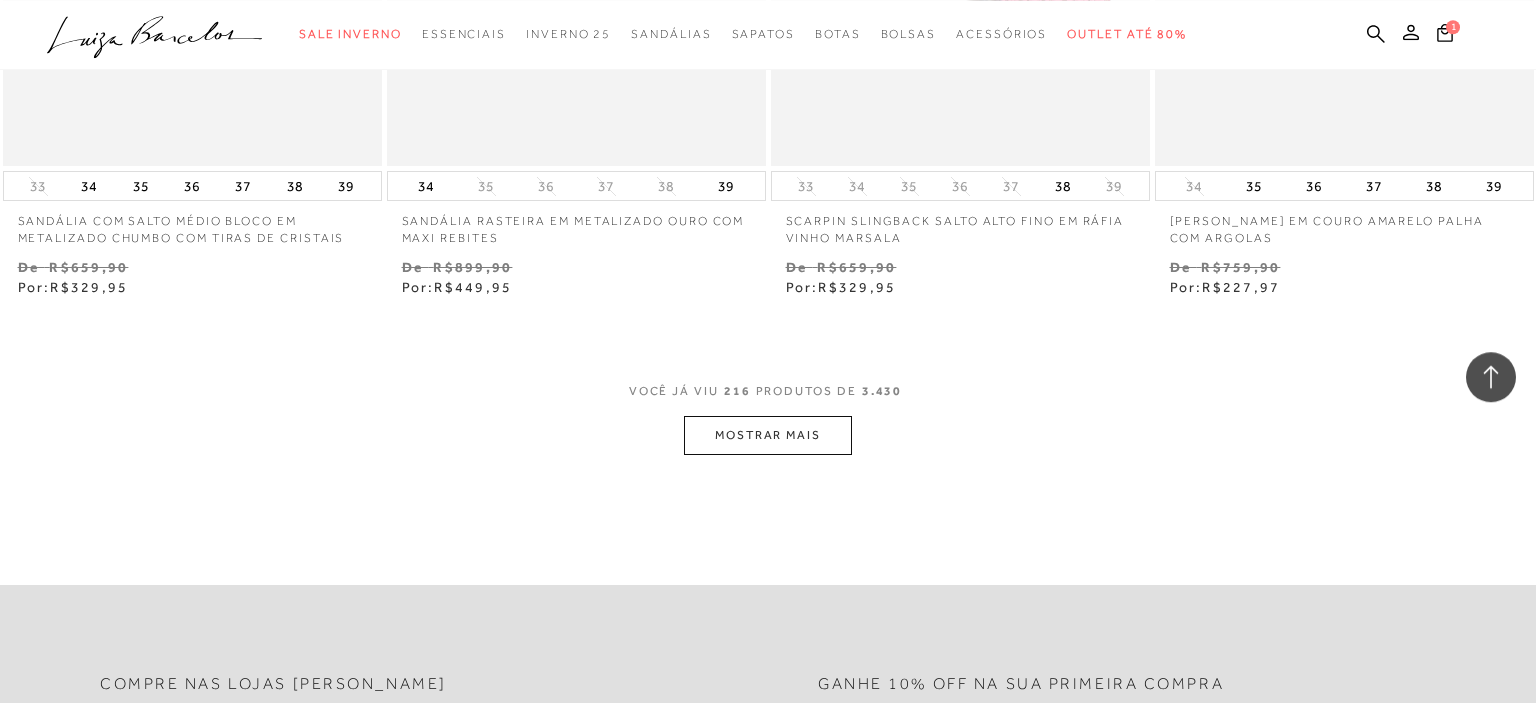 scroll, scrollTop: 30096, scrollLeft: 0, axis: vertical 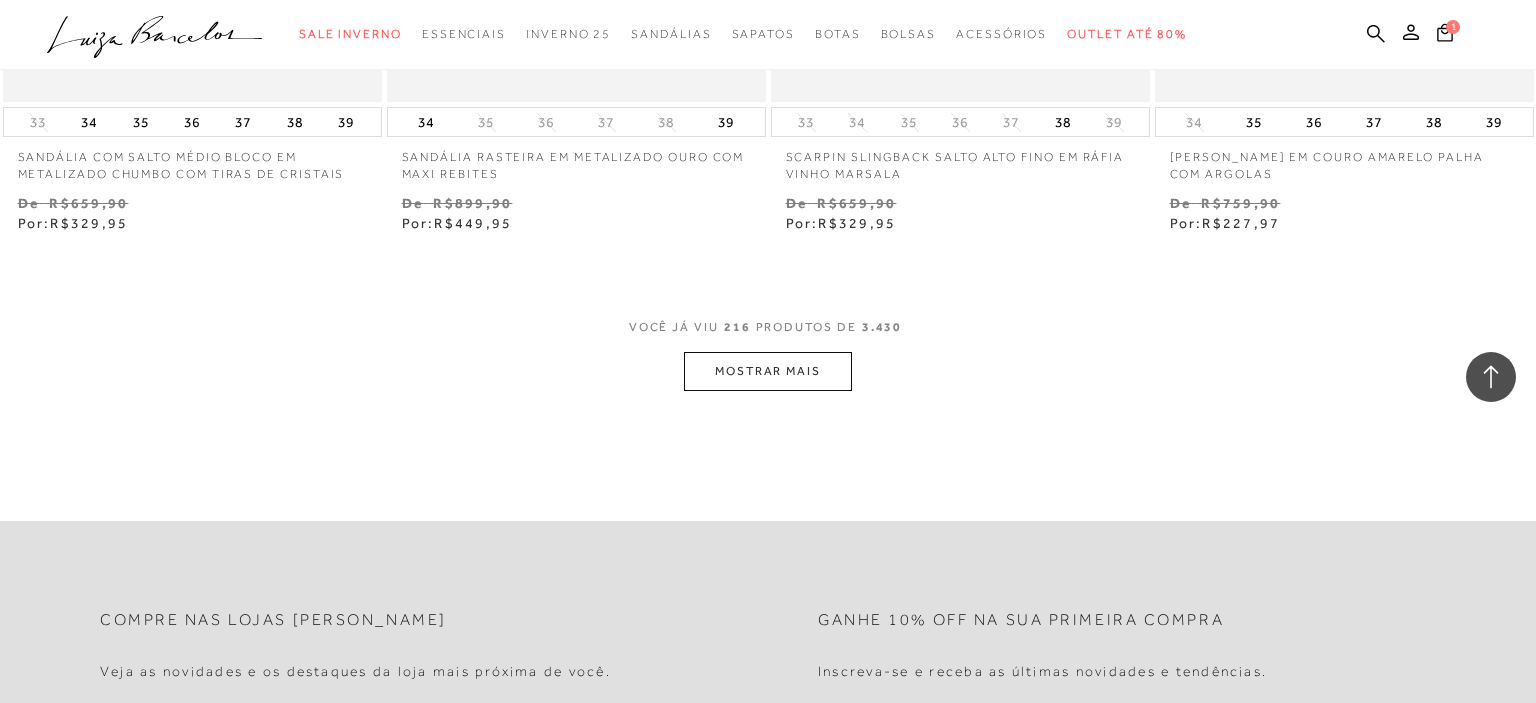 click on "MOSTRAR MAIS" at bounding box center [768, 371] 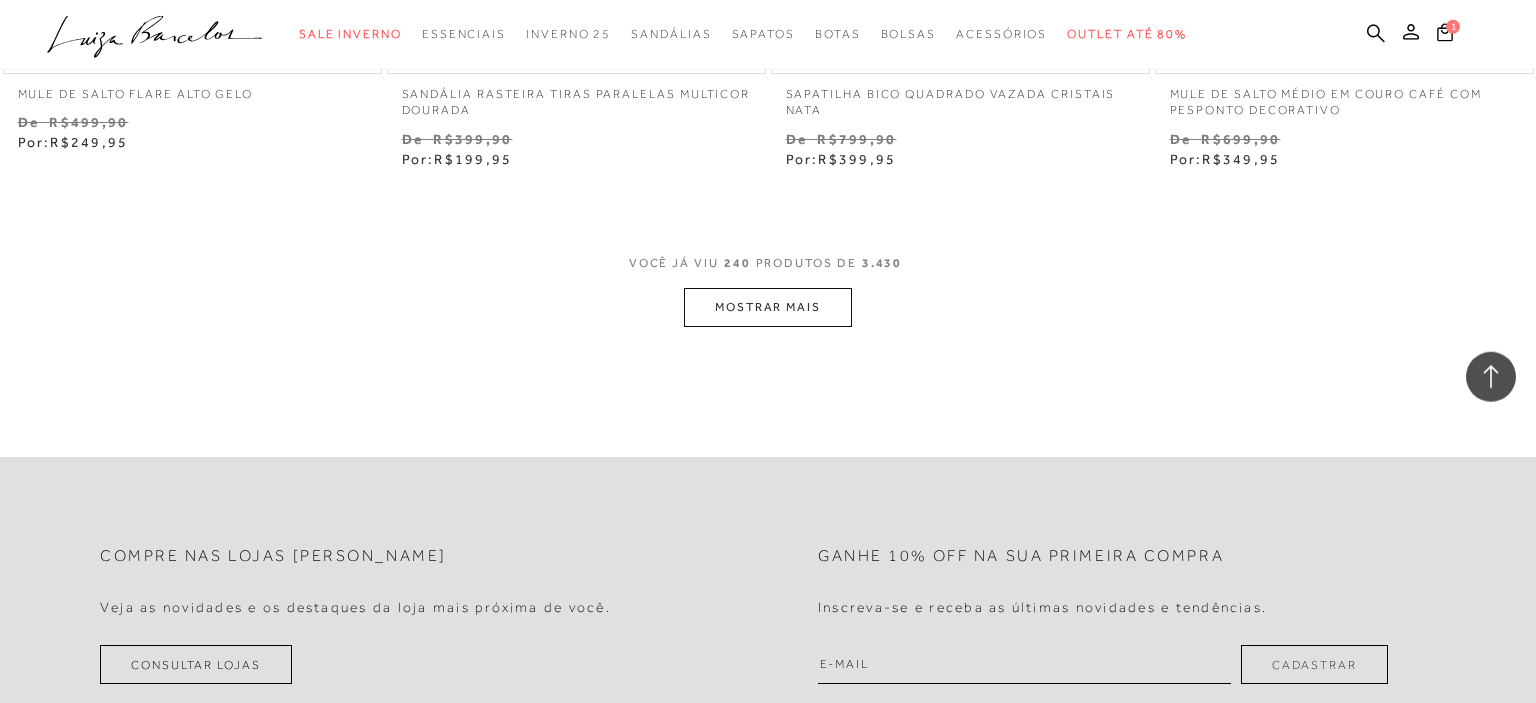 scroll, scrollTop: 34531, scrollLeft: 0, axis: vertical 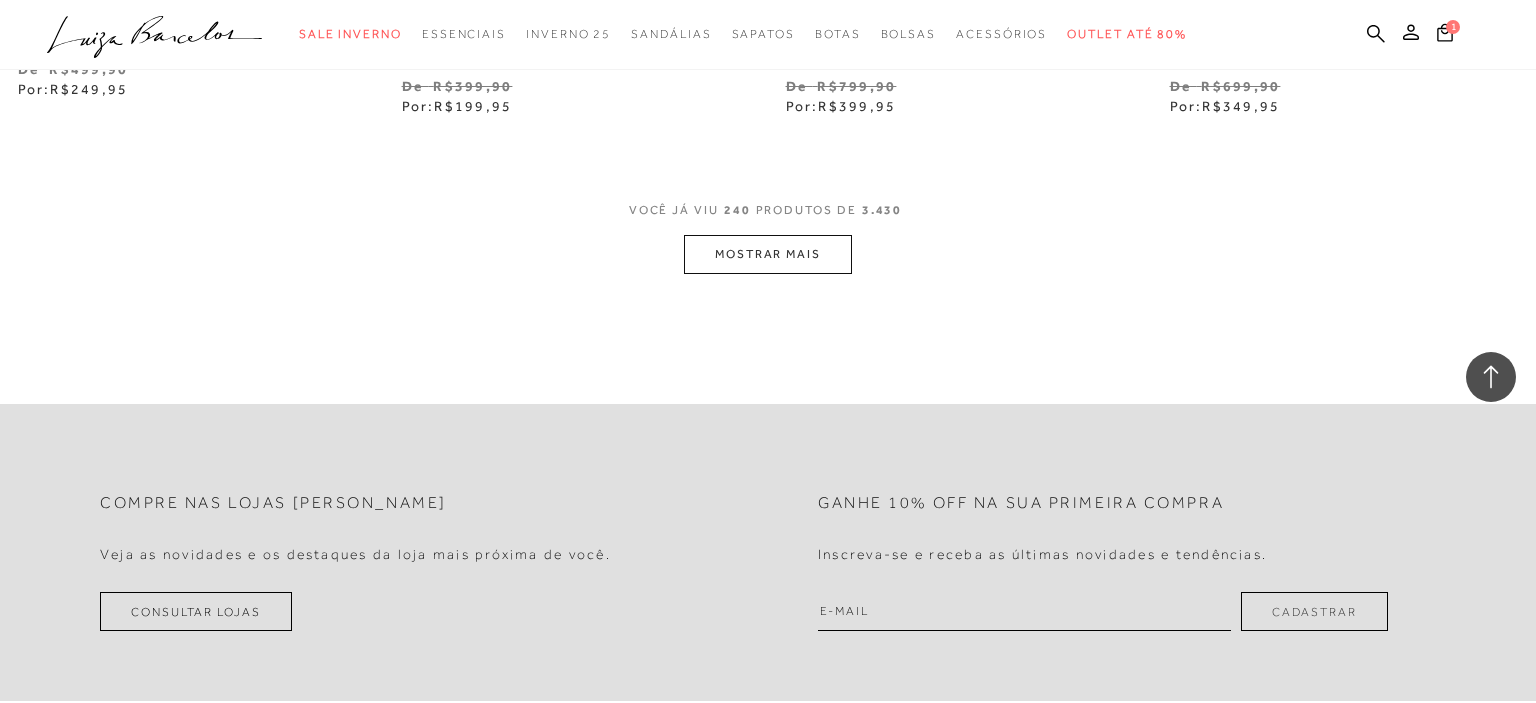 click on "MOSTRAR MAIS" at bounding box center (768, 254) 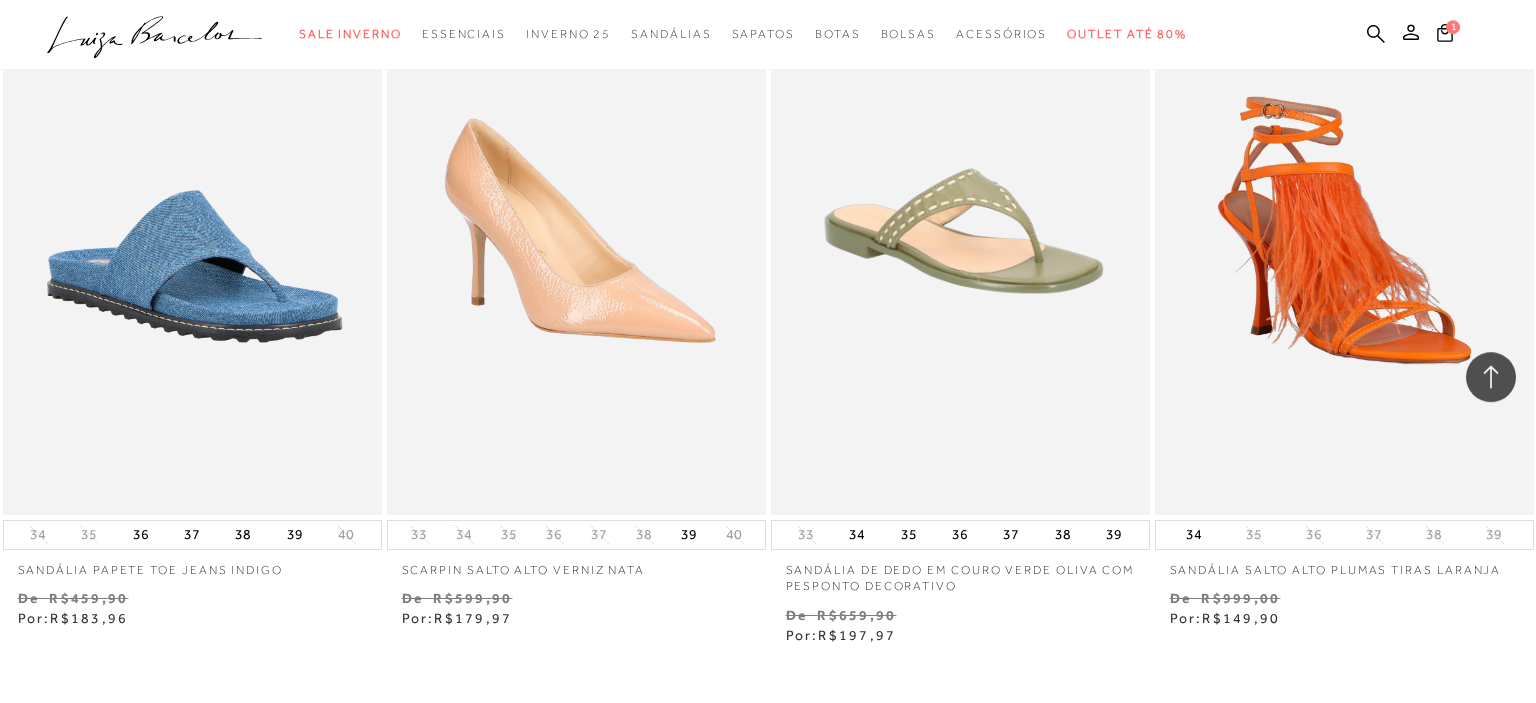 scroll, scrollTop: 38332, scrollLeft: 0, axis: vertical 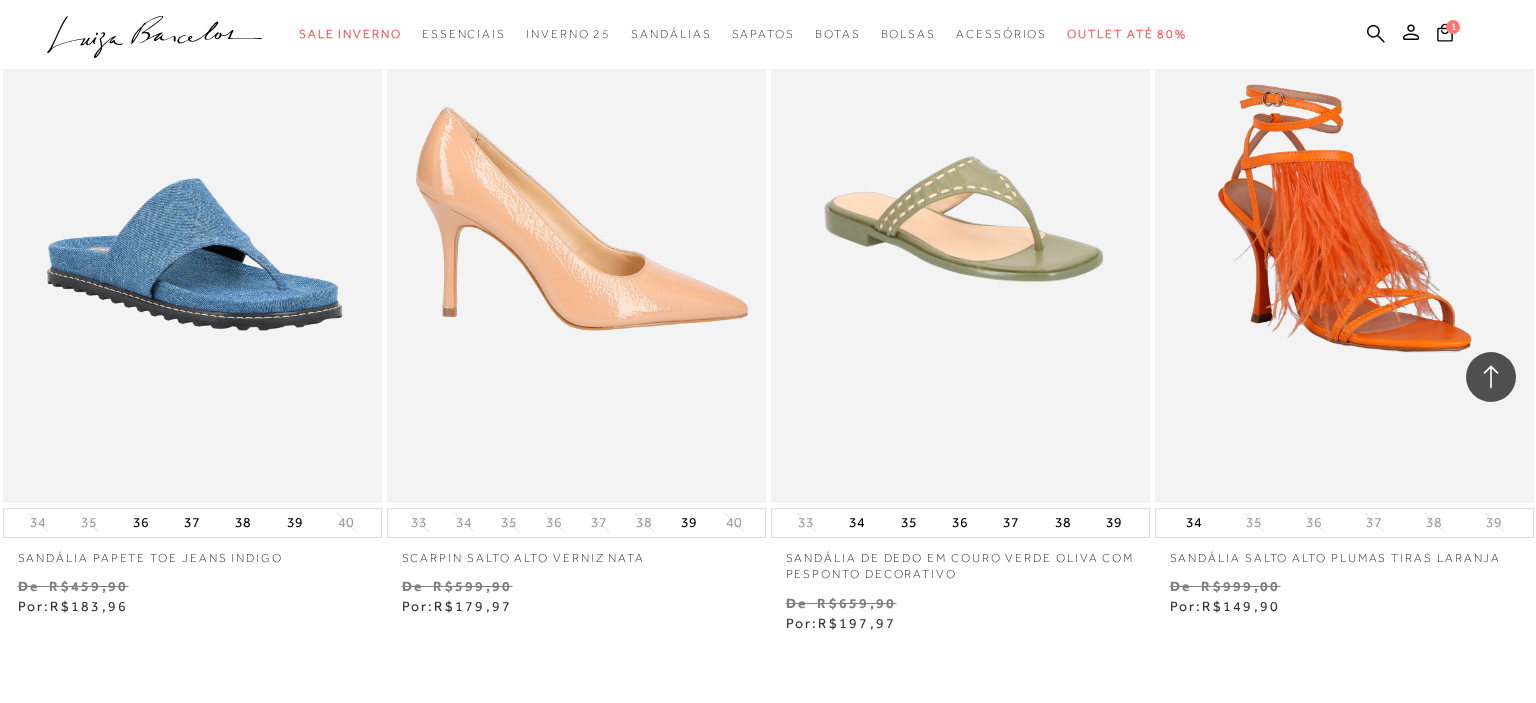 click at bounding box center [577, 218] 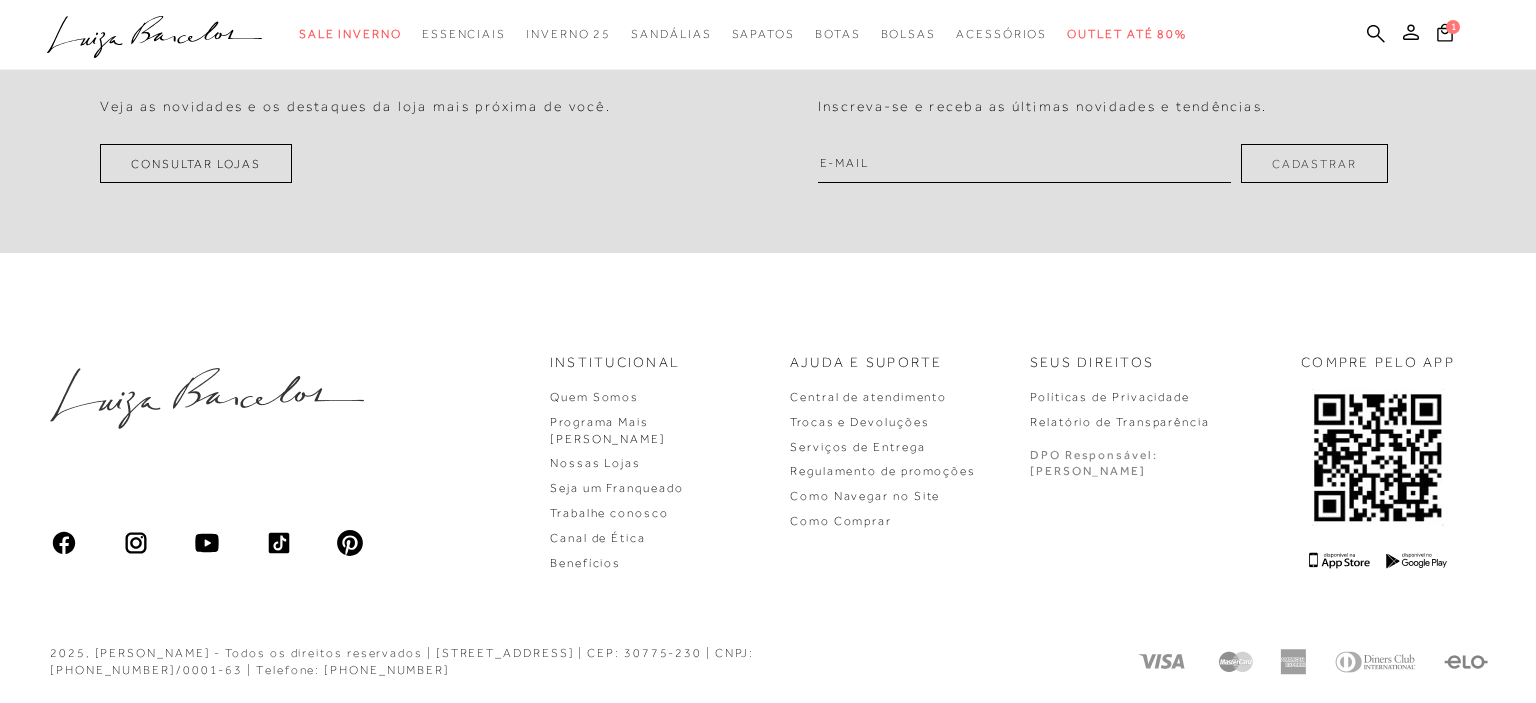 scroll, scrollTop: 0, scrollLeft: 0, axis: both 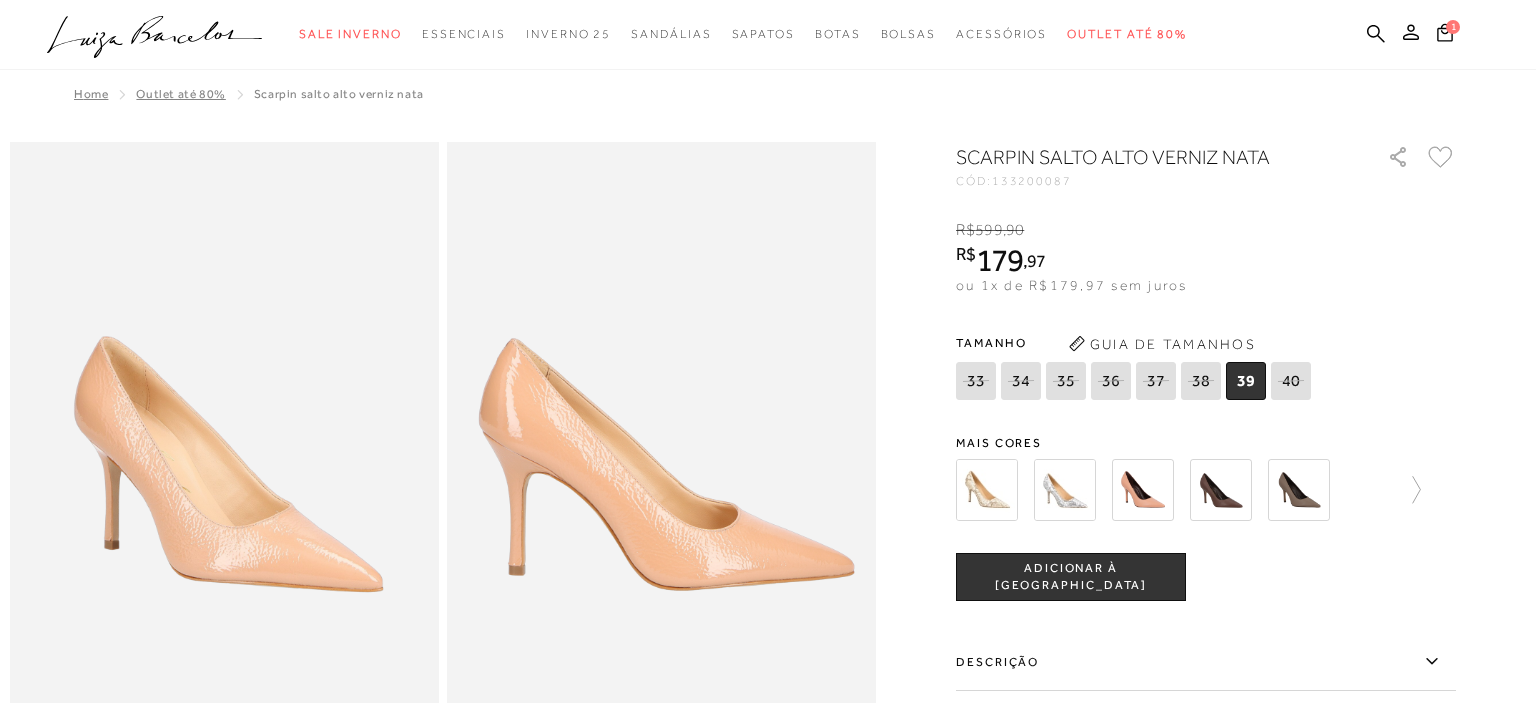 click at bounding box center (1221, 490) 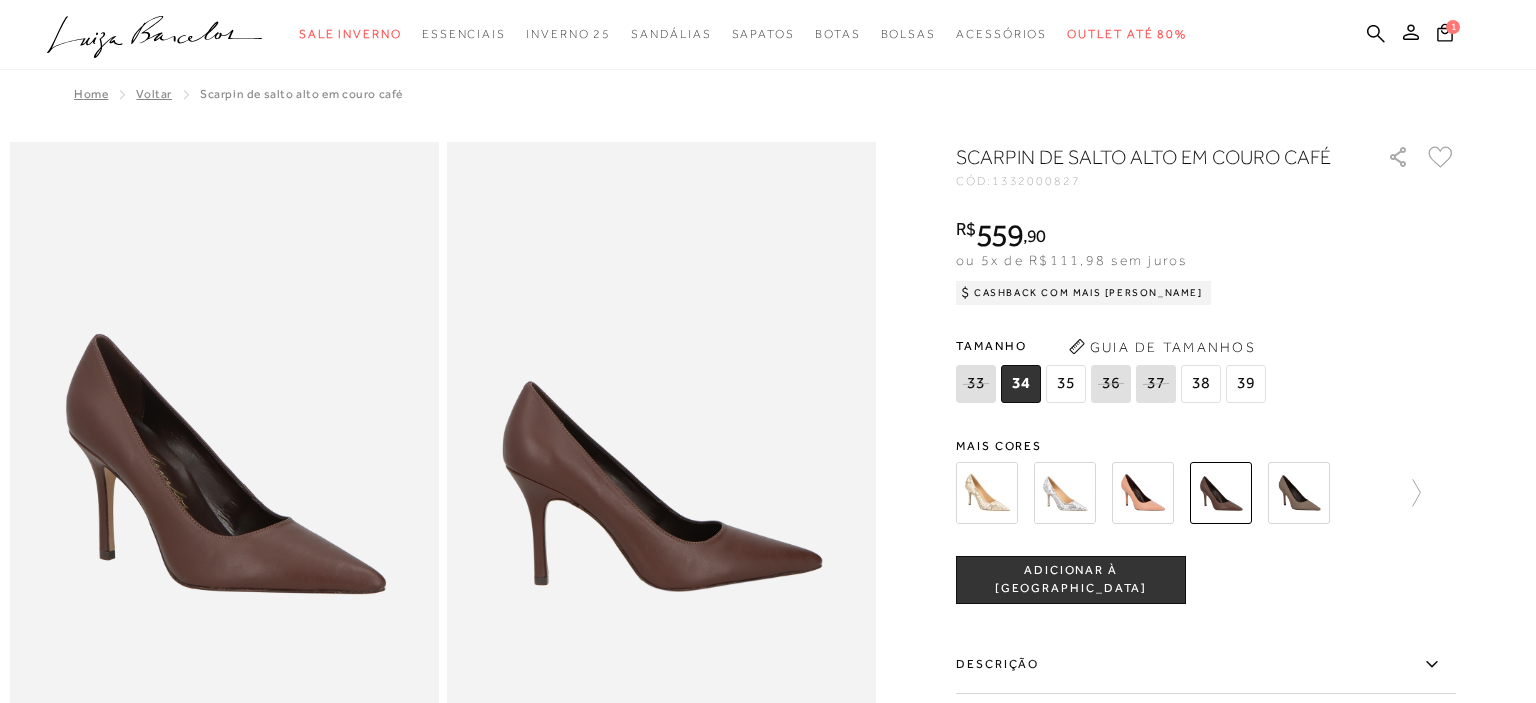 click at bounding box center [1299, 493] 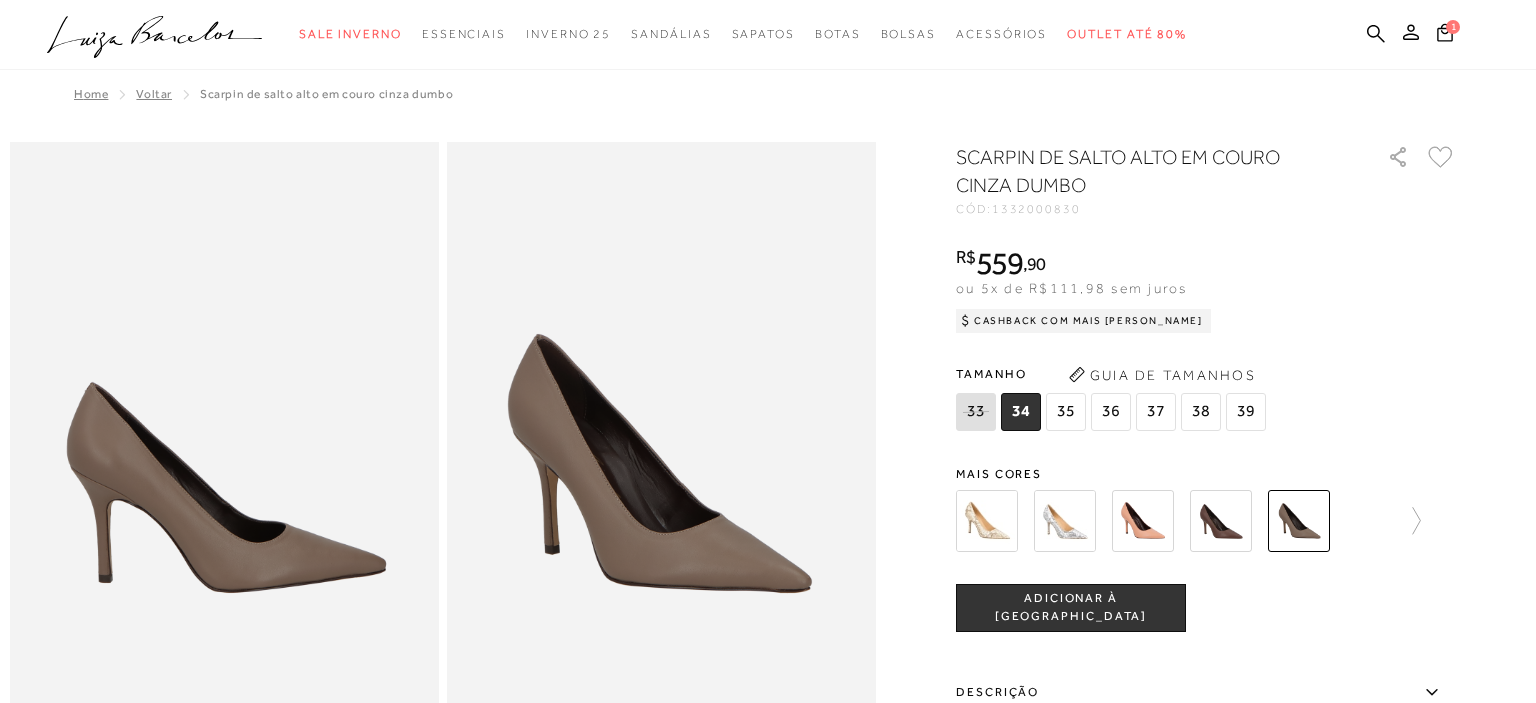 click at bounding box center [1143, 521] 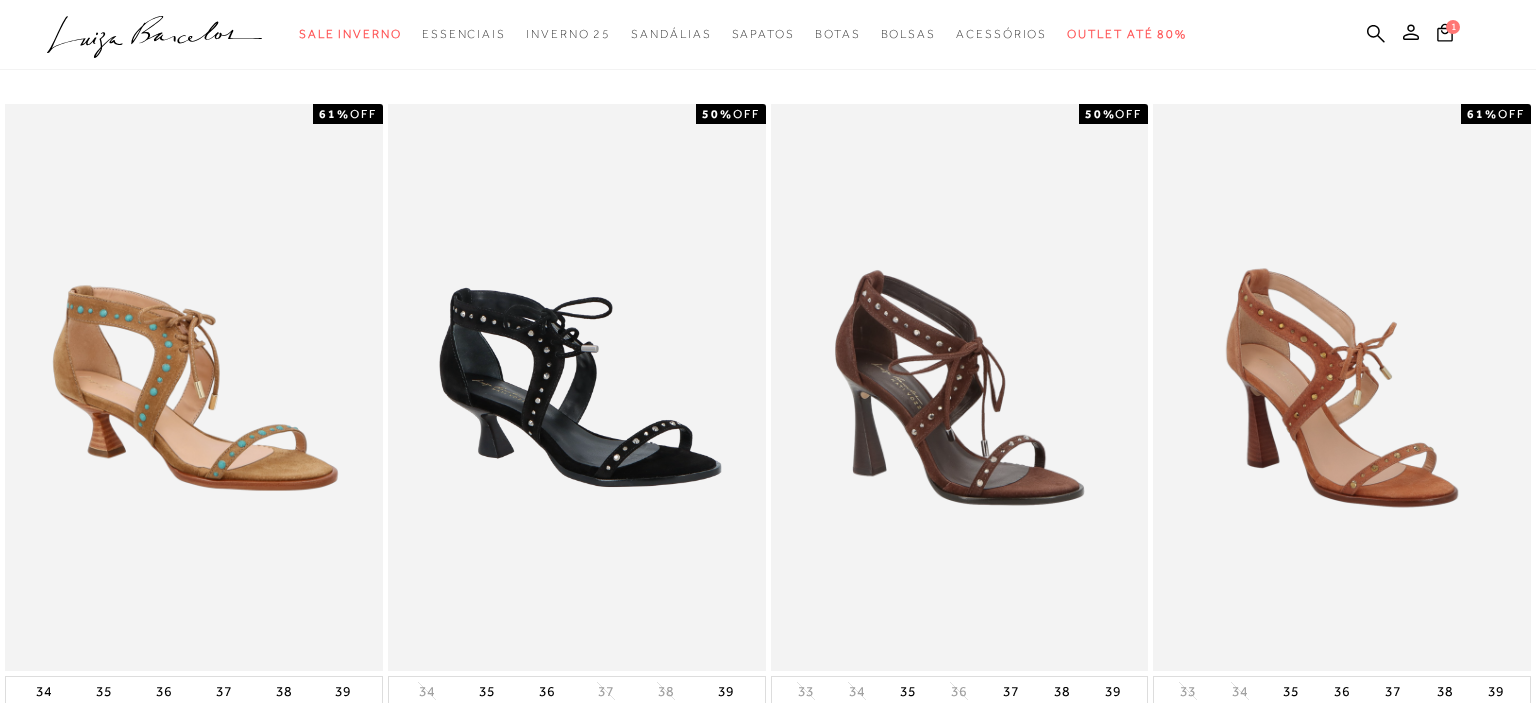 scroll, scrollTop: 2502, scrollLeft: 0, axis: vertical 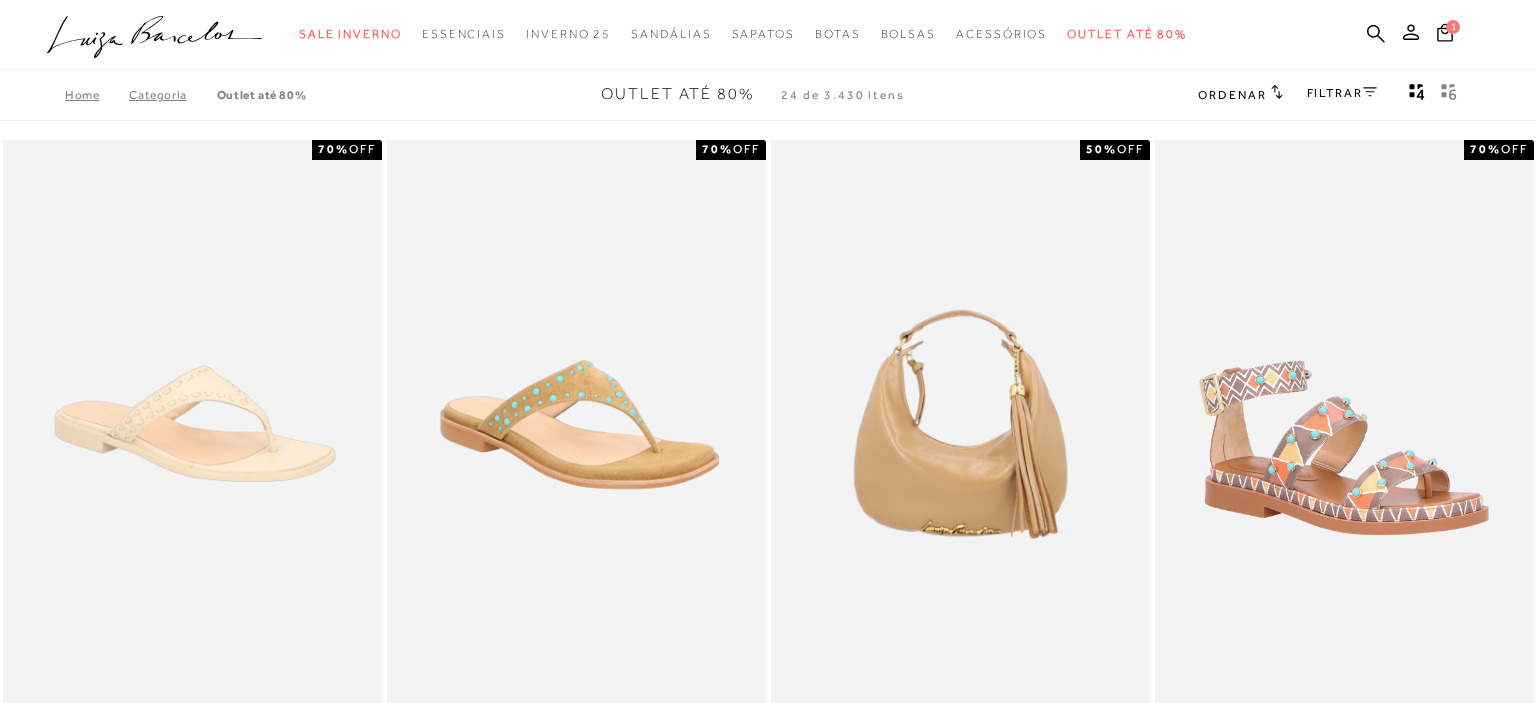 click on "FILTRAR" at bounding box center (1342, 93) 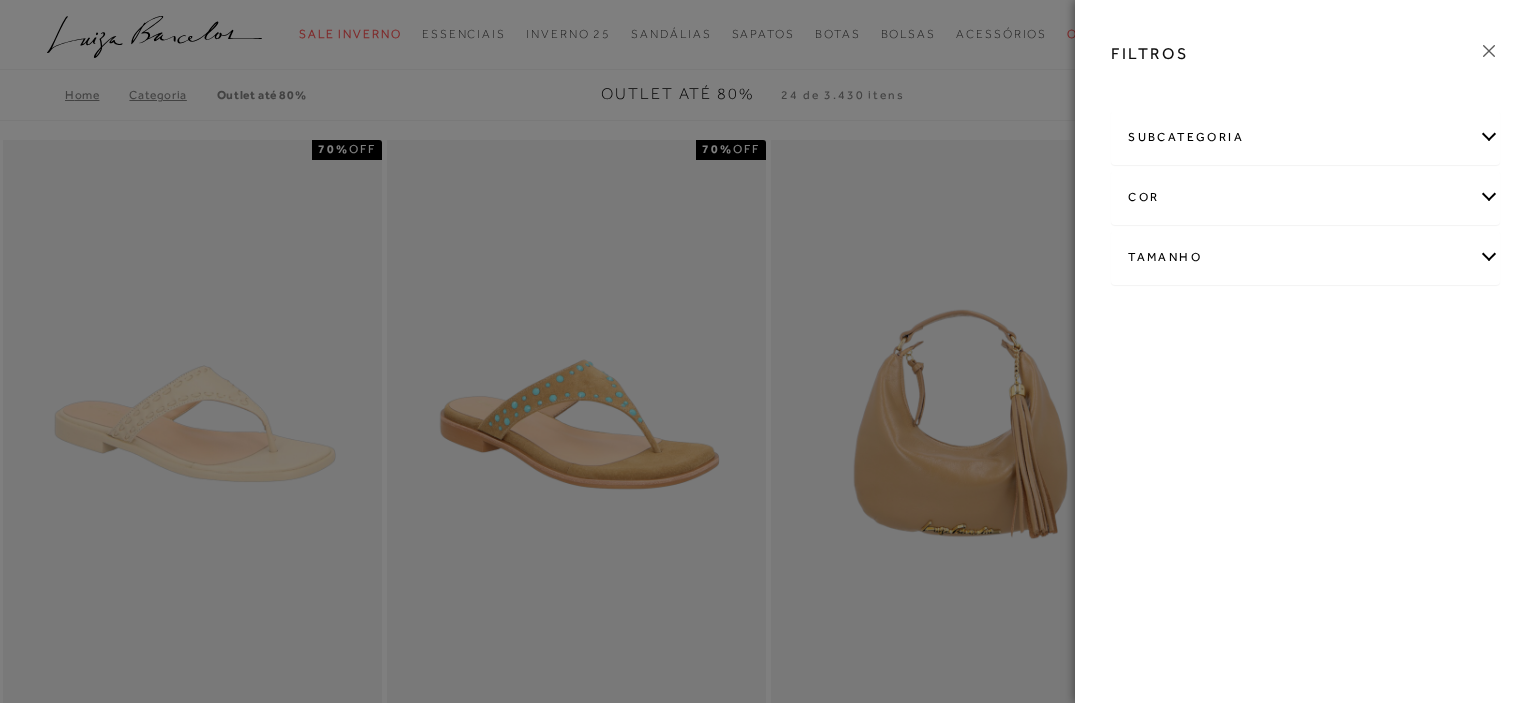 click at bounding box center (768, 351) 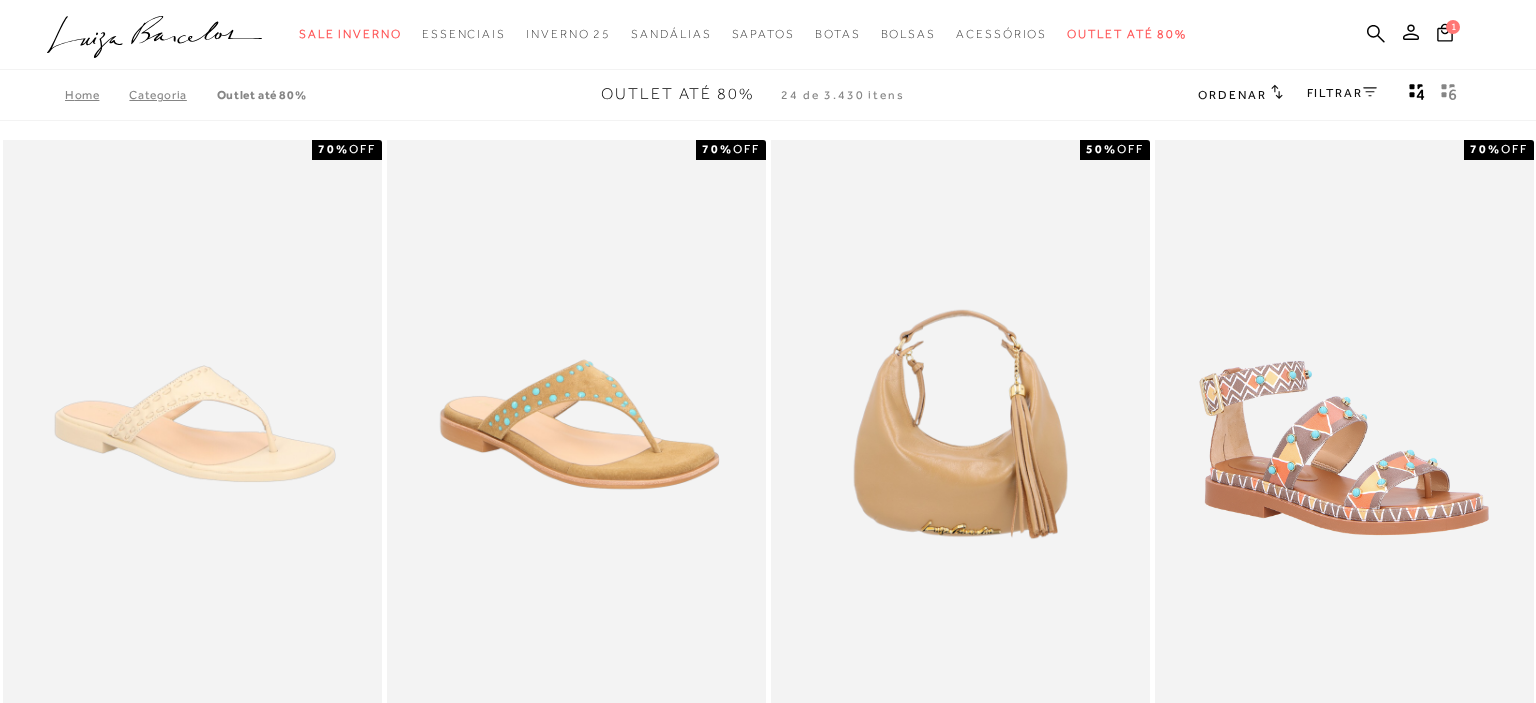 click on "Ordenar" at bounding box center [1232, 95] 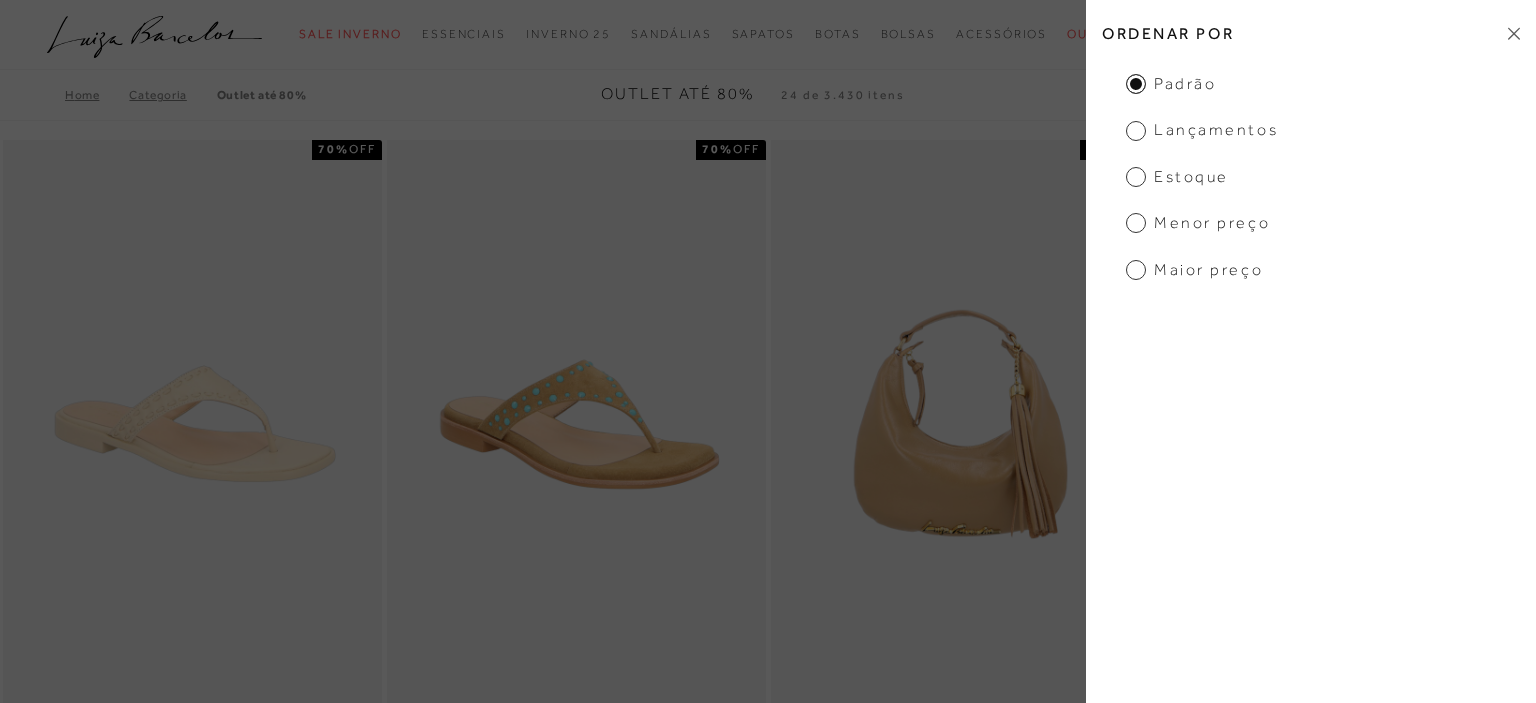 click on "Menor preço" at bounding box center (1198, 223) 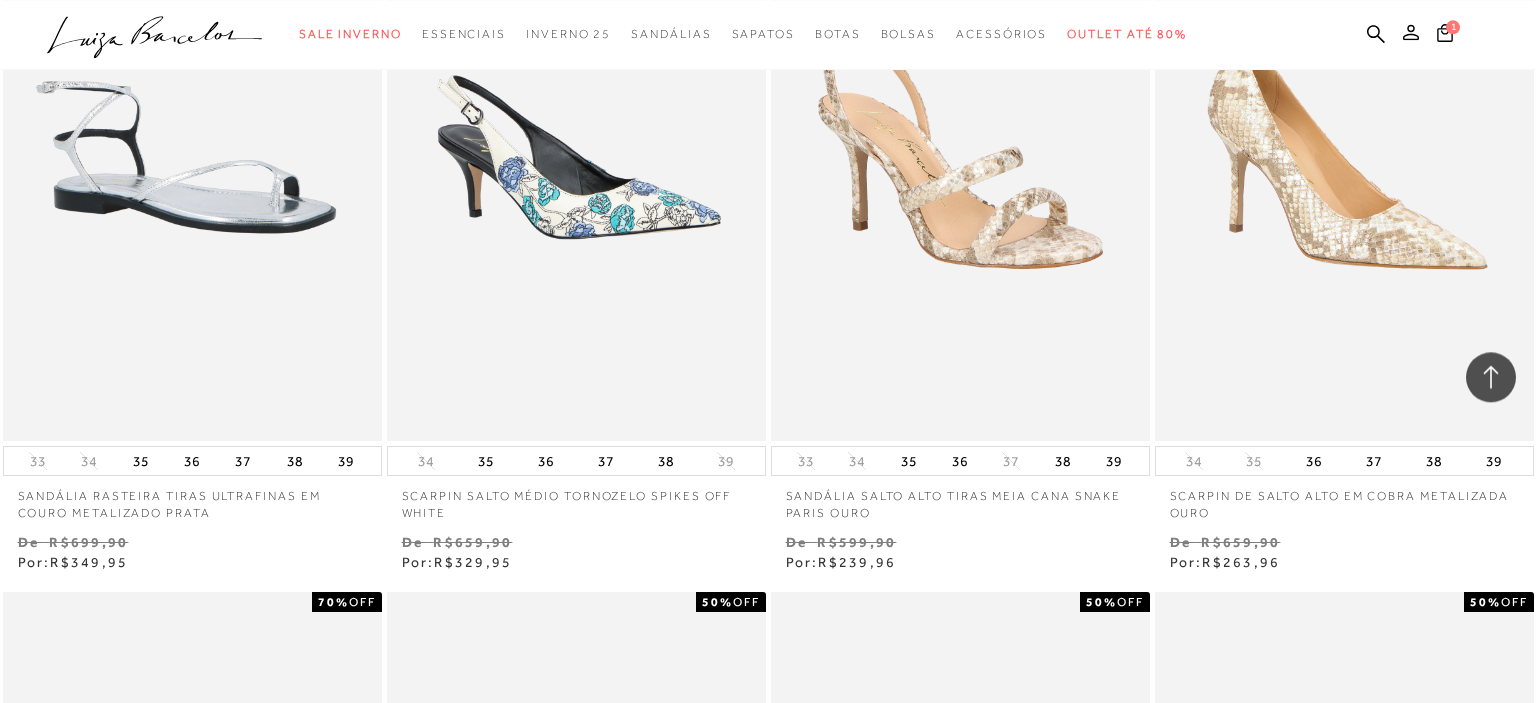 scroll, scrollTop: 2428, scrollLeft: 0, axis: vertical 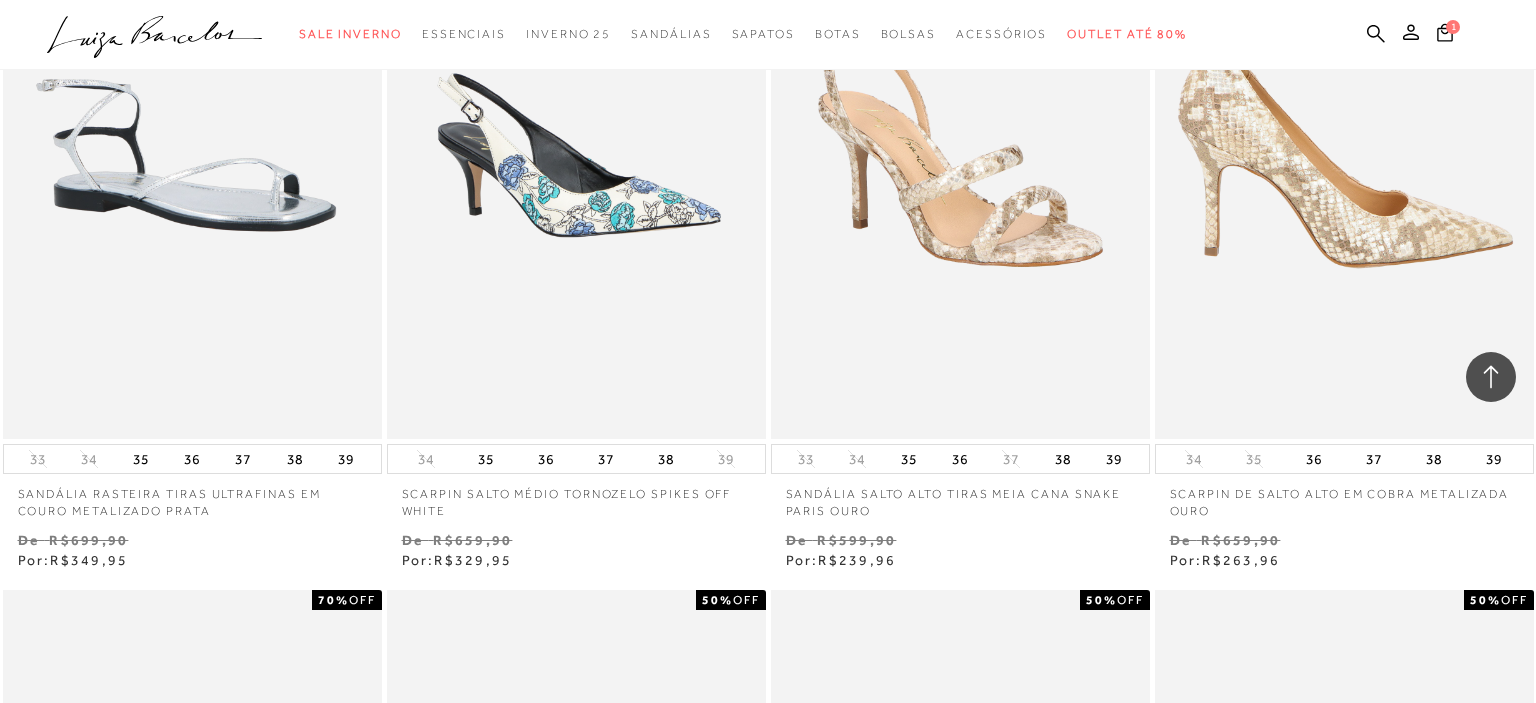 click at bounding box center (1345, 155) 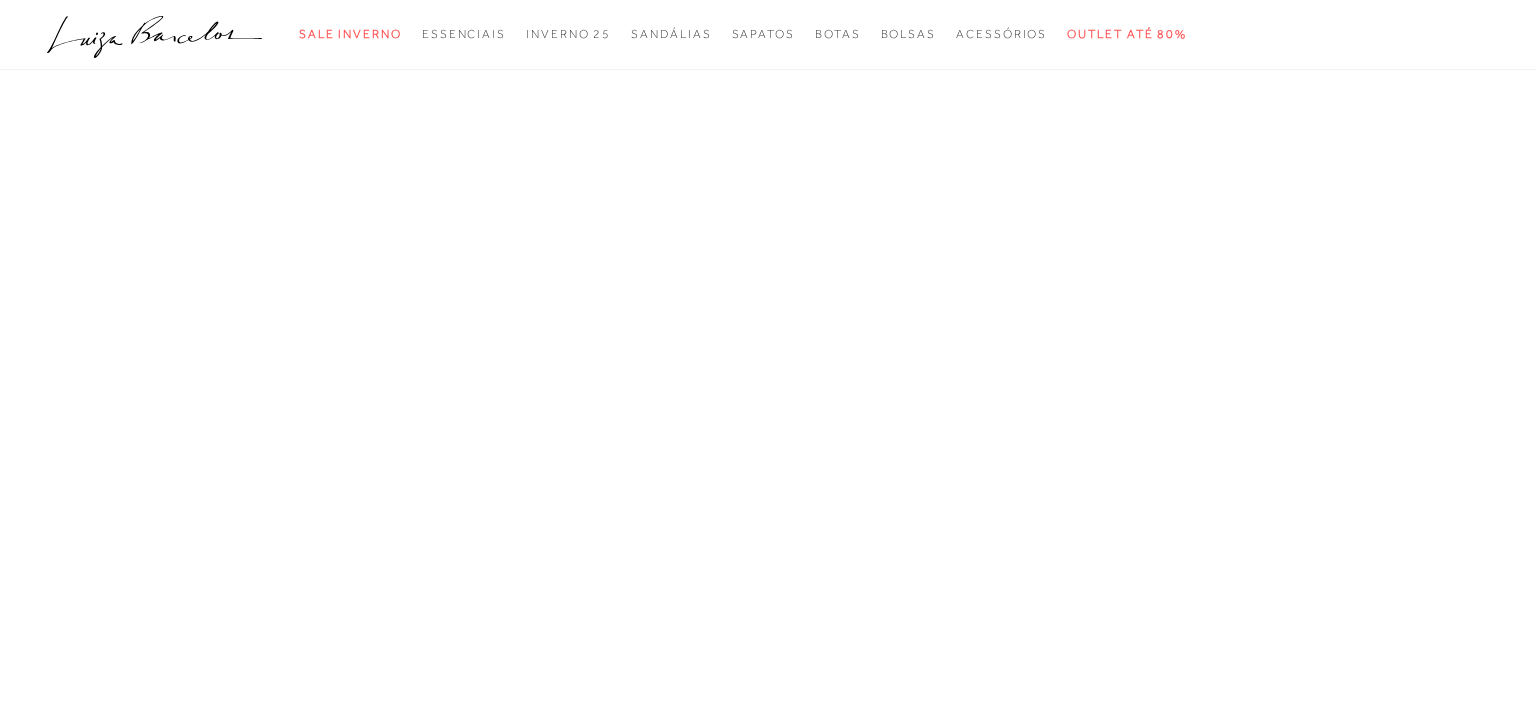 scroll, scrollTop: 0, scrollLeft: 0, axis: both 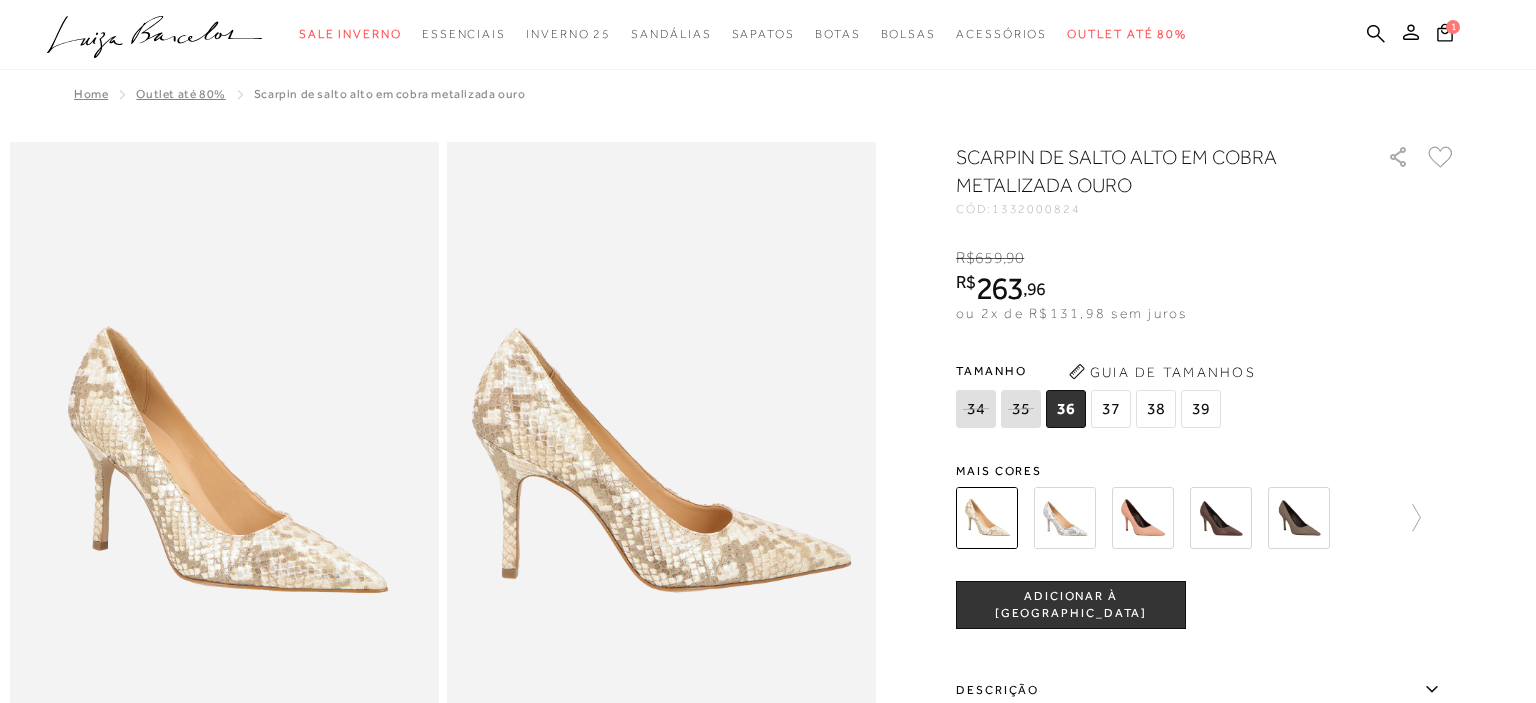 click on "SCARPIN DE SALTO ALTO EM COBRA METALIZADA OURO
CÓD:
1332000824
×
É necessário selecionar um tamanho para adicionar o produto como favorito.
R$ 659 , 90
R$ 263 , 96
ou 2x de R$131,98 sem juros
De  R$ 659,90
Por:  R$ 263,96
Tamanho
34" at bounding box center [1206, 586] 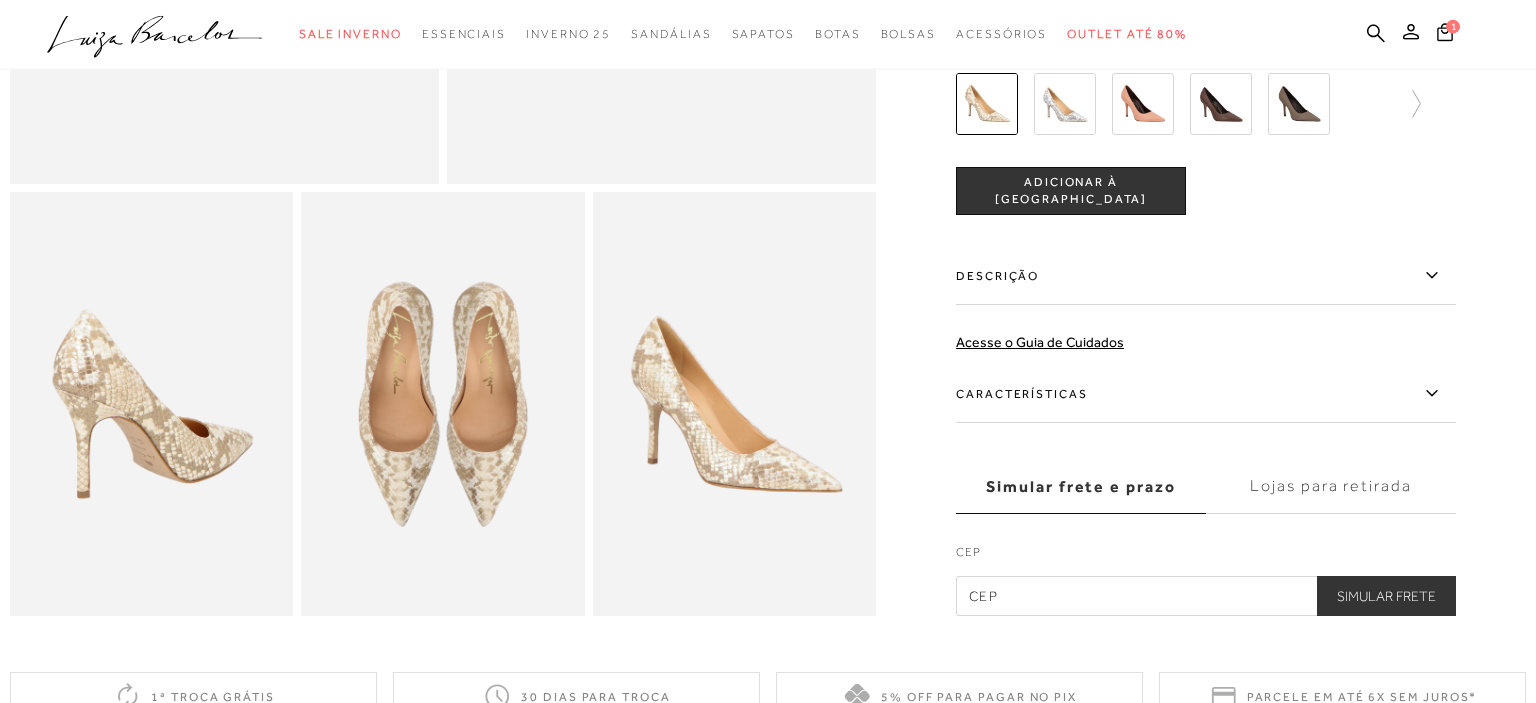 scroll, scrollTop: 633, scrollLeft: 0, axis: vertical 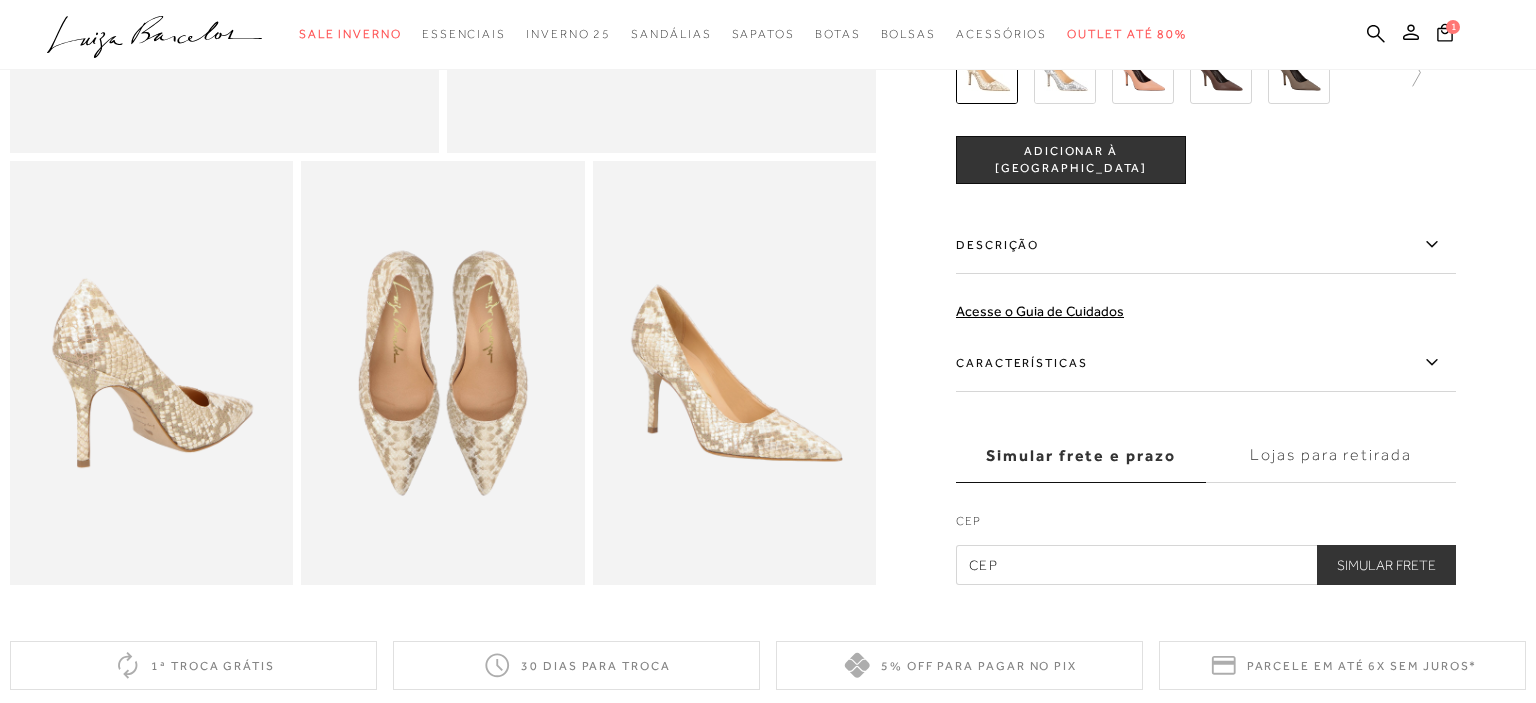 click 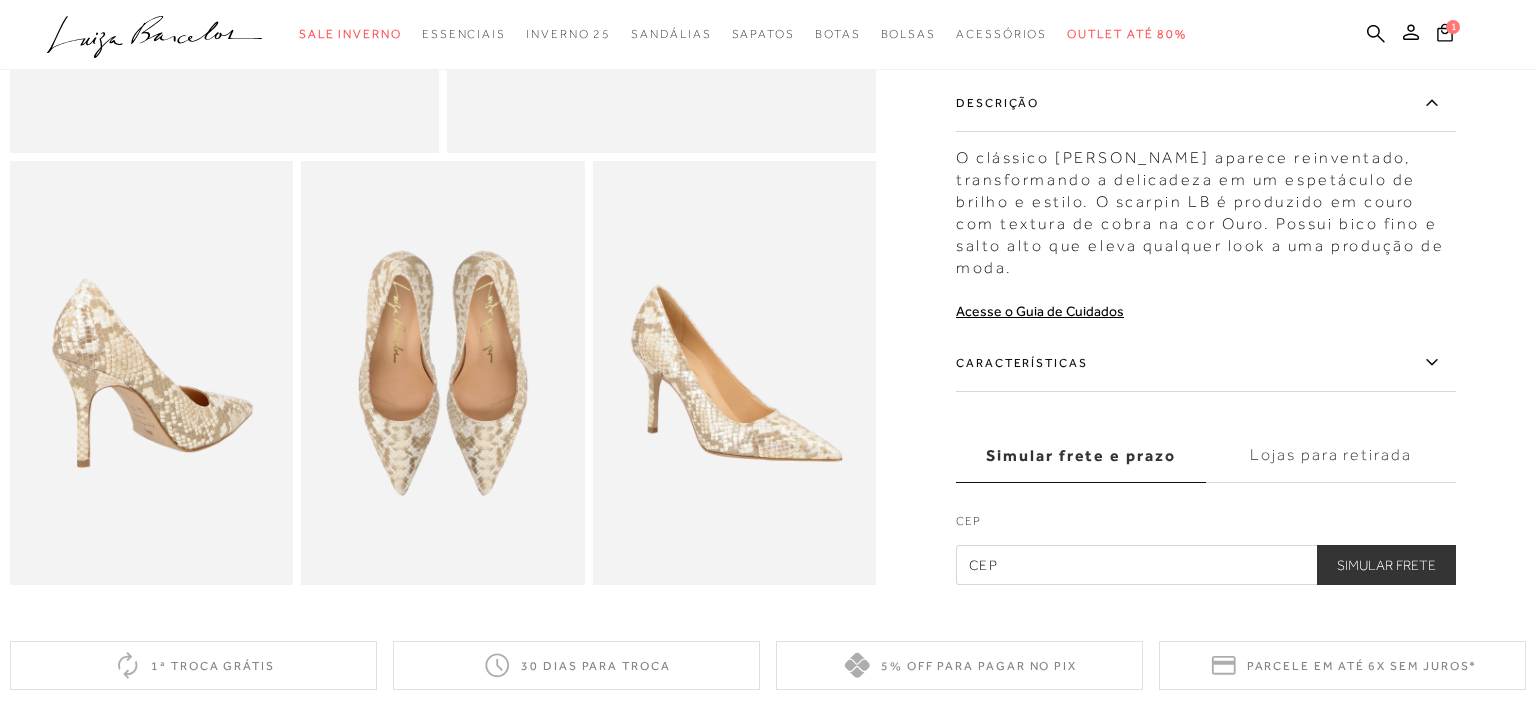 click 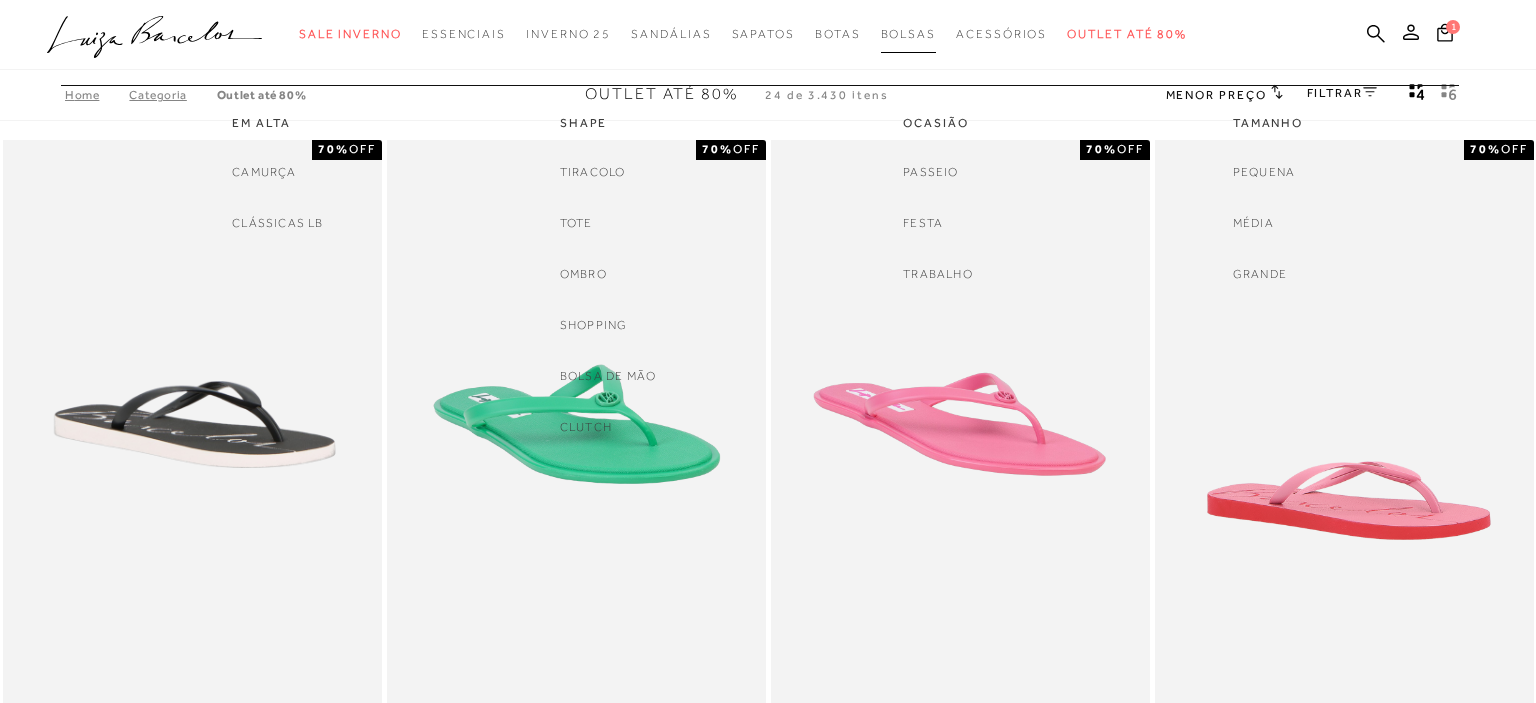 scroll, scrollTop: 2428, scrollLeft: 0, axis: vertical 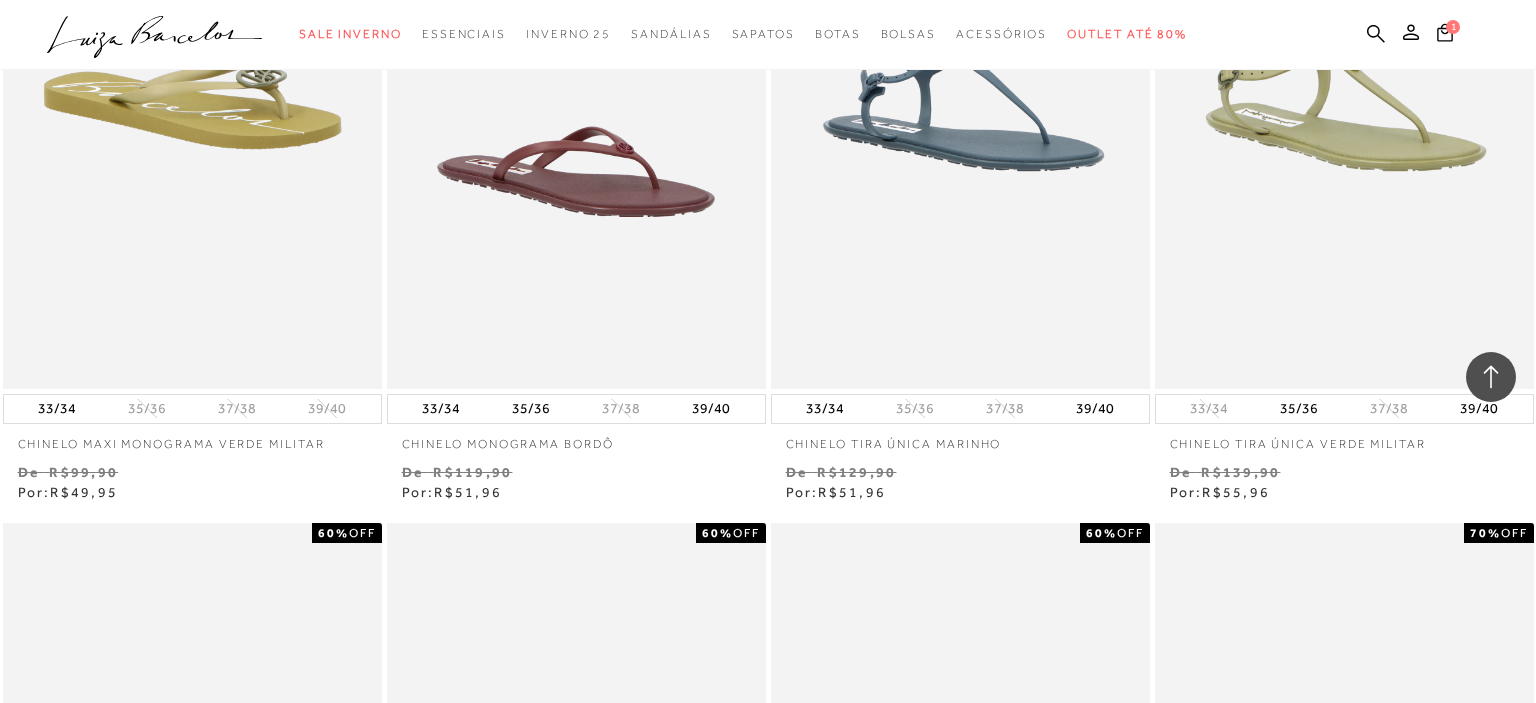 type 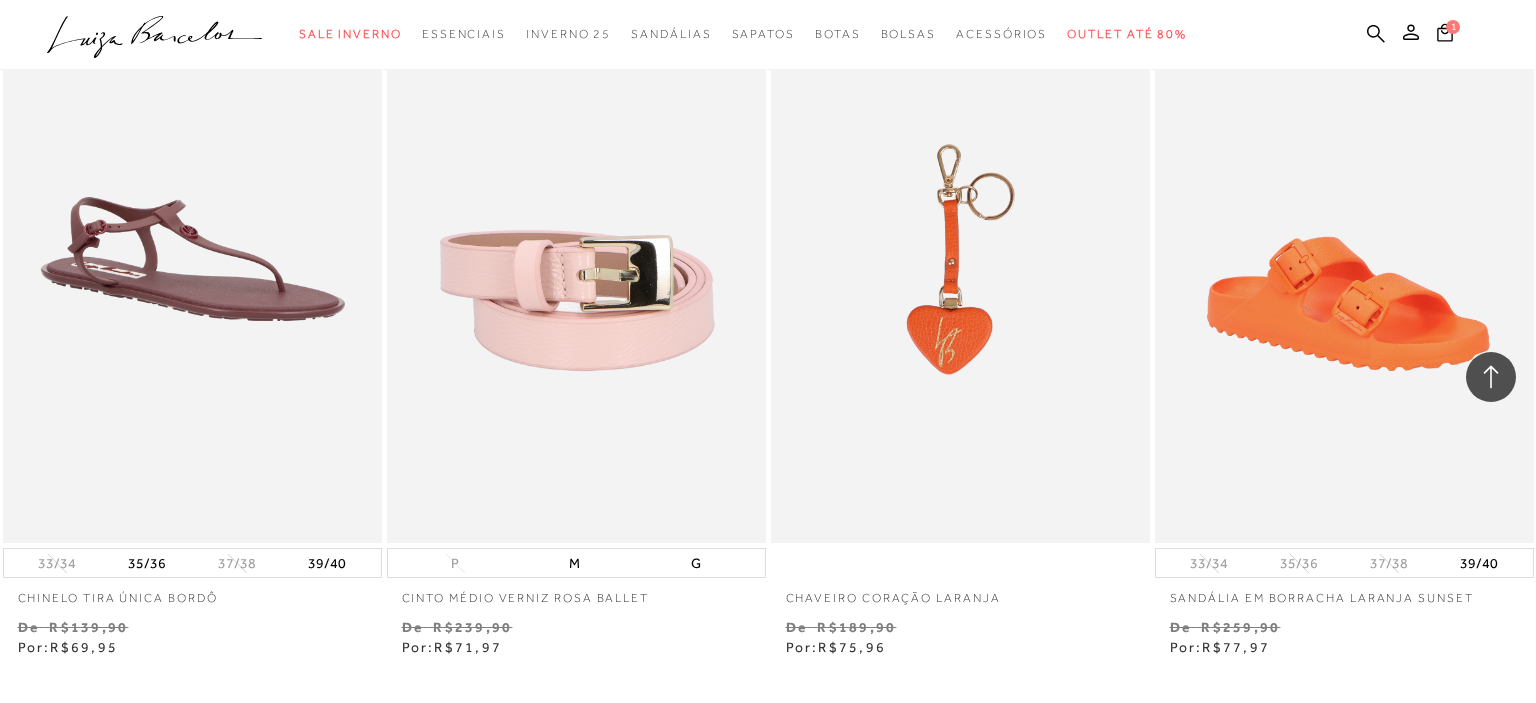 scroll, scrollTop: 3960, scrollLeft: 0, axis: vertical 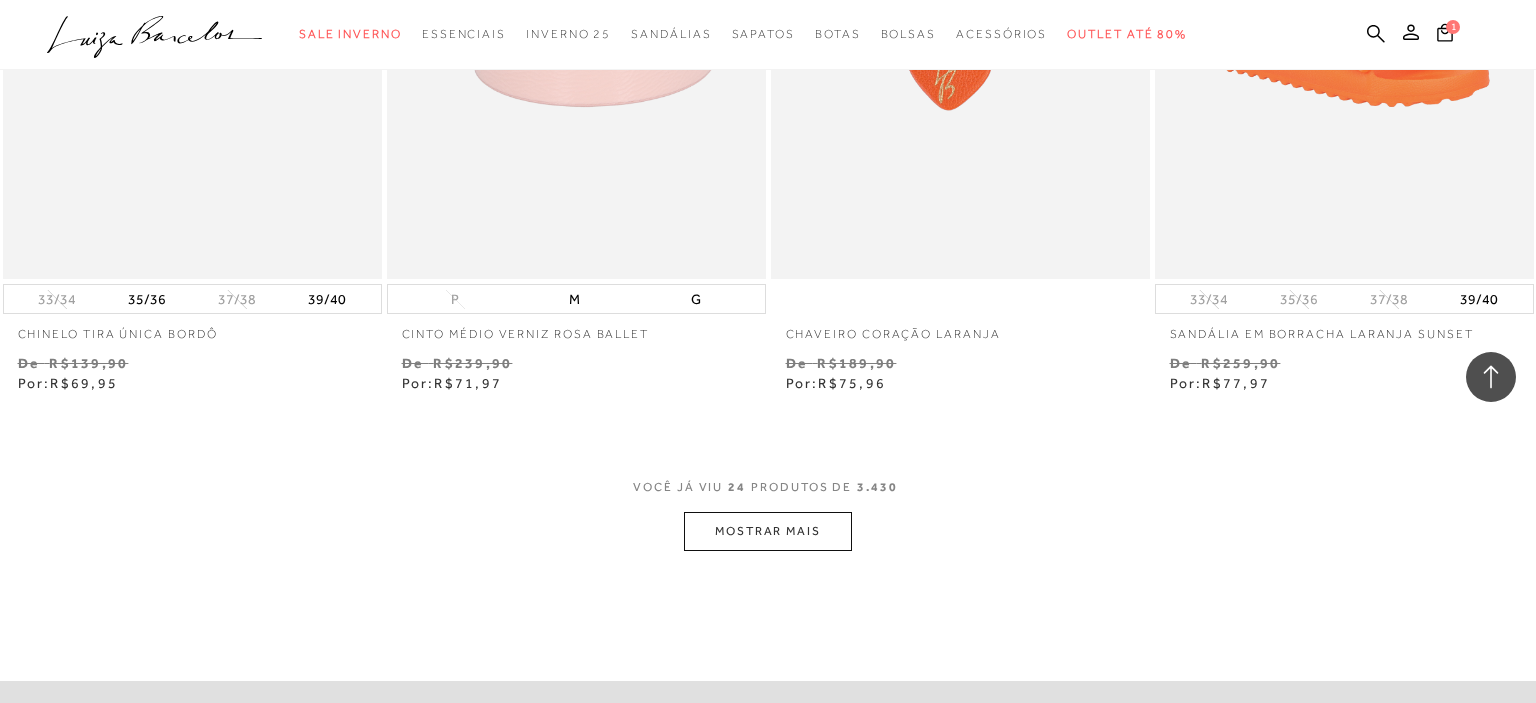 click on "MOSTRAR MAIS" at bounding box center (768, 531) 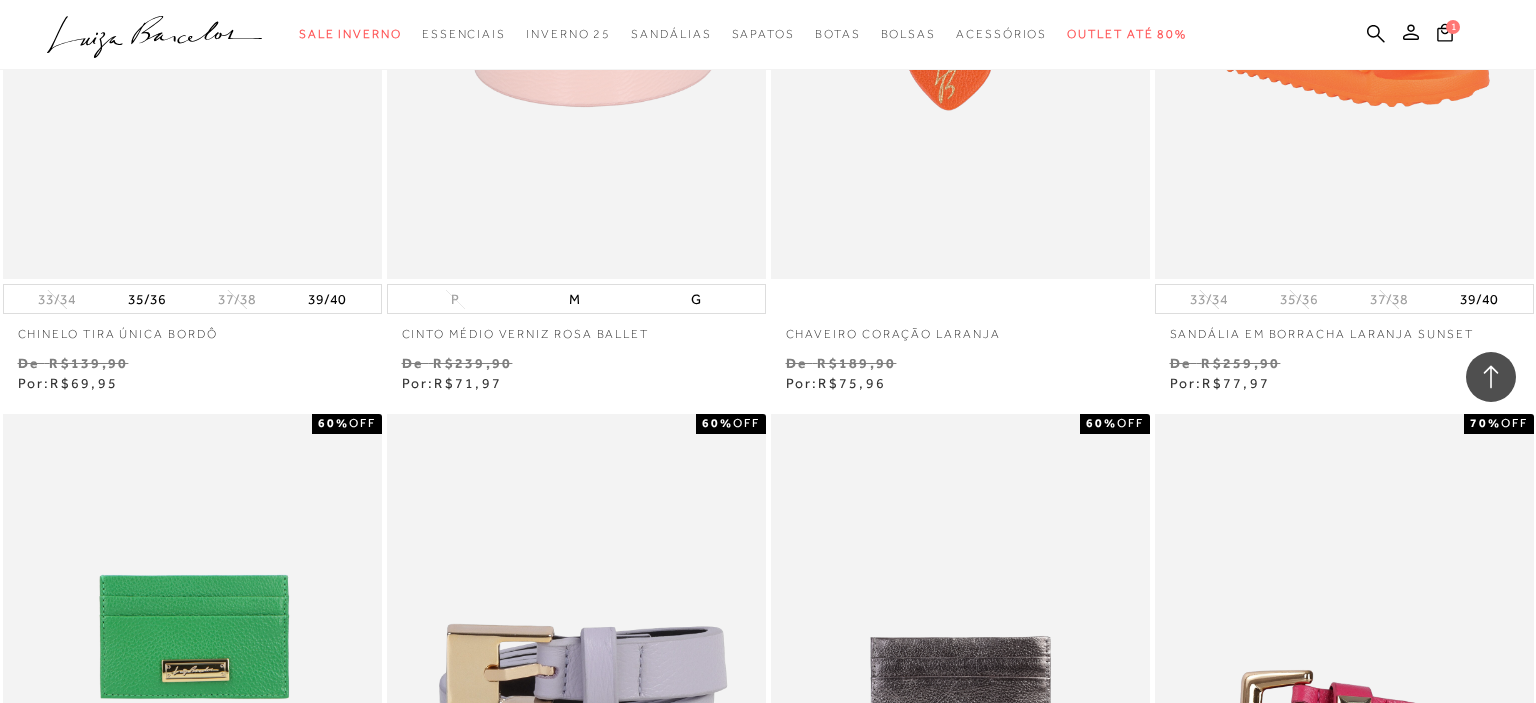 type 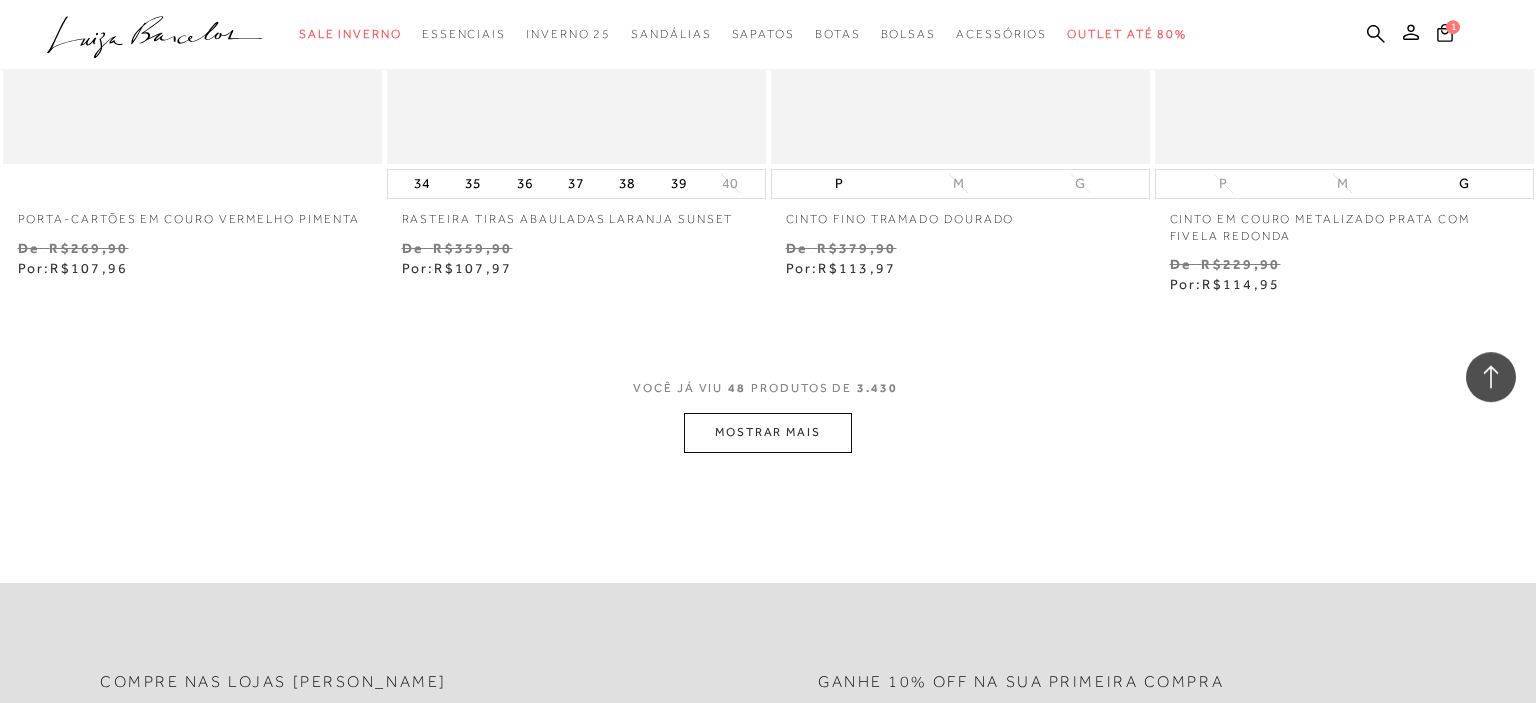 scroll, scrollTop: 8448, scrollLeft: 0, axis: vertical 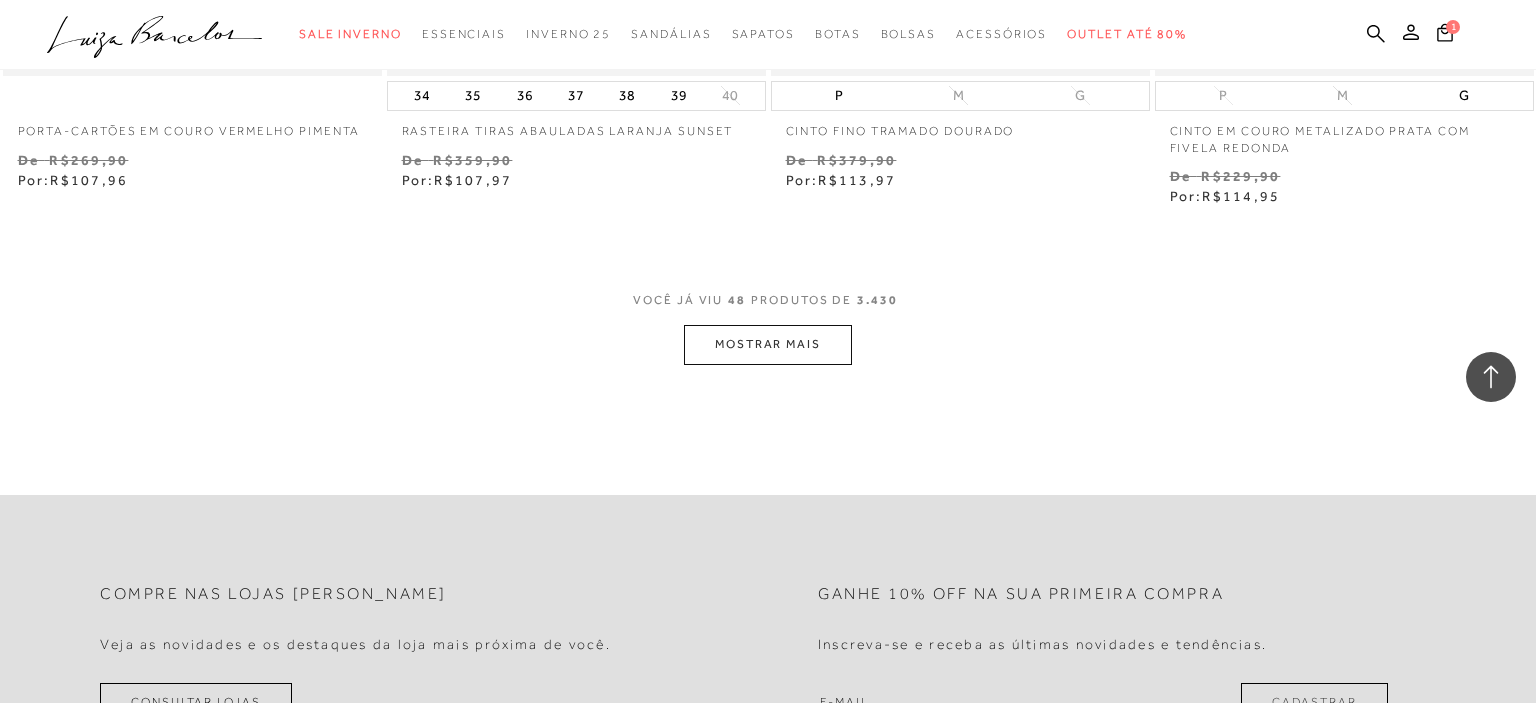click on "MOSTRAR MAIS" at bounding box center (768, 344) 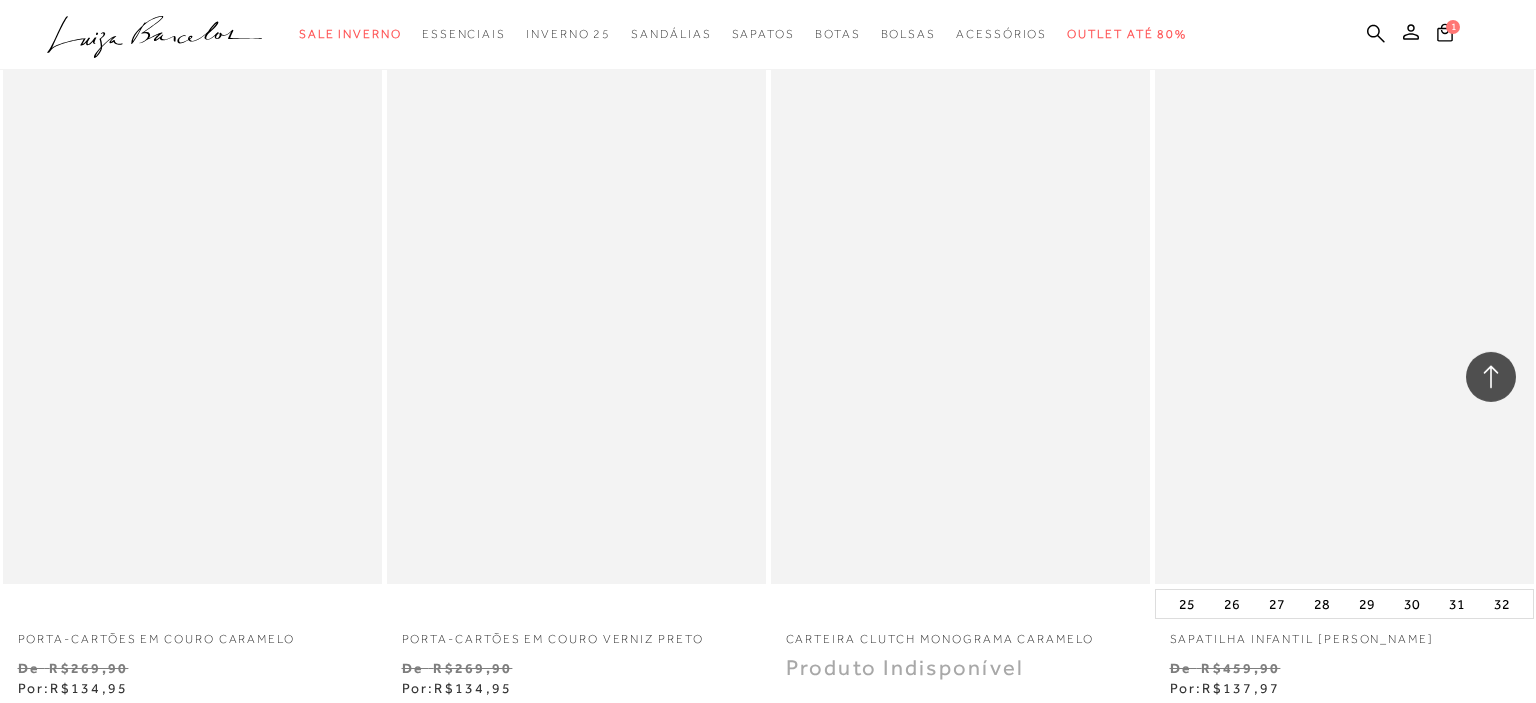 scroll, scrollTop: 11563, scrollLeft: 0, axis: vertical 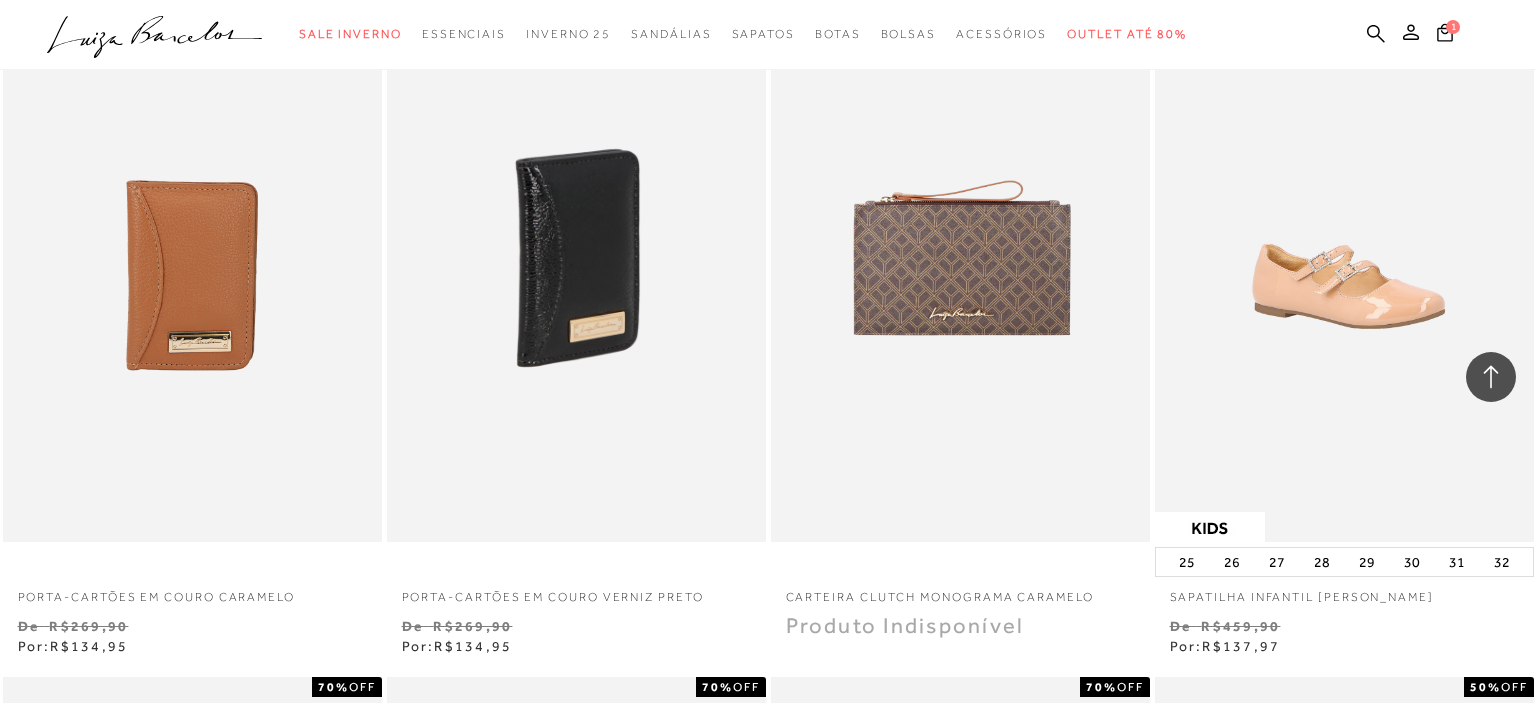 click at bounding box center (577, 258) 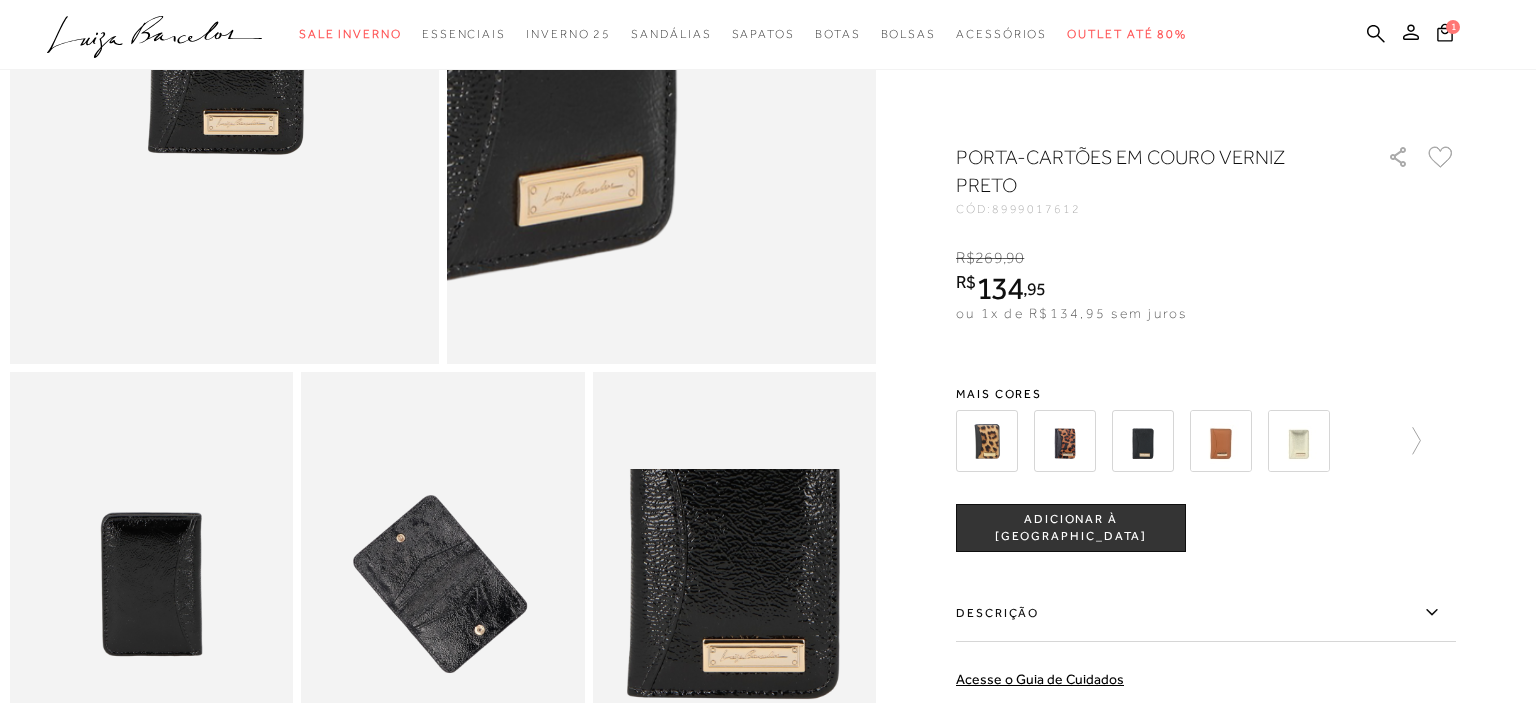 scroll, scrollTop: 475, scrollLeft: 0, axis: vertical 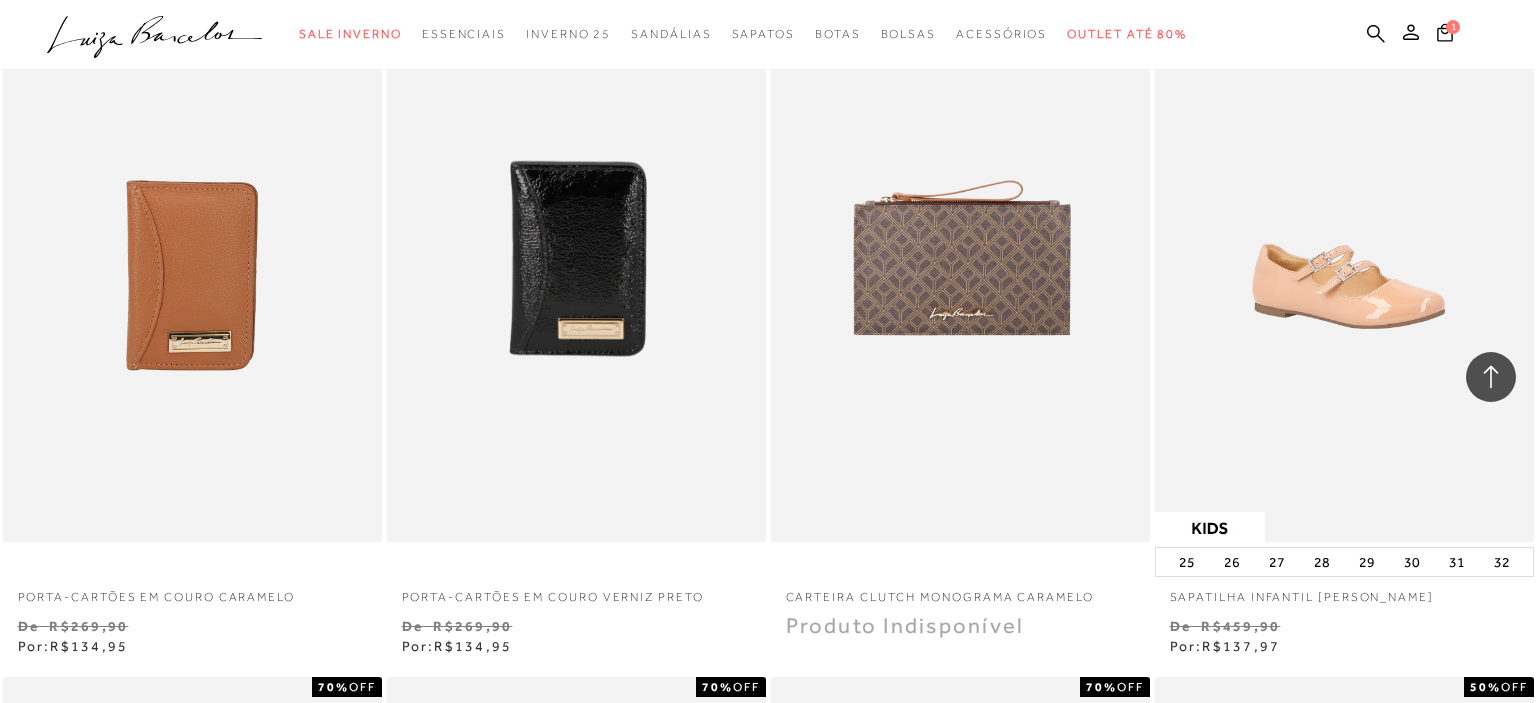 type 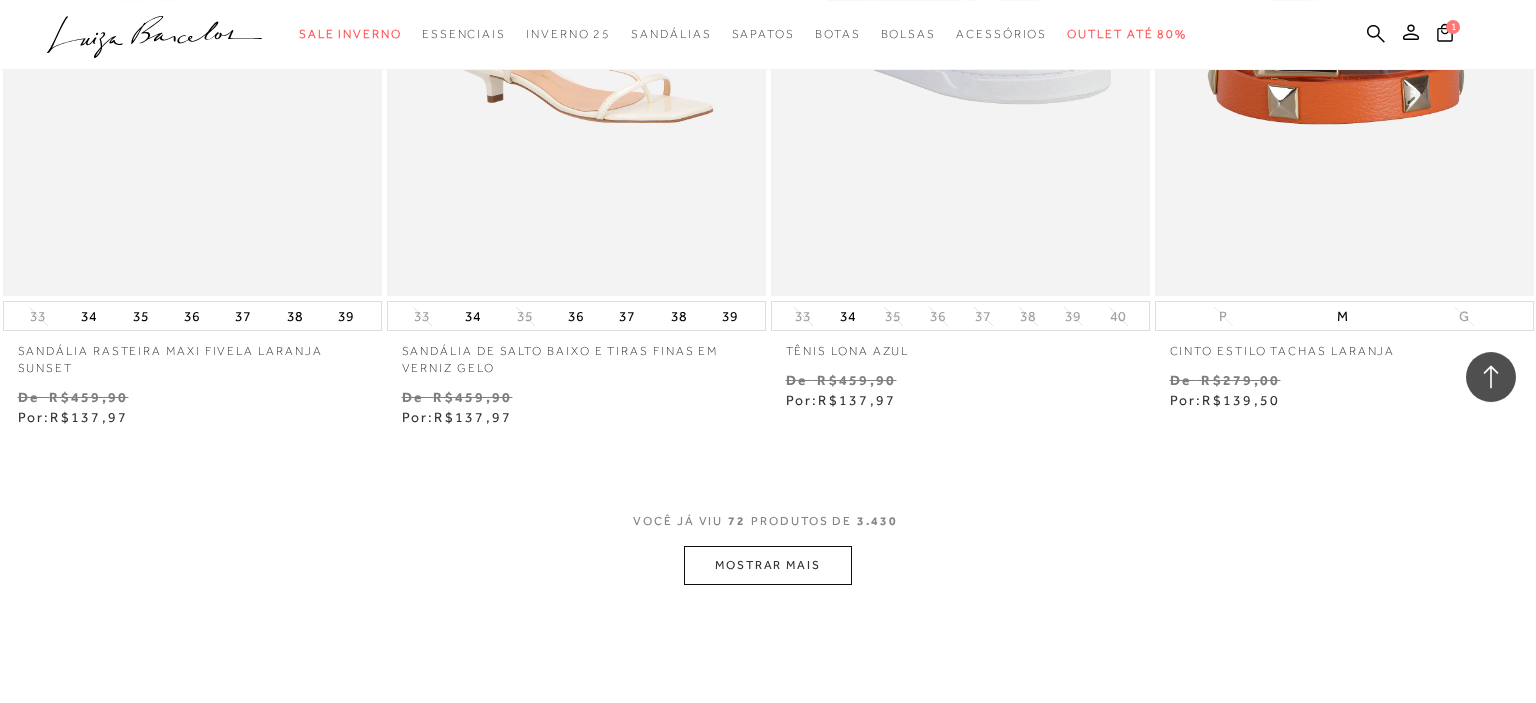scroll, scrollTop: 12513, scrollLeft: 0, axis: vertical 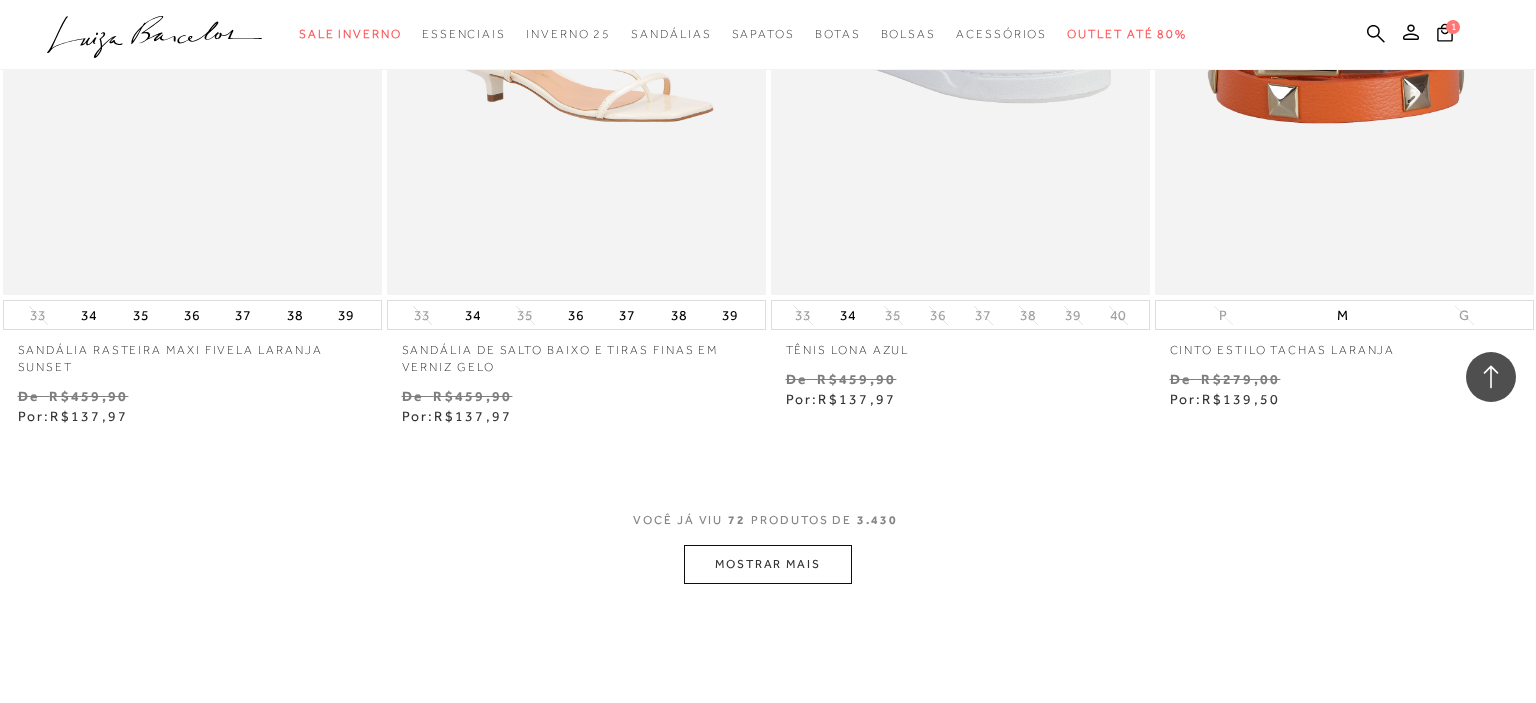 click on "MOSTRAR MAIS" at bounding box center (768, 564) 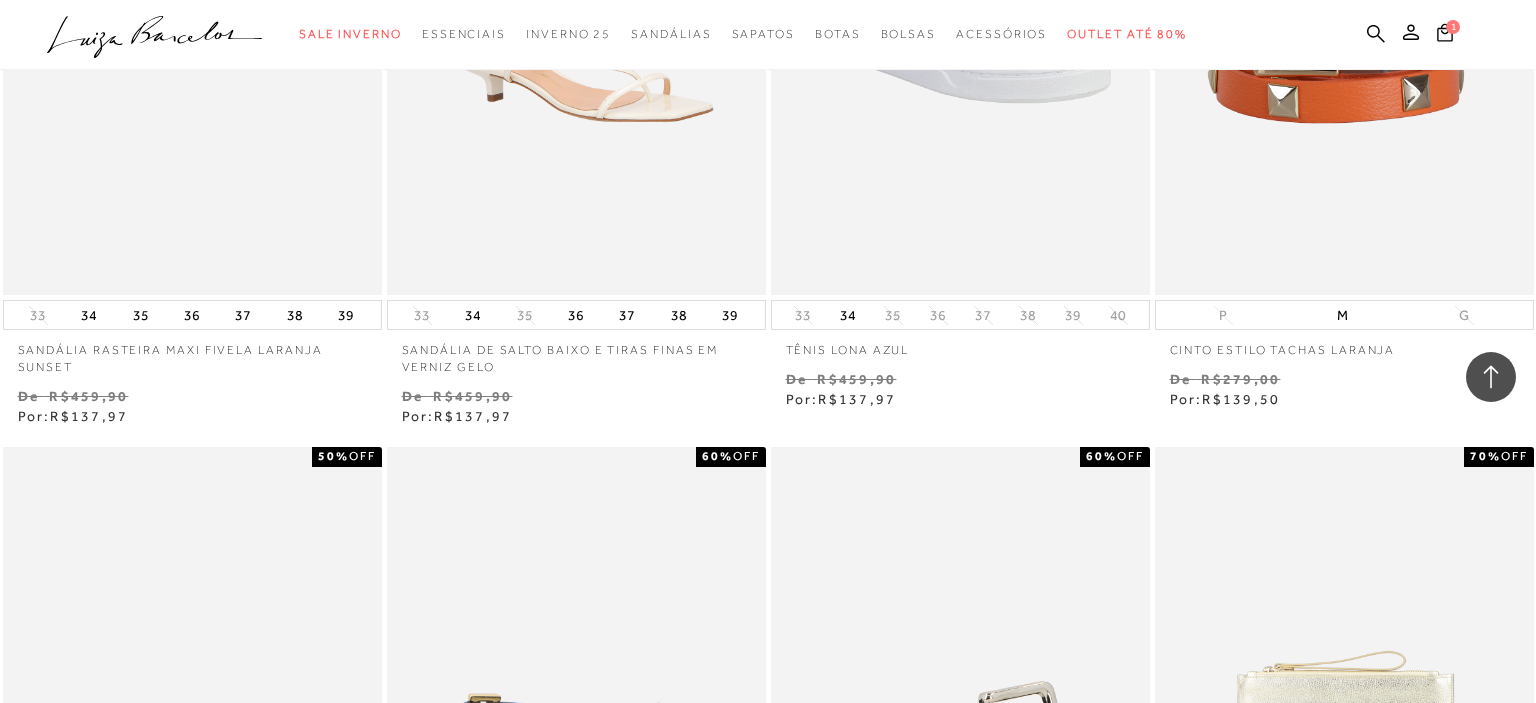 type 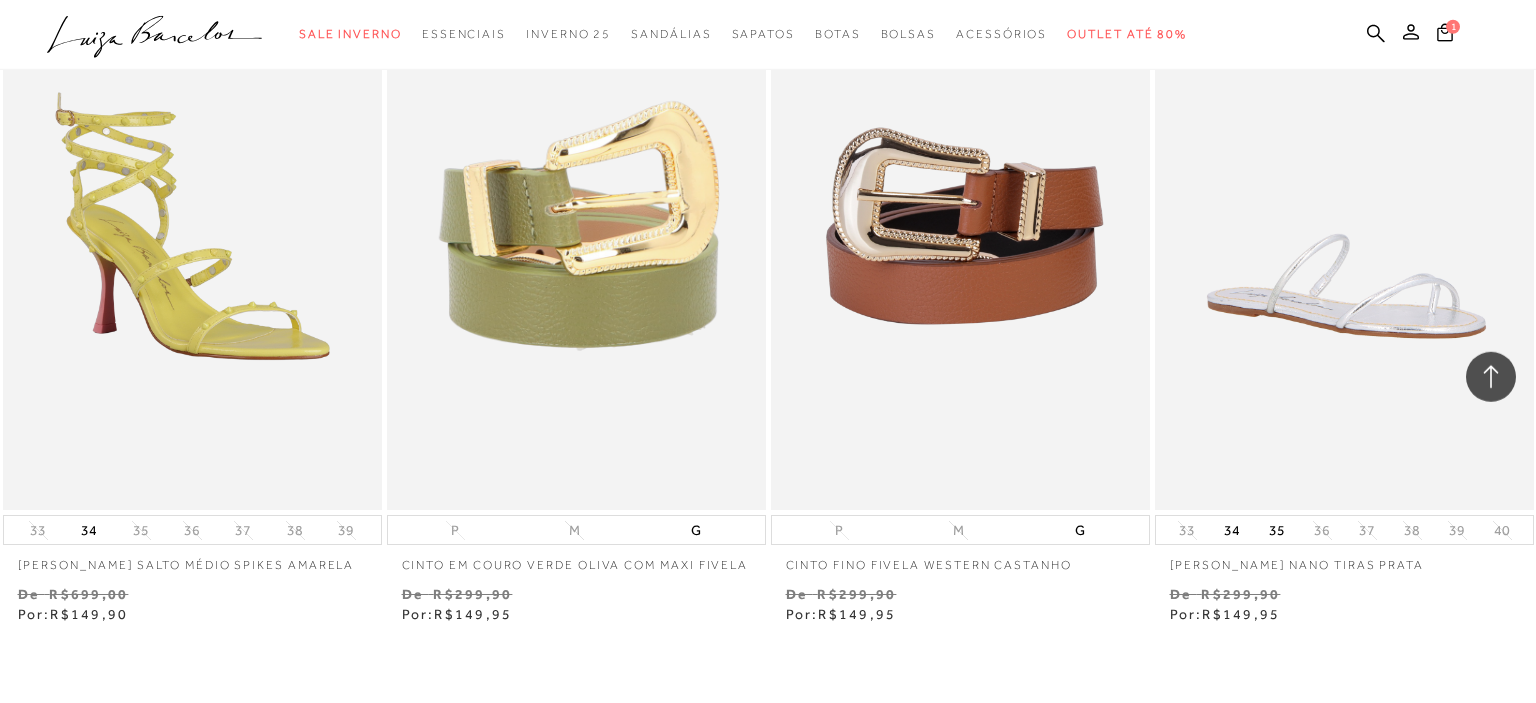scroll, scrollTop: 16632, scrollLeft: 0, axis: vertical 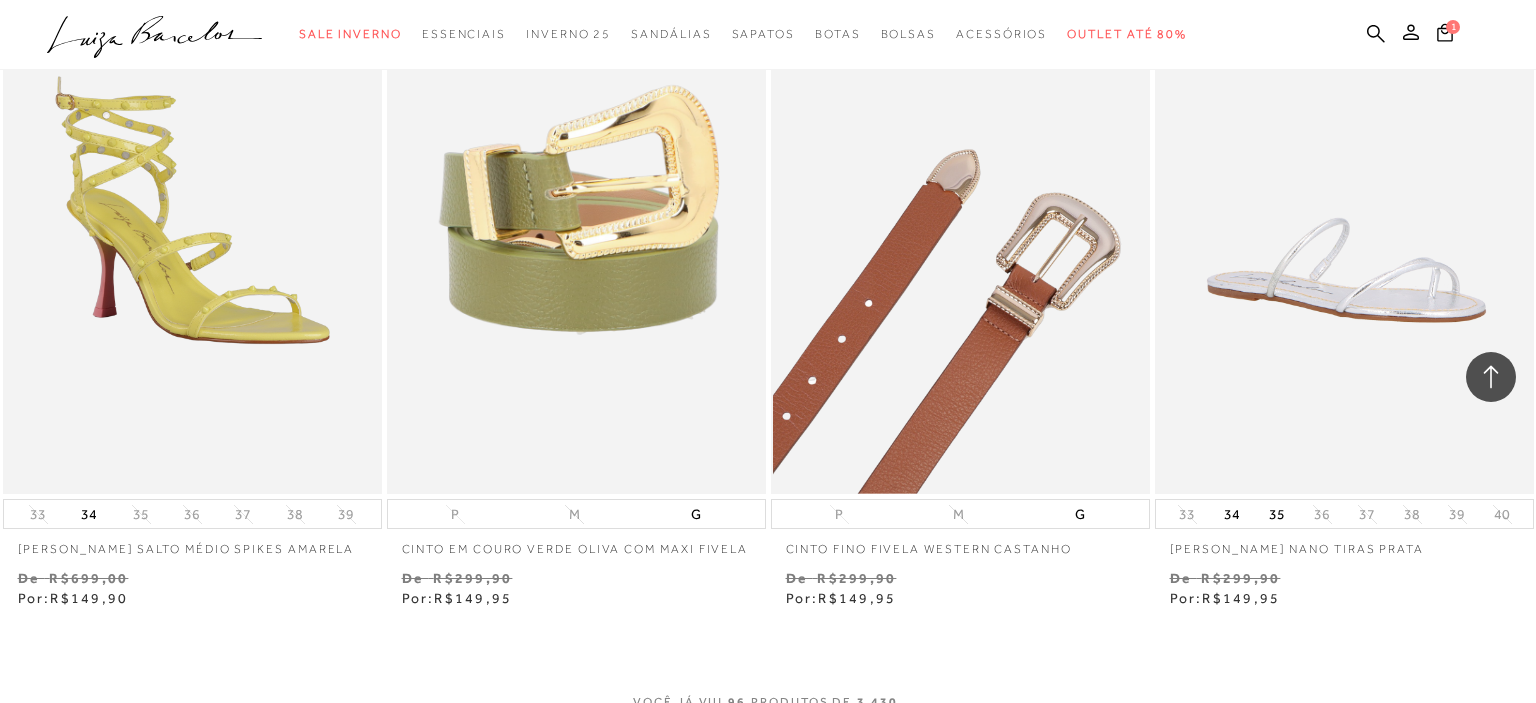 click at bounding box center (961, 210) 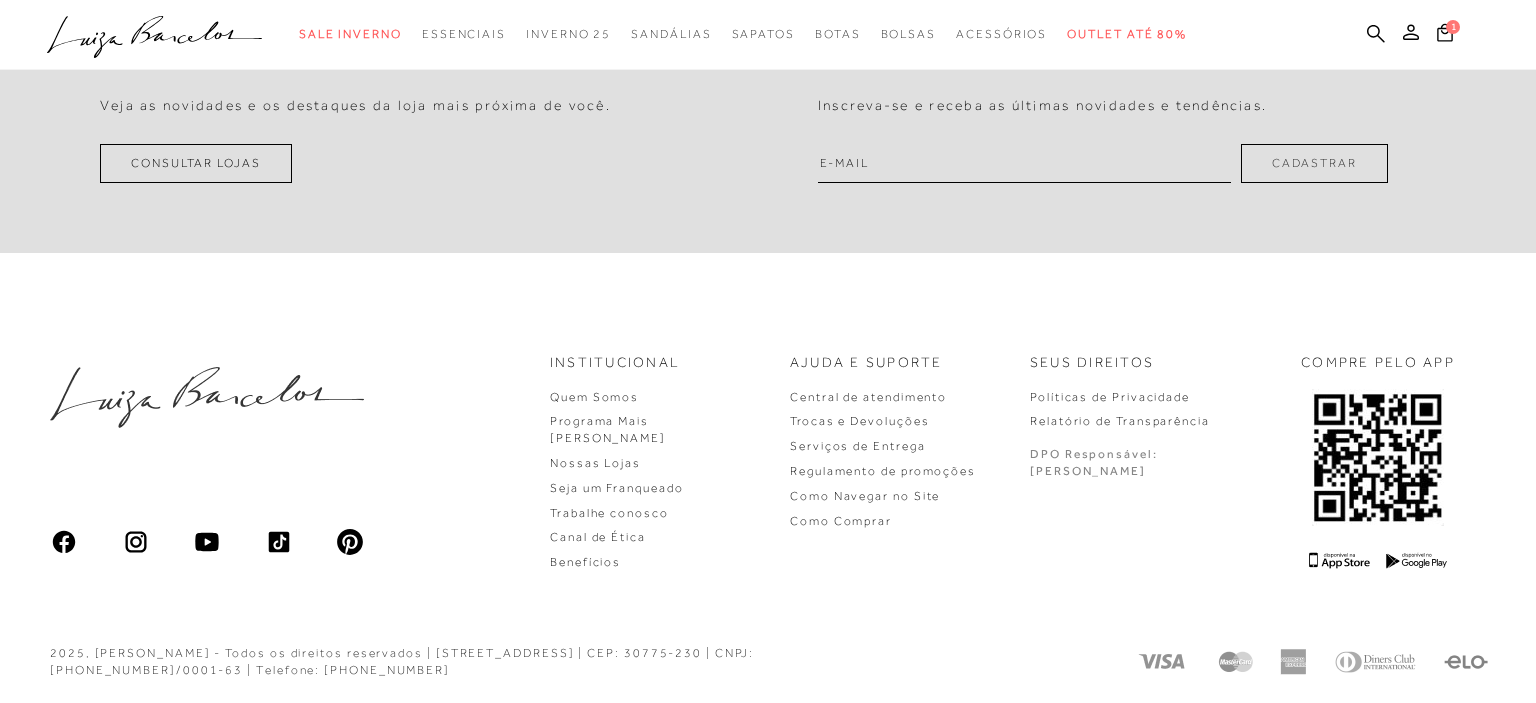 scroll, scrollTop: 0, scrollLeft: 0, axis: both 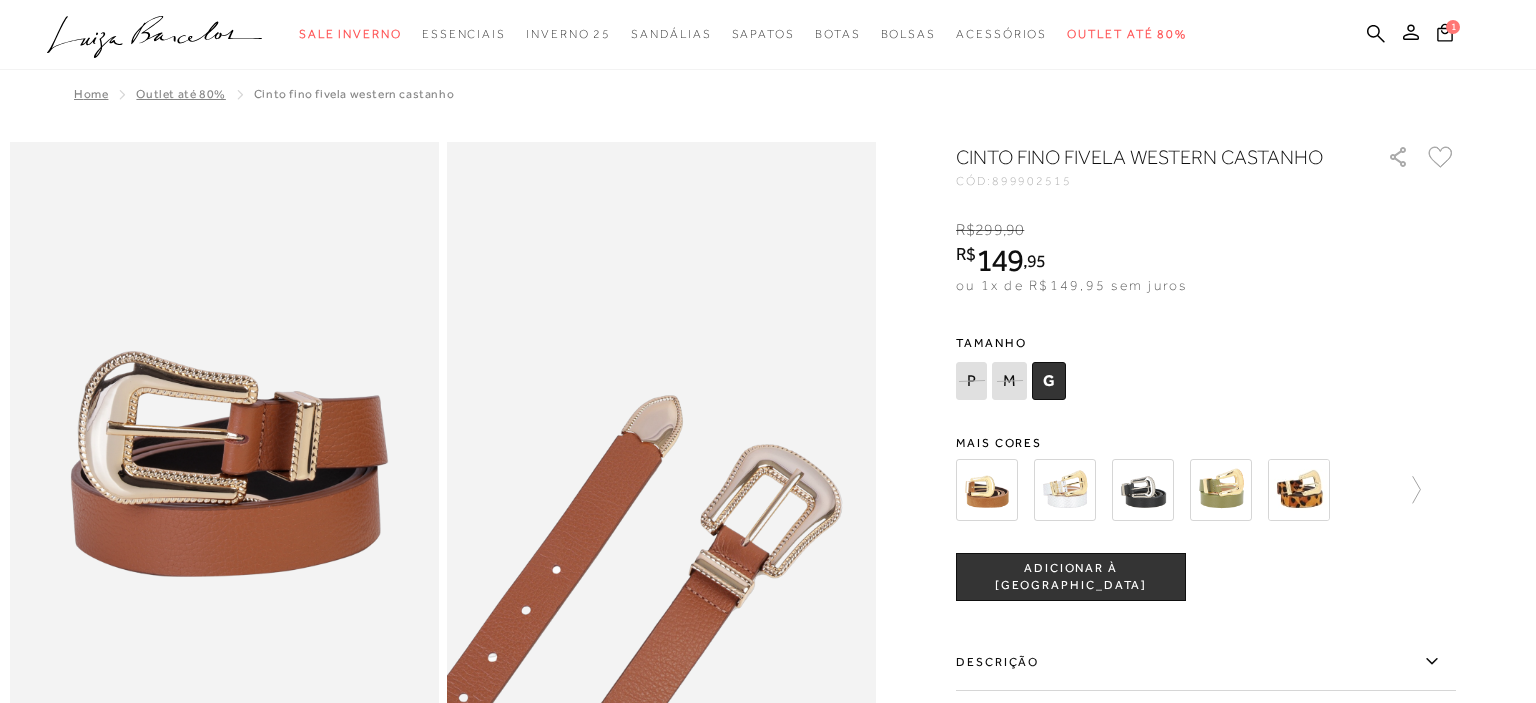 click on "G" at bounding box center (1049, 381) 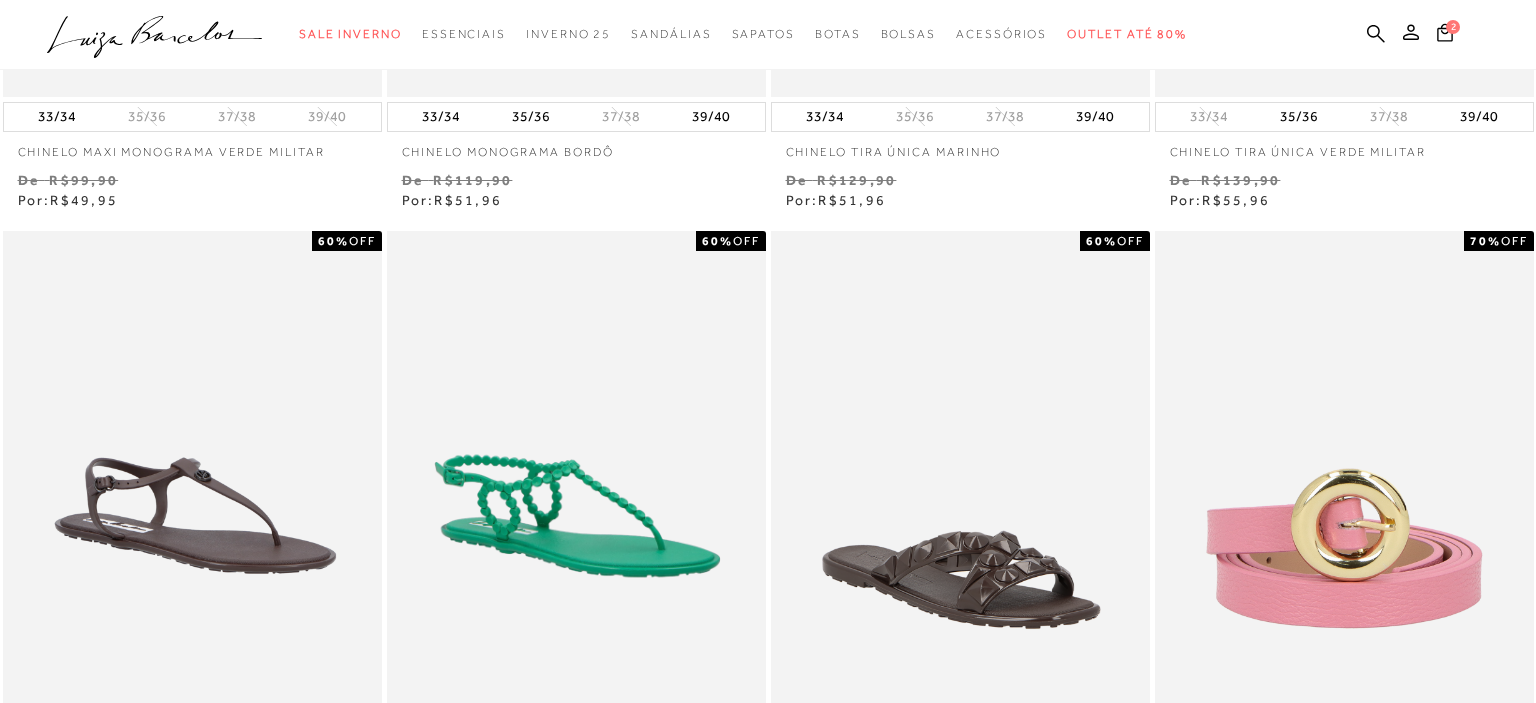 scroll, scrollTop: 0, scrollLeft: 0, axis: both 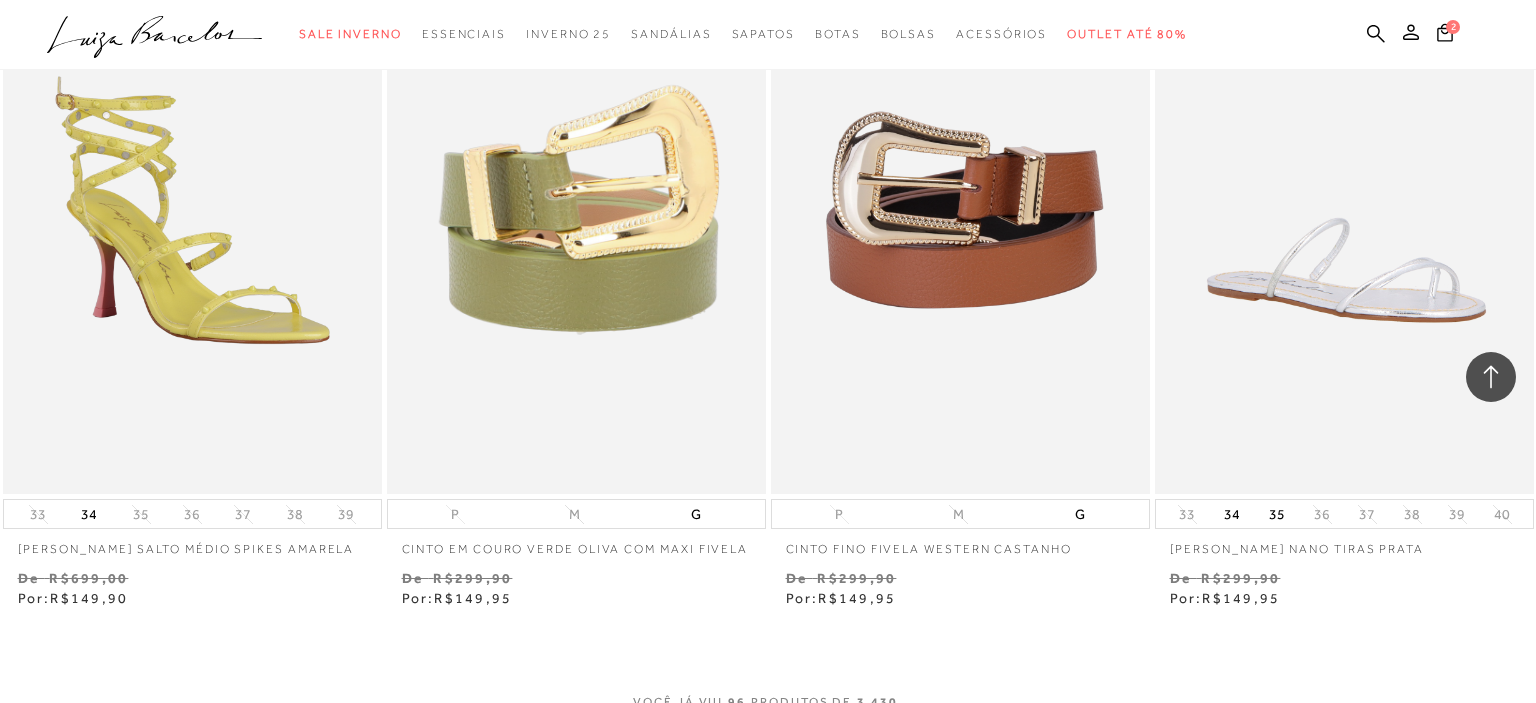 type 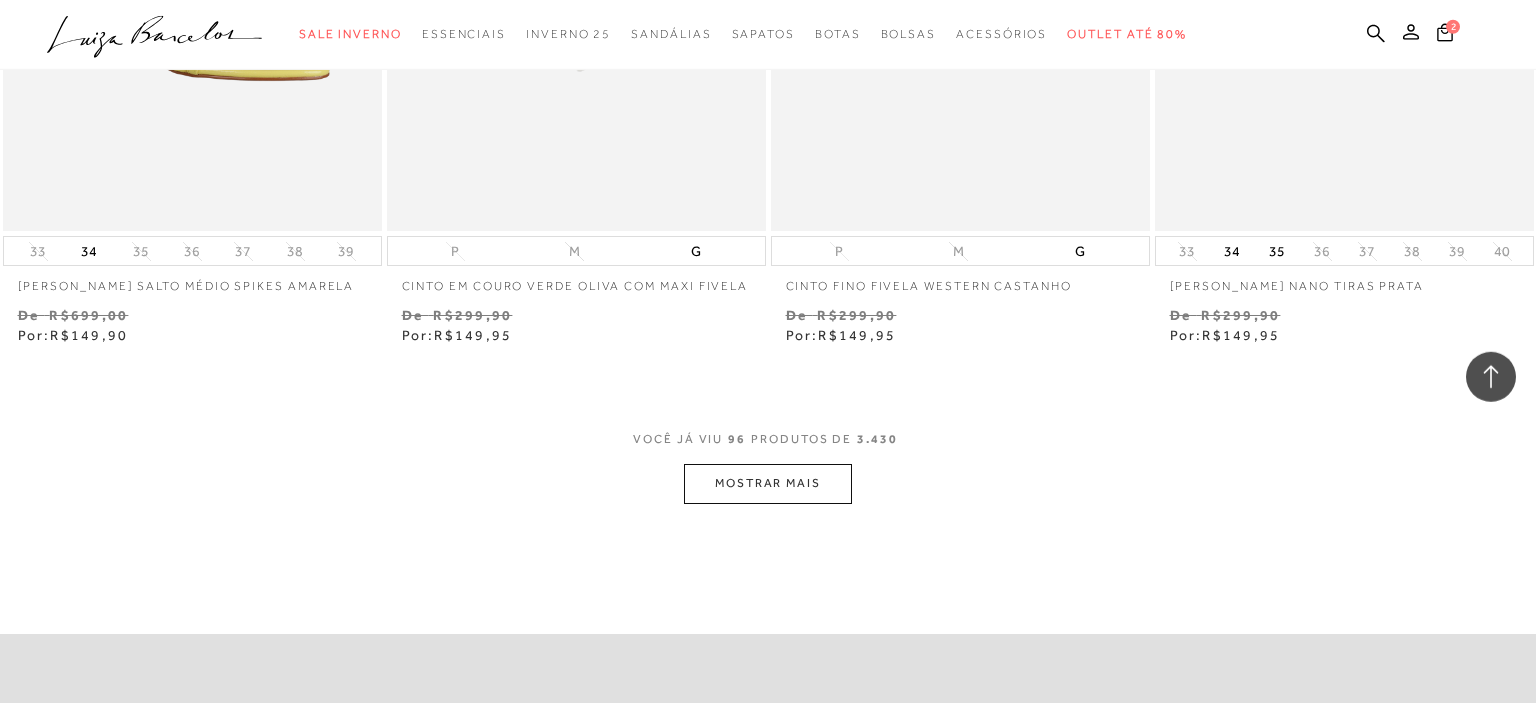 scroll, scrollTop: 16896, scrollLeft: 0, axis: vertical 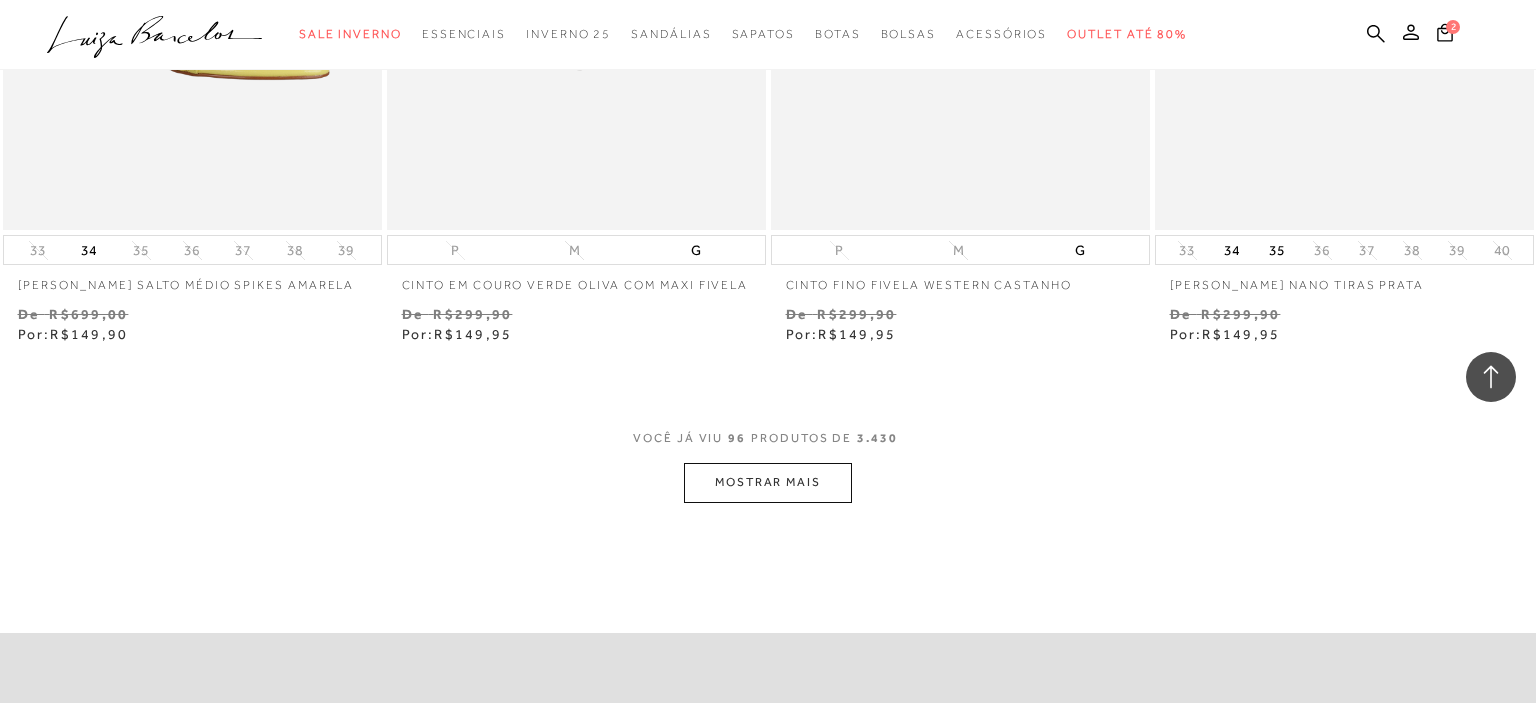 click on "MOSTRAR MAIS" at bounding box center [768, 482] 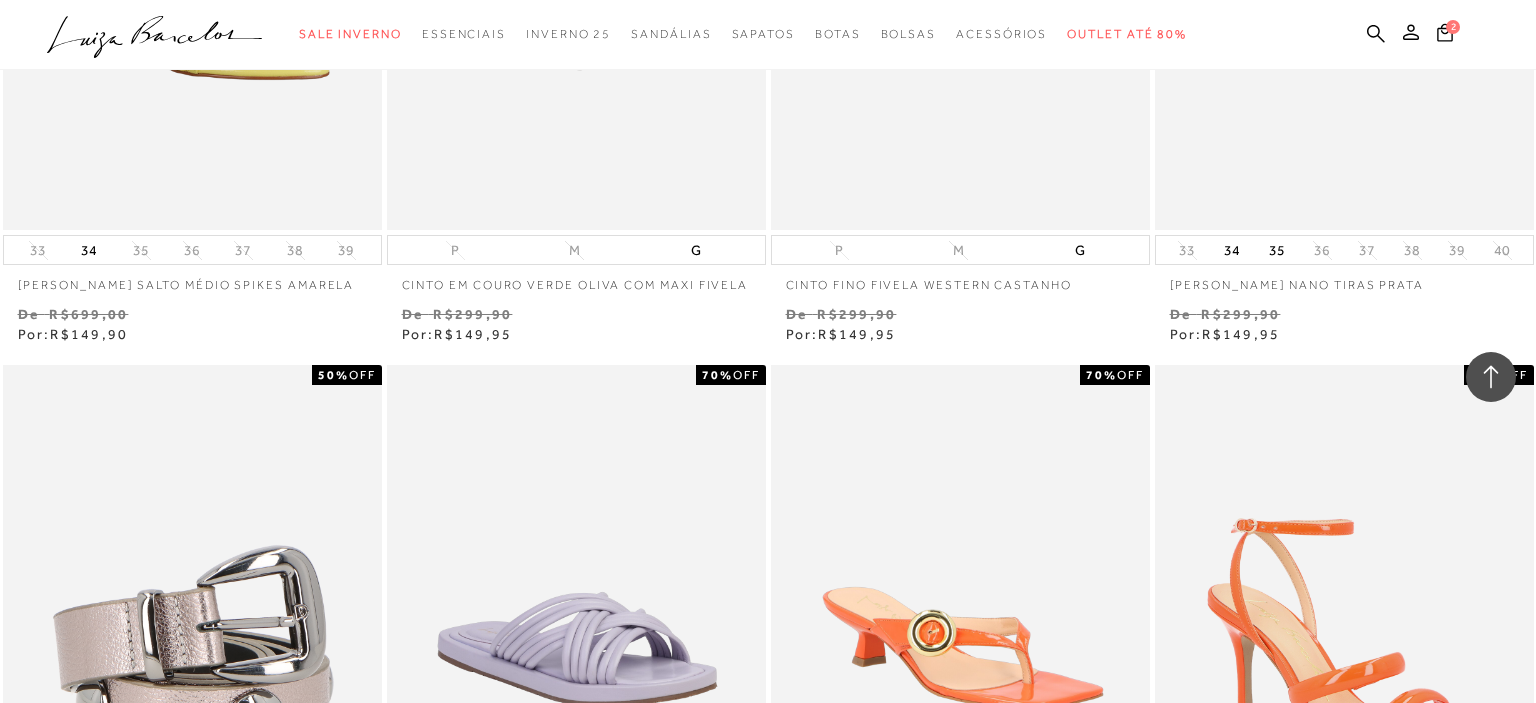 type 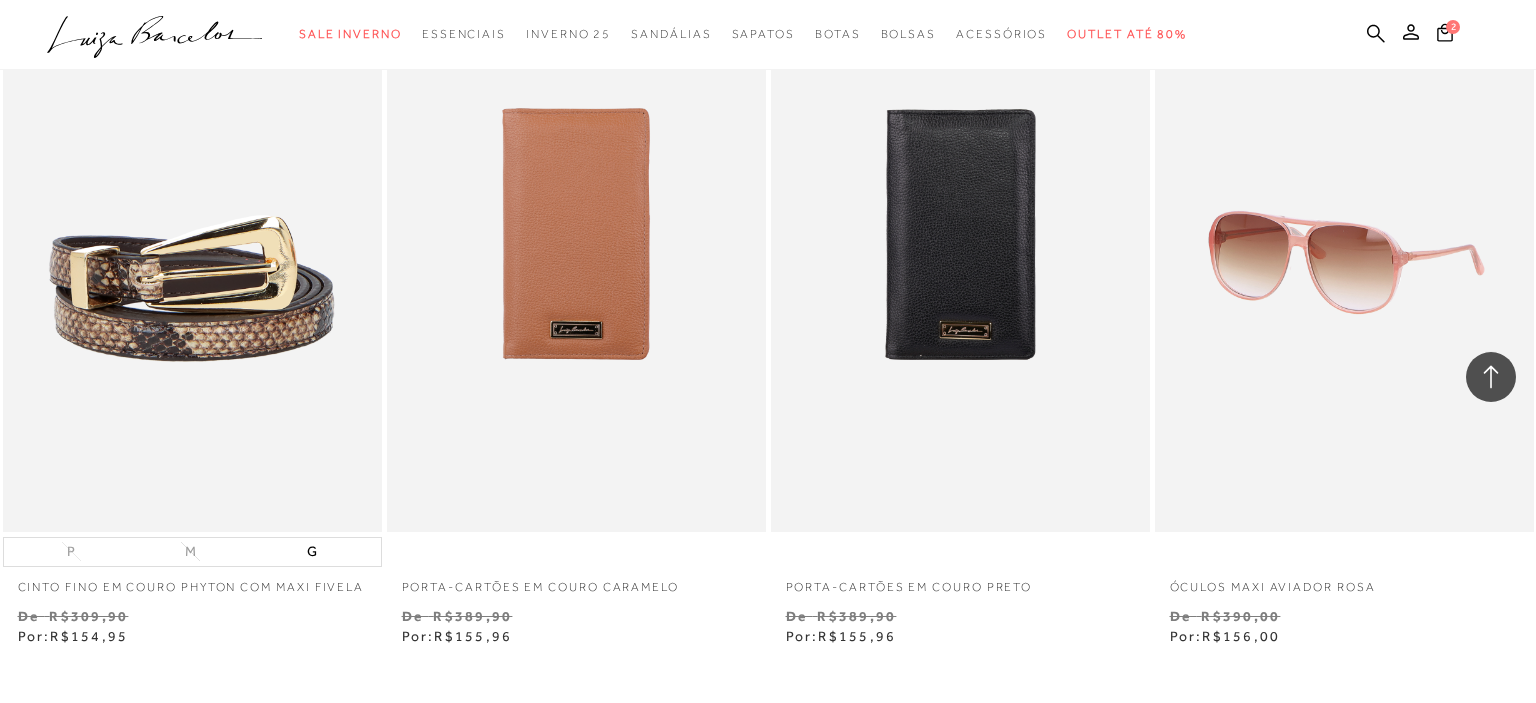 scroll, scrollTop: 20908, scrollLeft: 0, axis: vertical 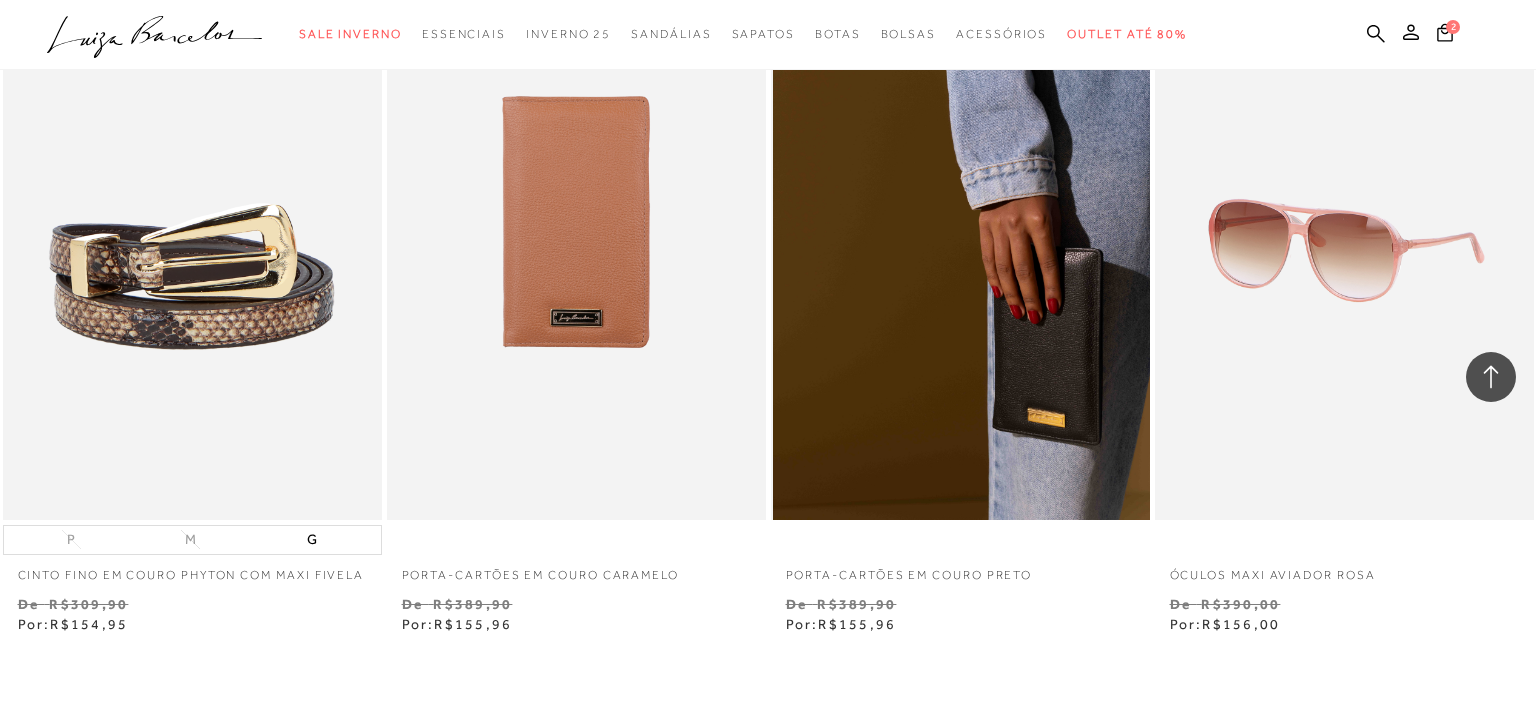 click at bounding box center [961, 235] 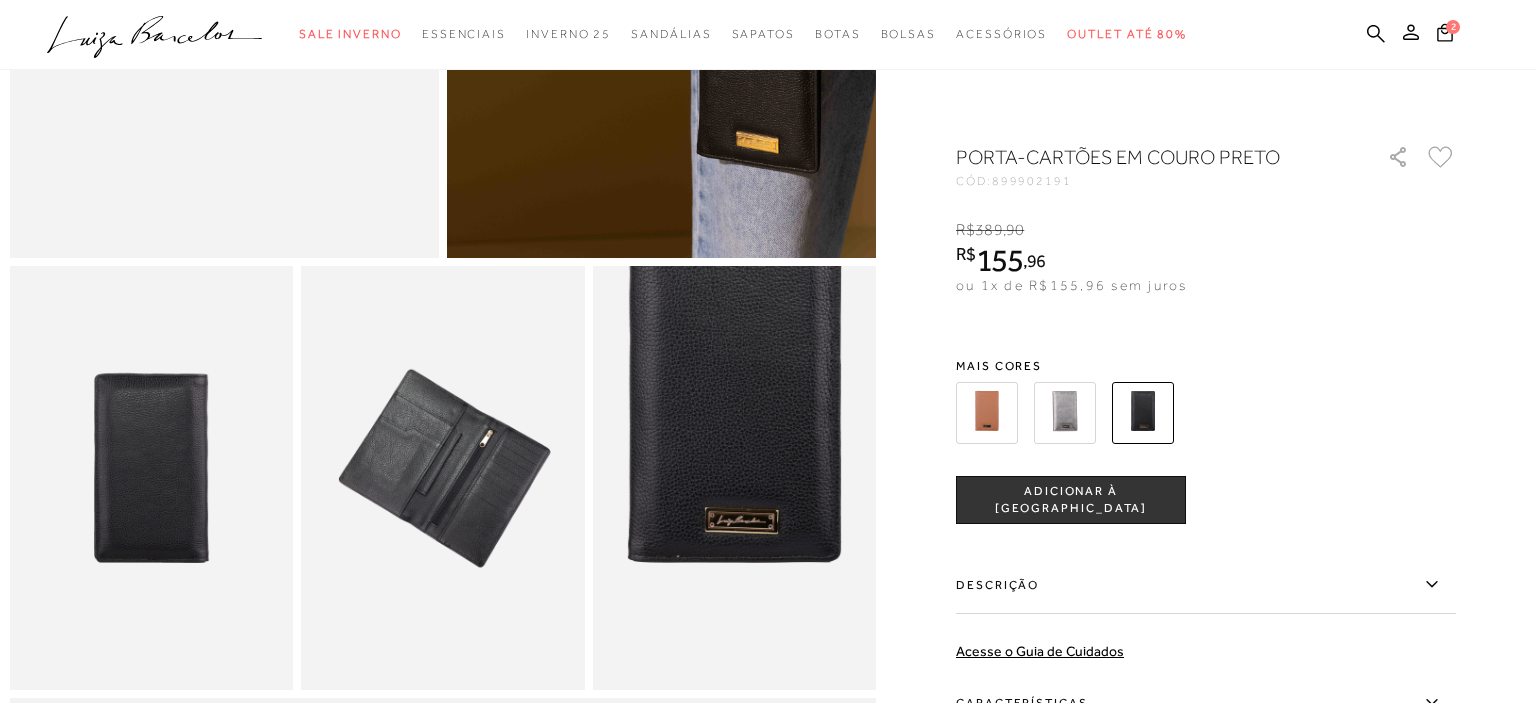 scroll, scrollTop: 475, scrollLeft: 0, axis: vertical 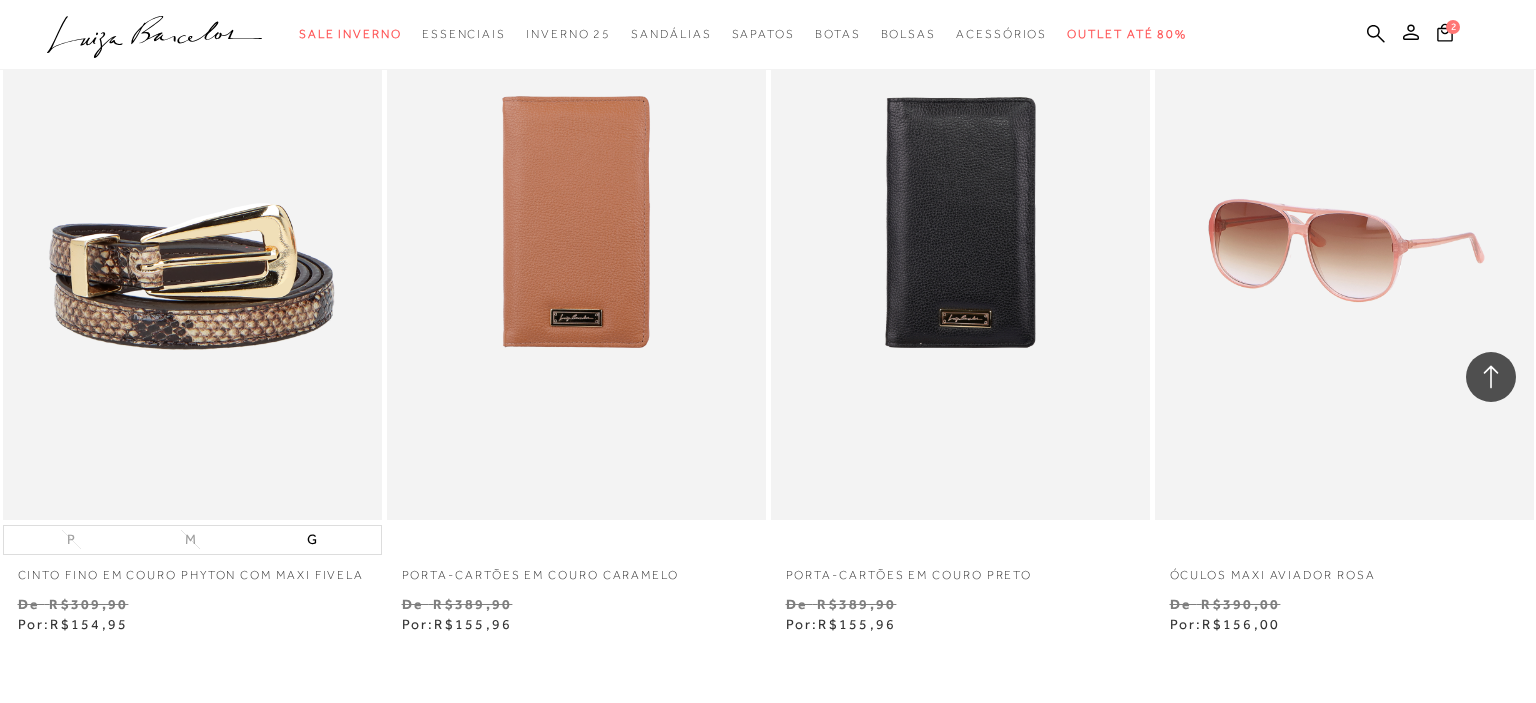 click on "ÓCULOS MAXI AVIADOR ROSA
60%
OFF N Venda De R$390,00" at bounding box center [1344, 293] 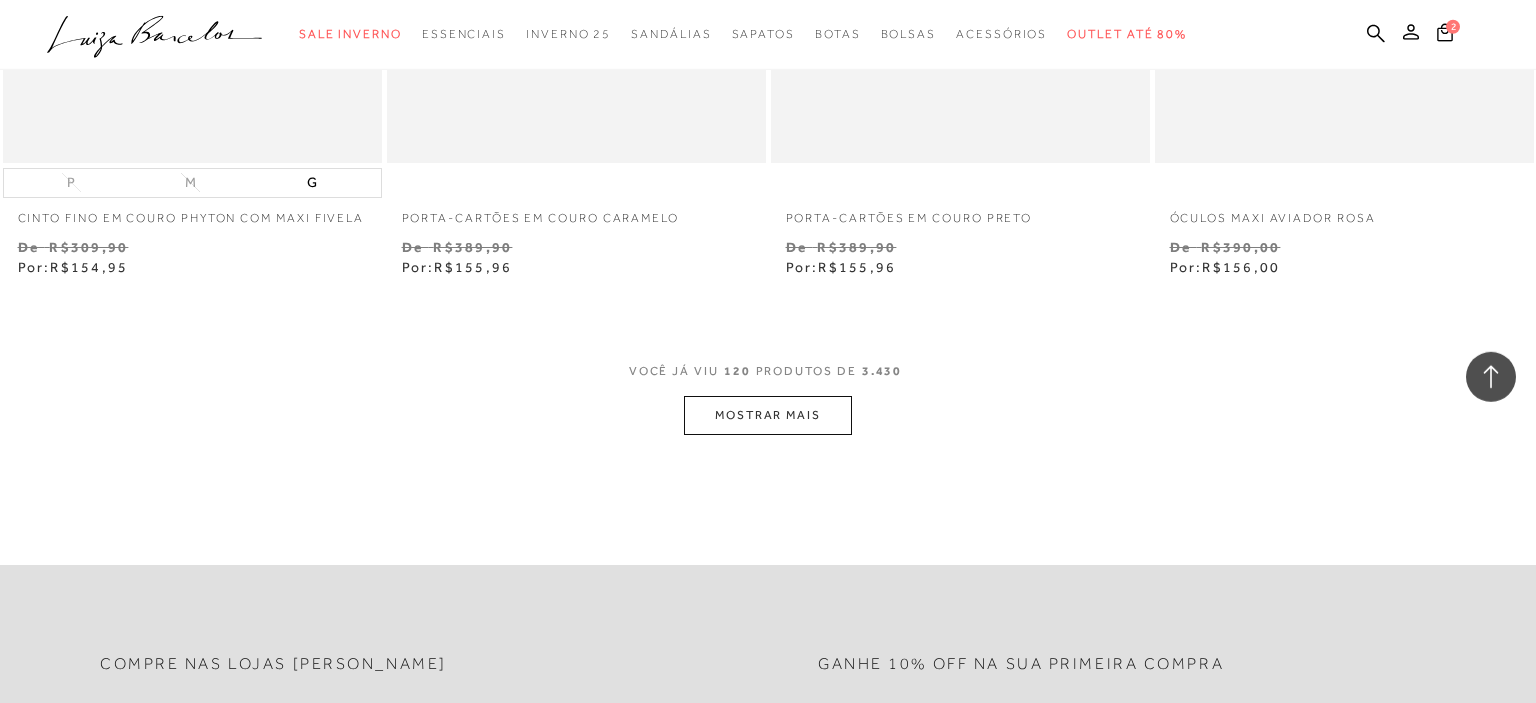 scroll, scrollTop: 21488, scrollLeft: 0, axis: vertical 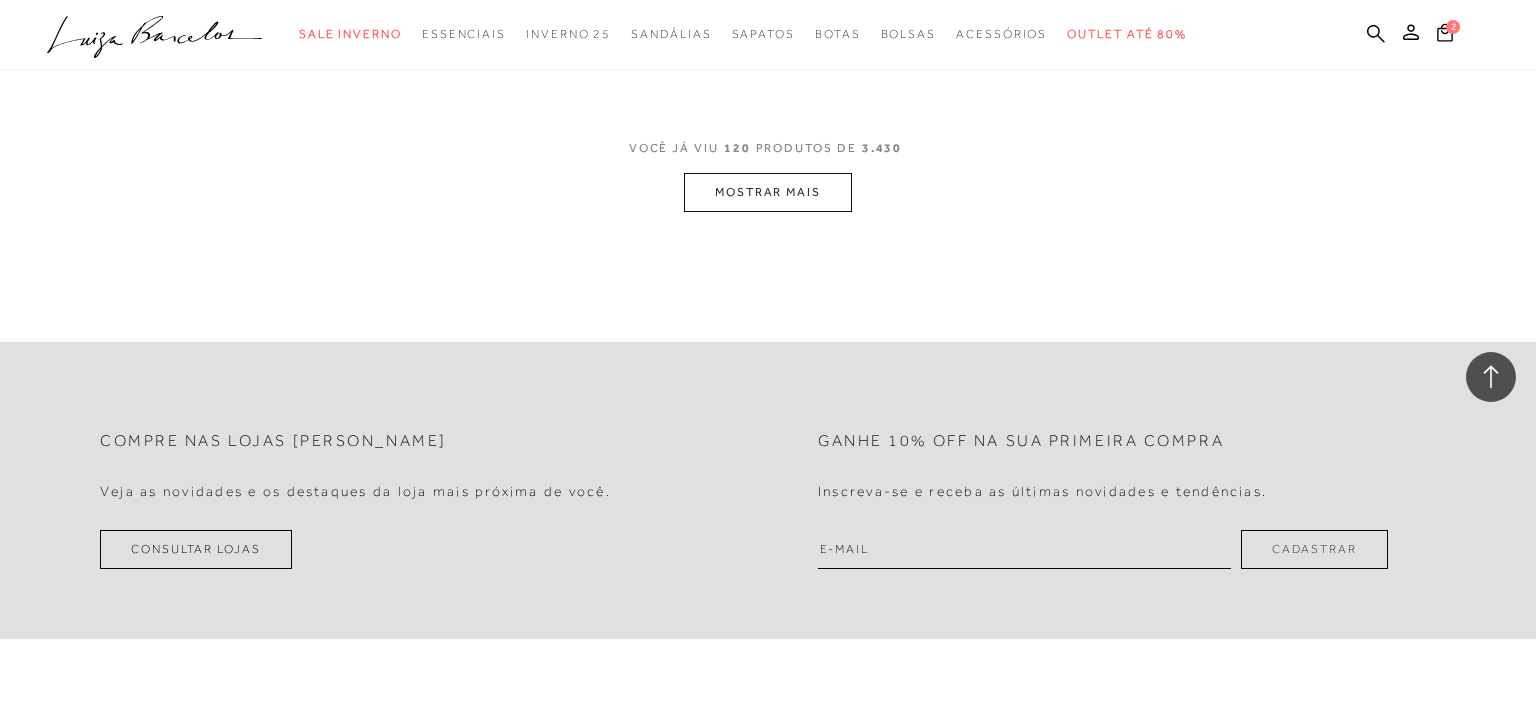 click on "MOSTRAR MAIS" at bounding box center (768, 192) 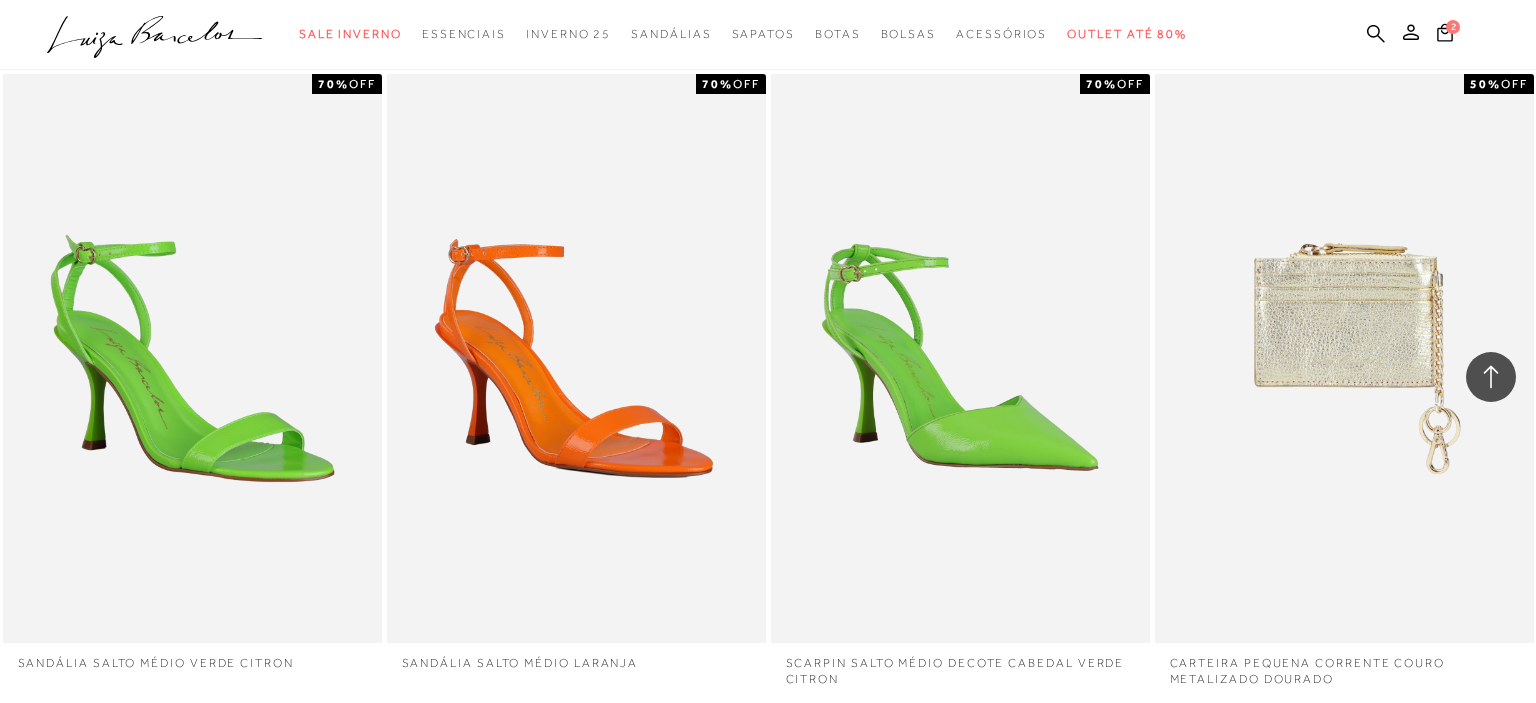 type 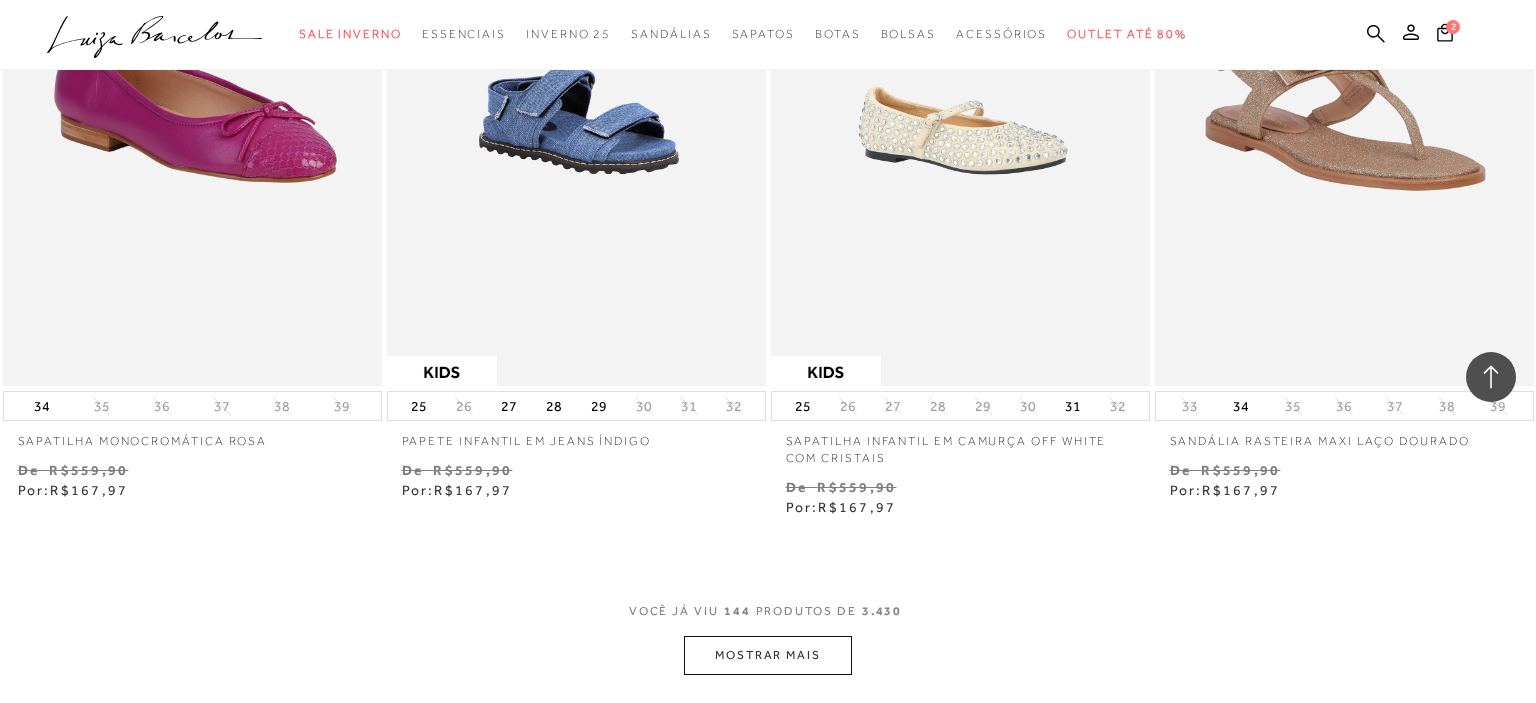 scroll, scrollTop: 25501, scrollLeft: 0, axis: vertical 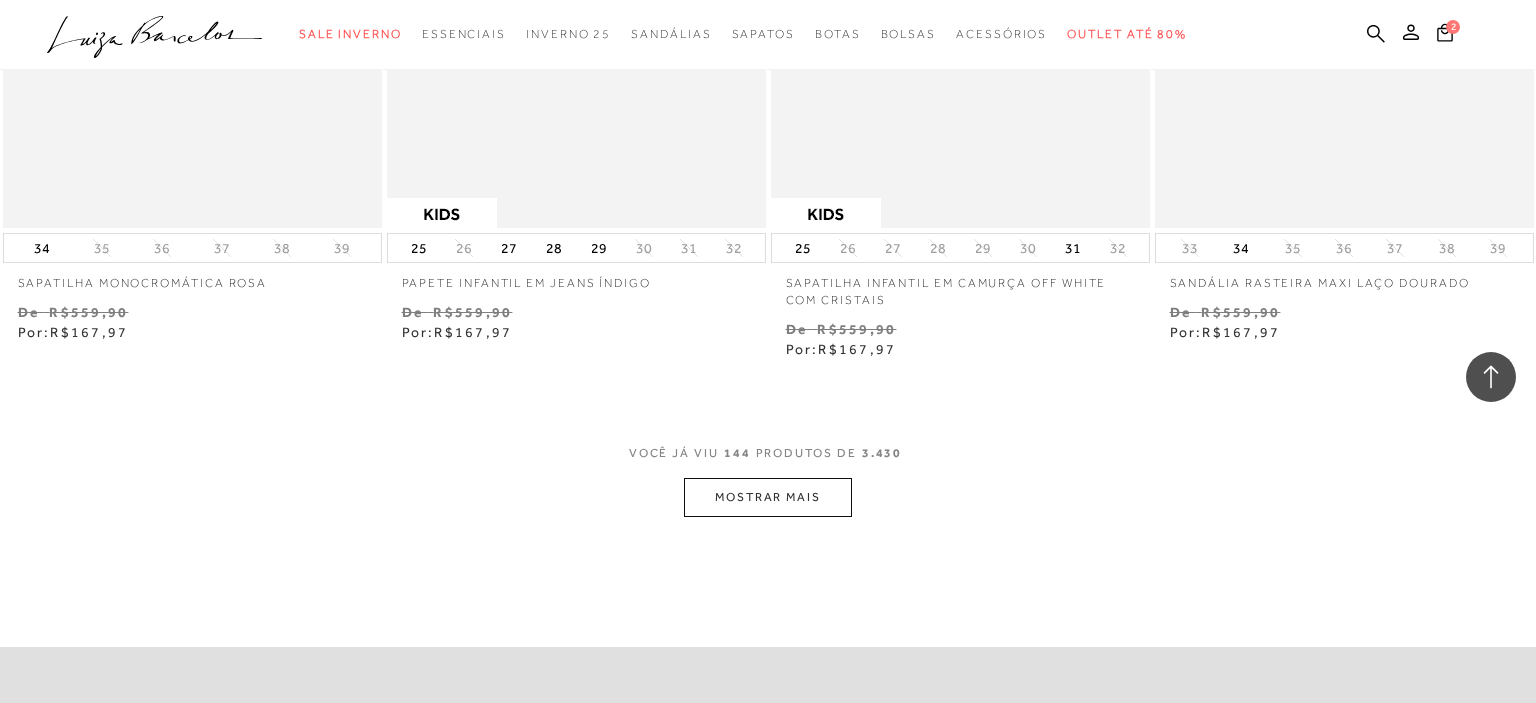 click on "MOSTRAR MAIS" at bounding box center (768, 497) 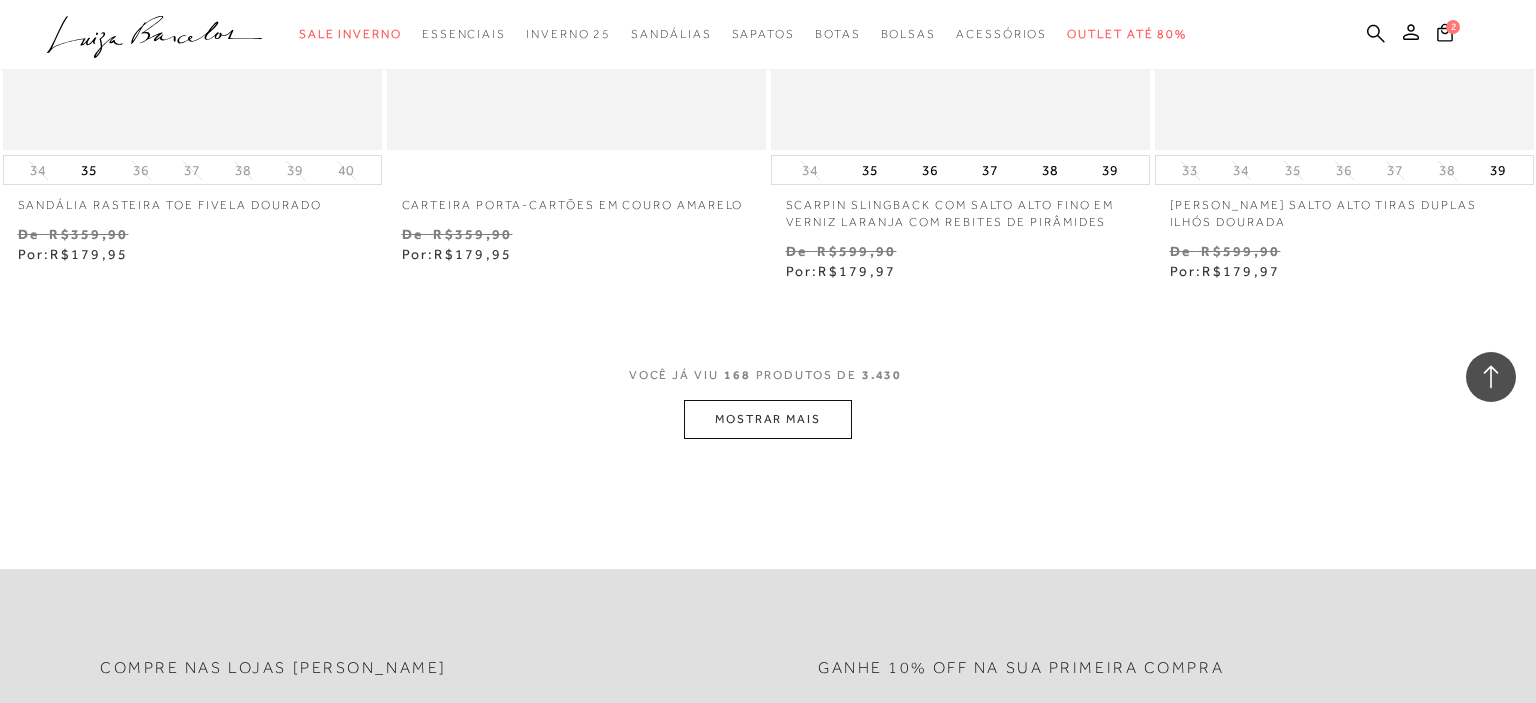 scroll, scrollTop: 29989, scrollLeft: 0, axis: vertical 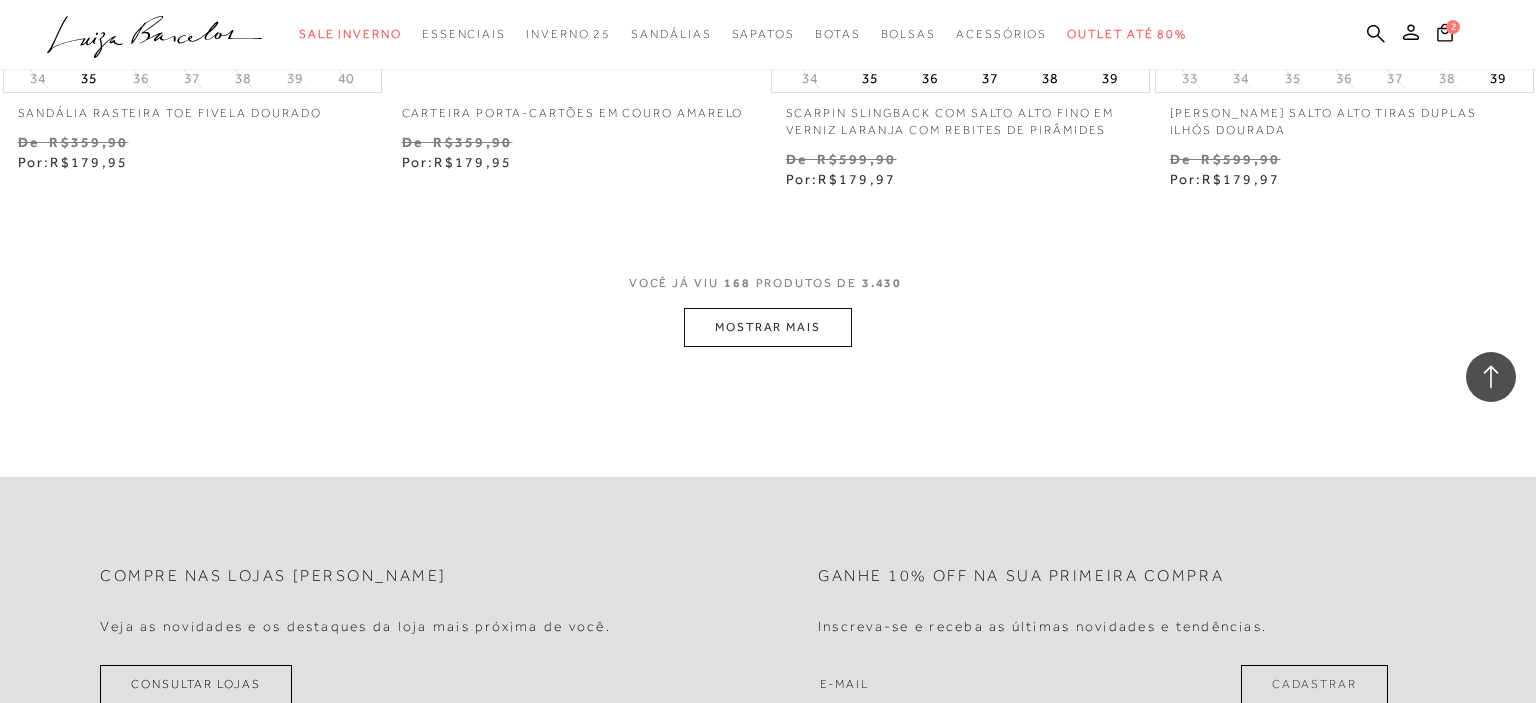 click on "MOSTRAR MAIS" at bounding box center [768, 327] 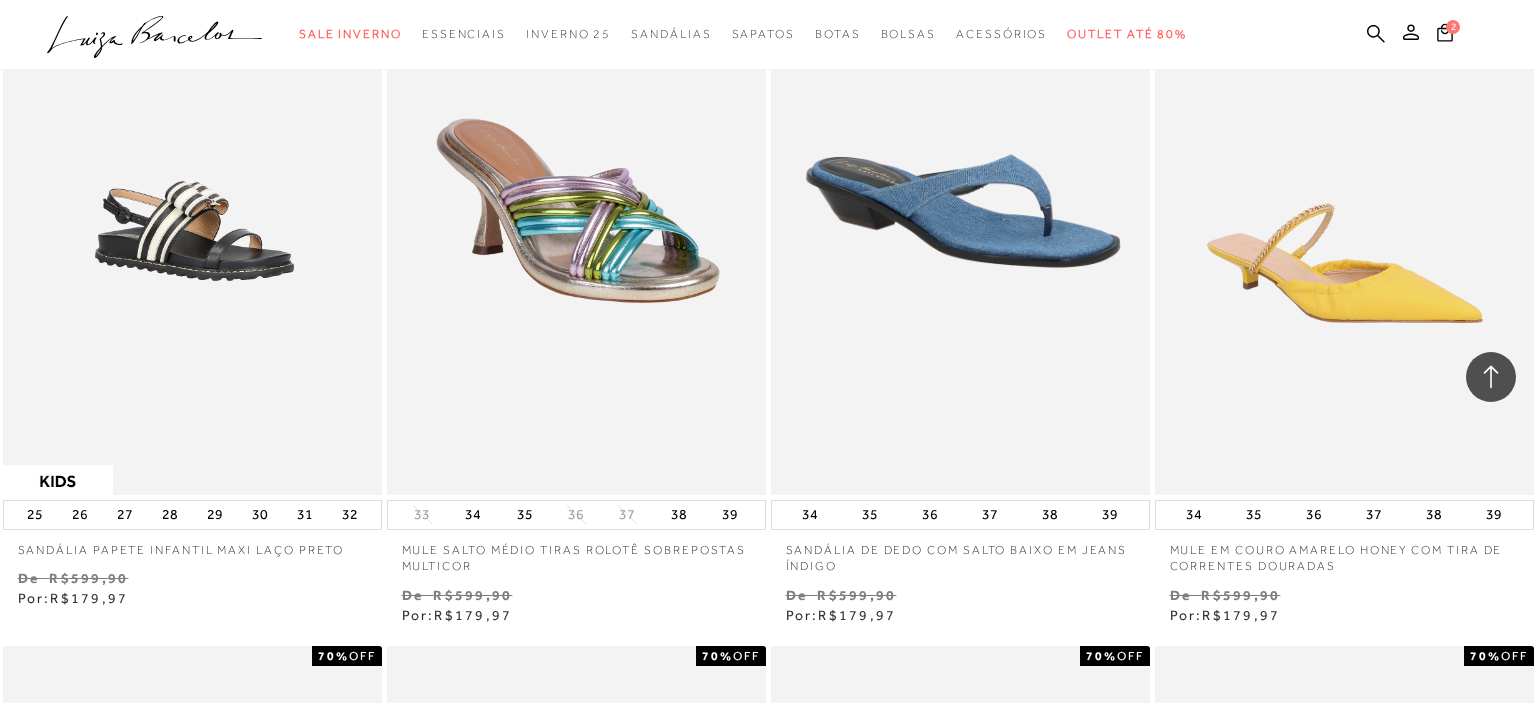 scroll, scrollTop: 31045, scrollLeft: 0, axis: vertical 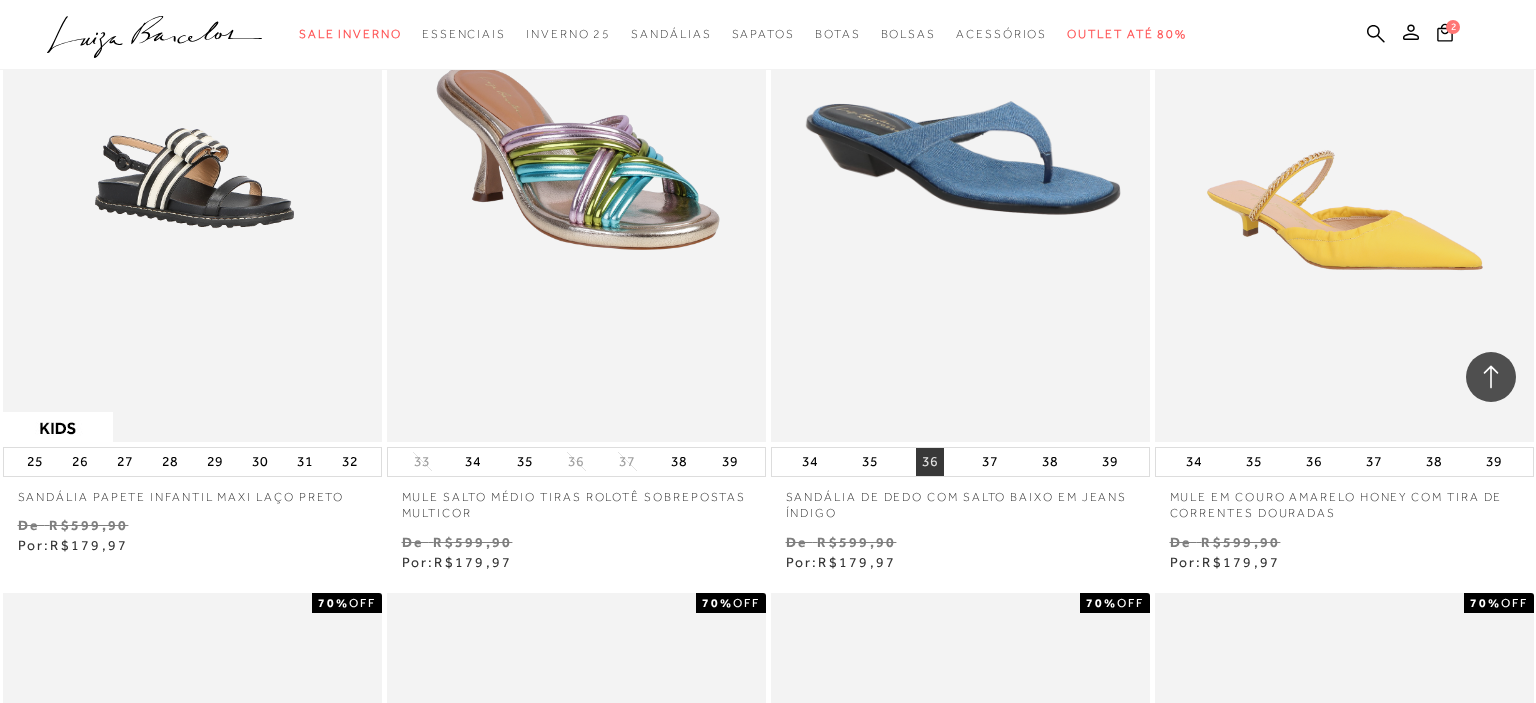 click on "36" at bounding box center (930, 462) 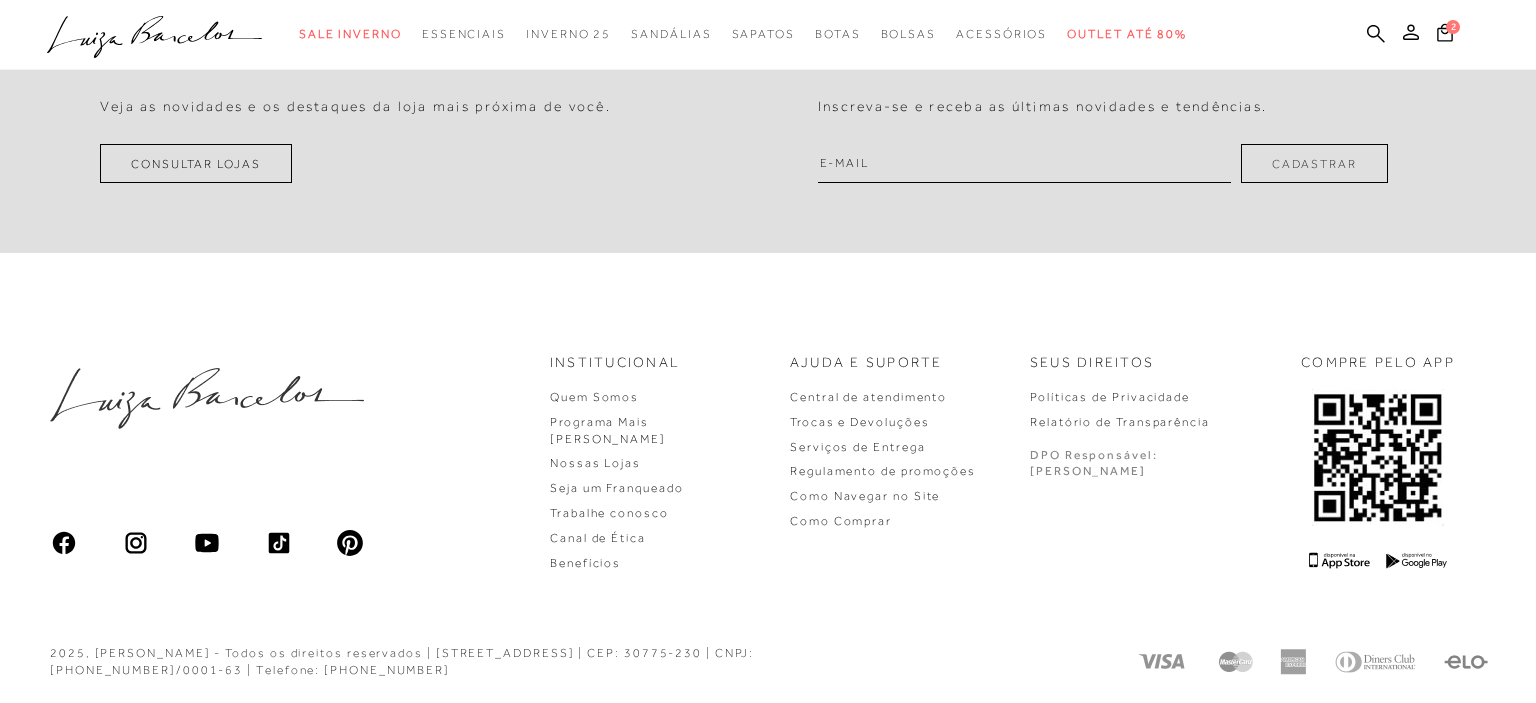 scroll, scrollTop: 0, scrollLeft: 0, axis: both 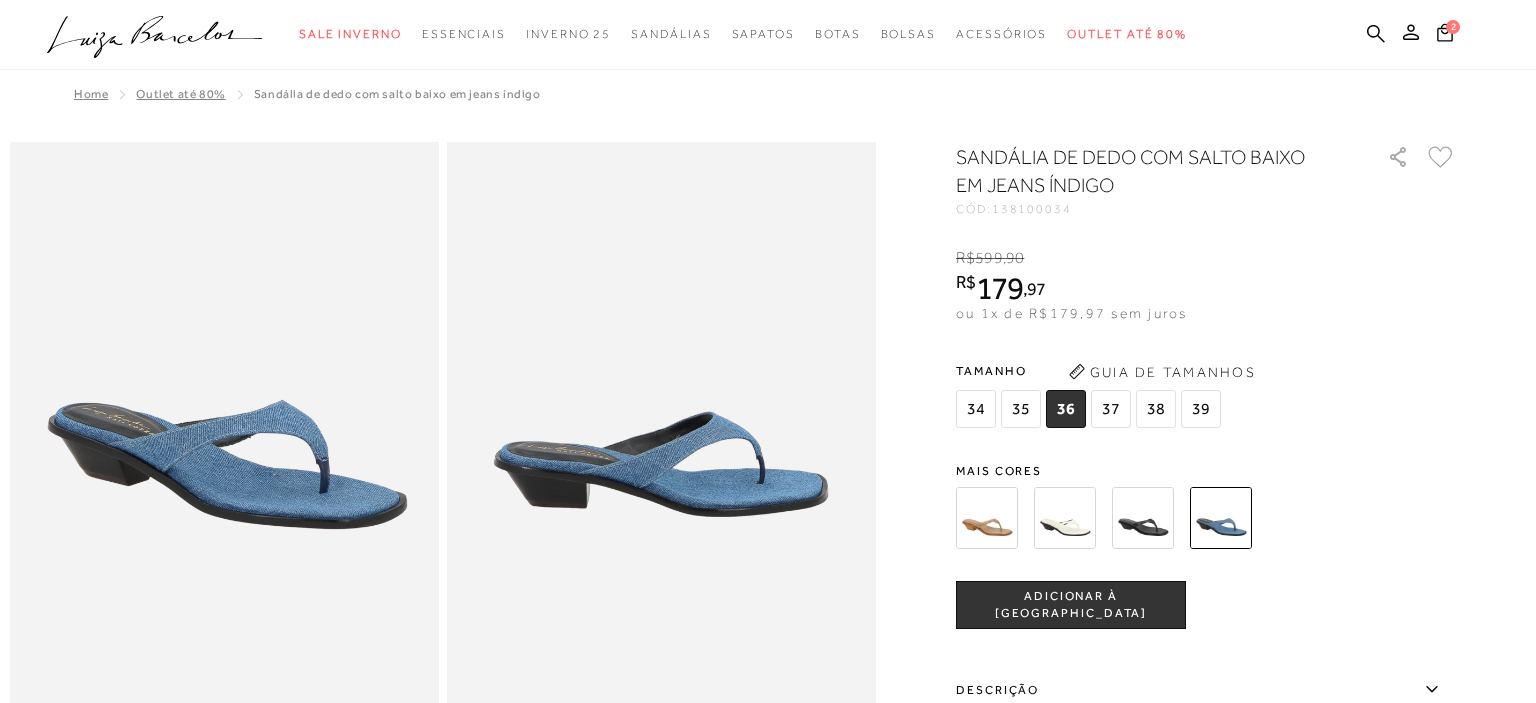 click at bounding box center [987, 518] 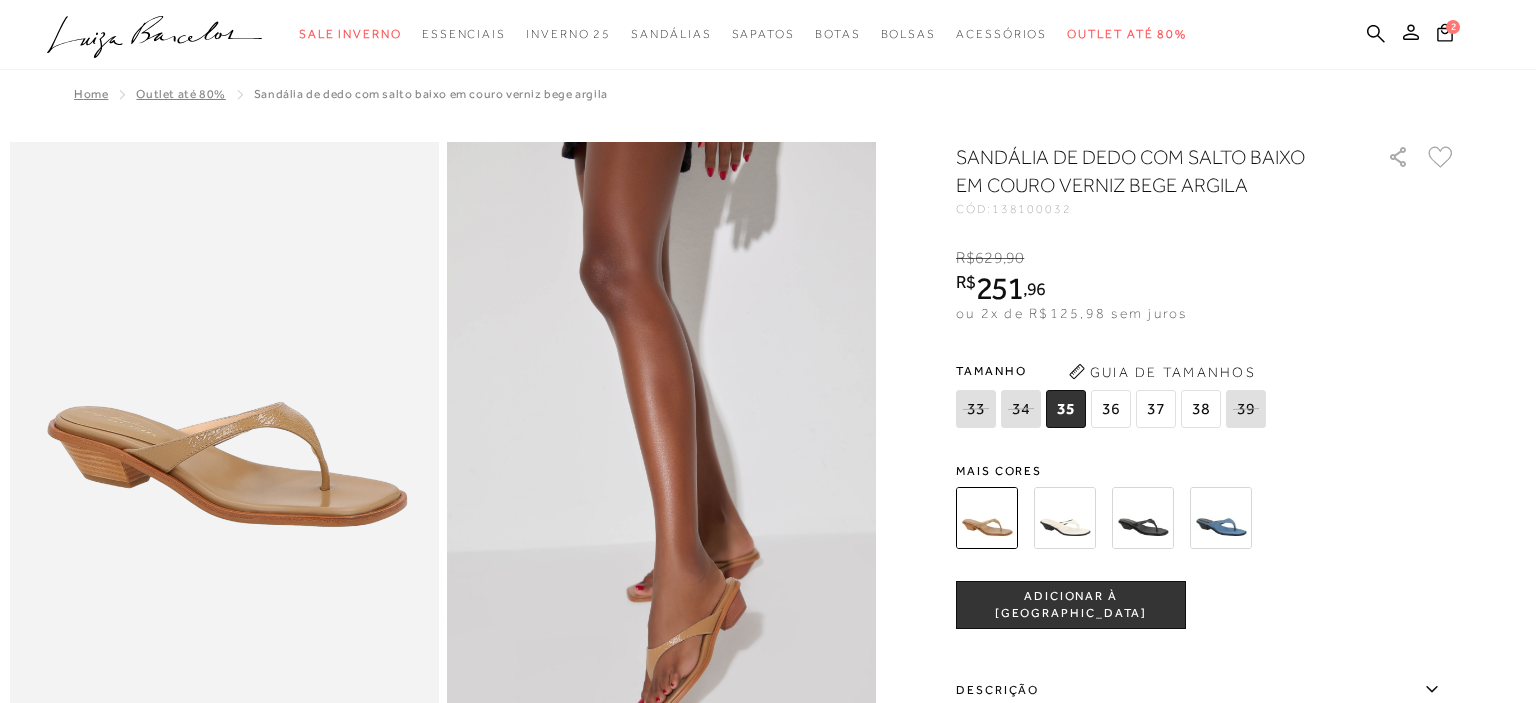 click at bounding box center [1065, 518] 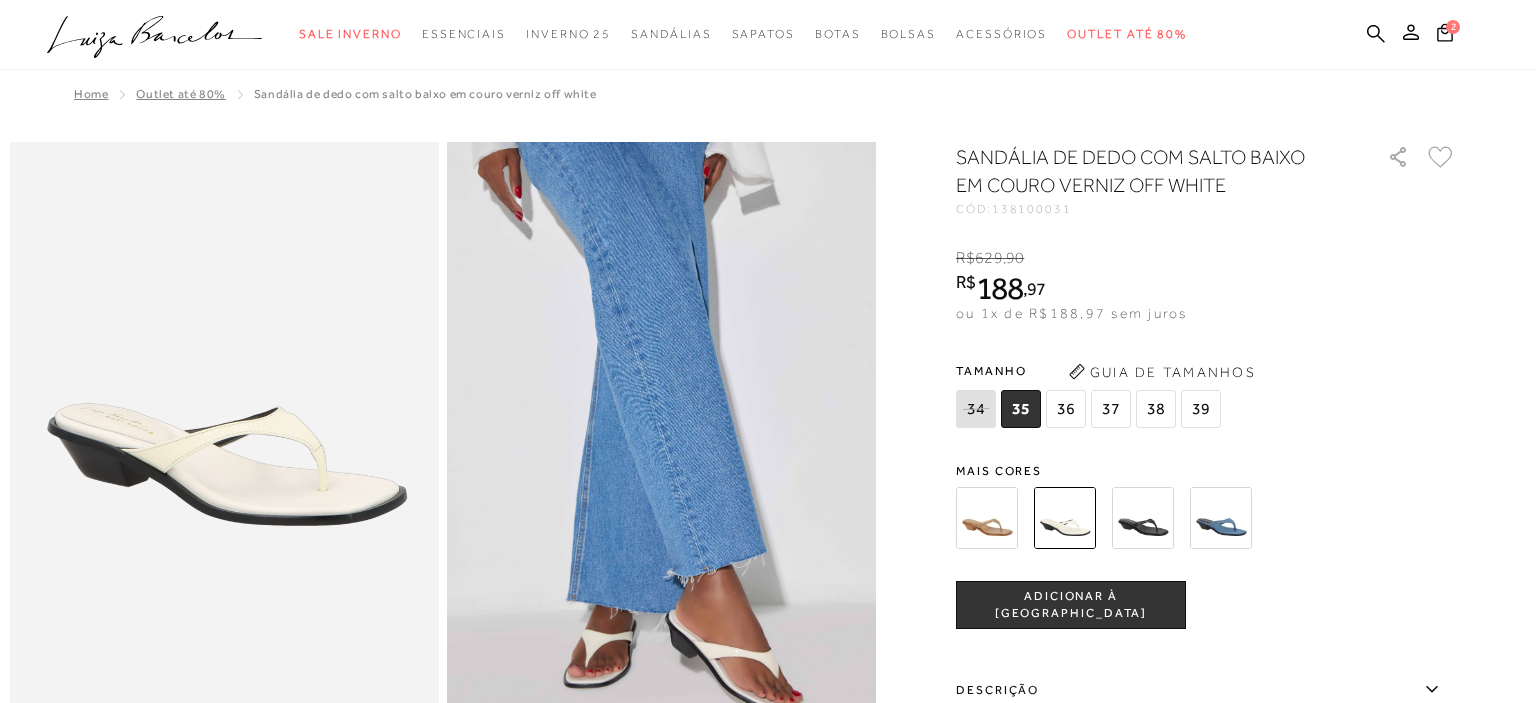 click at bounding box center (1143, 518) 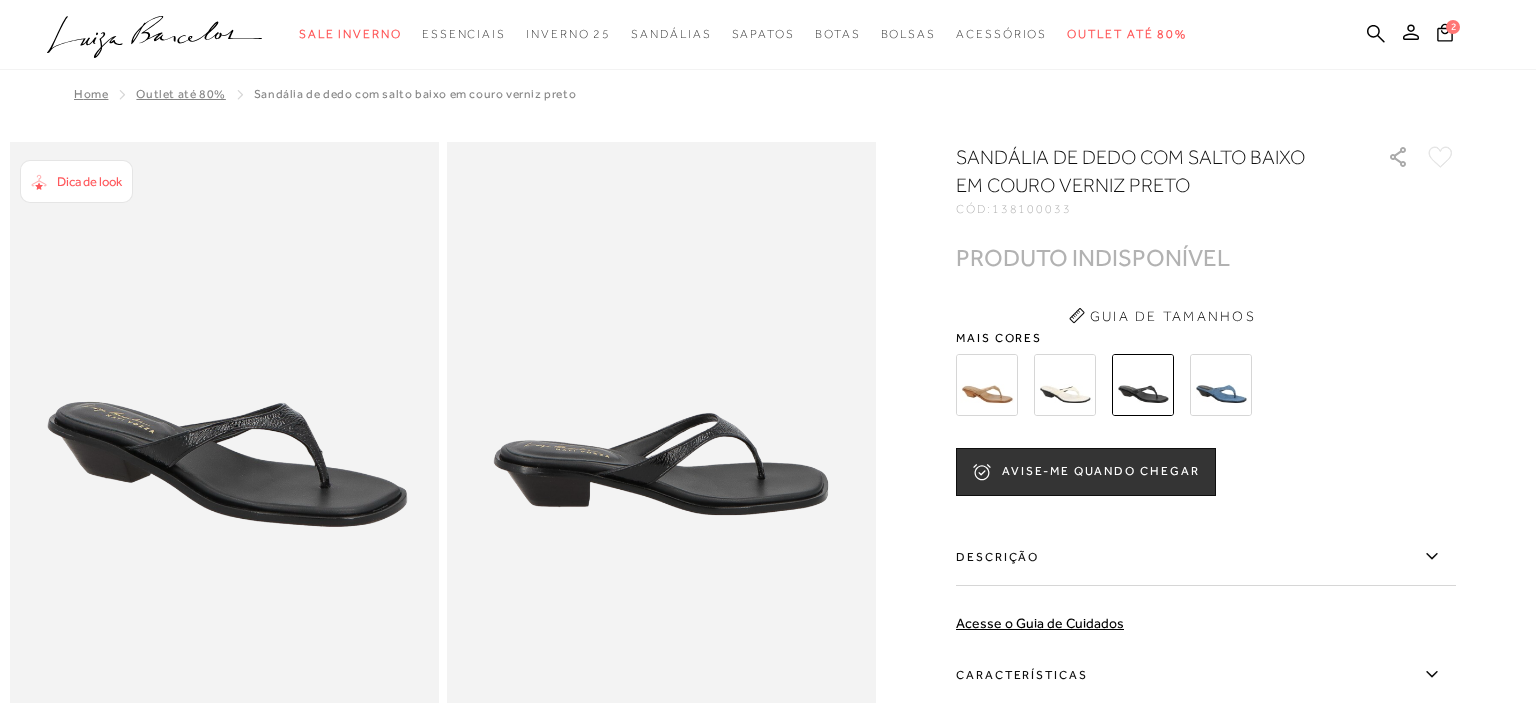 click at bounding box center [1221, 385] 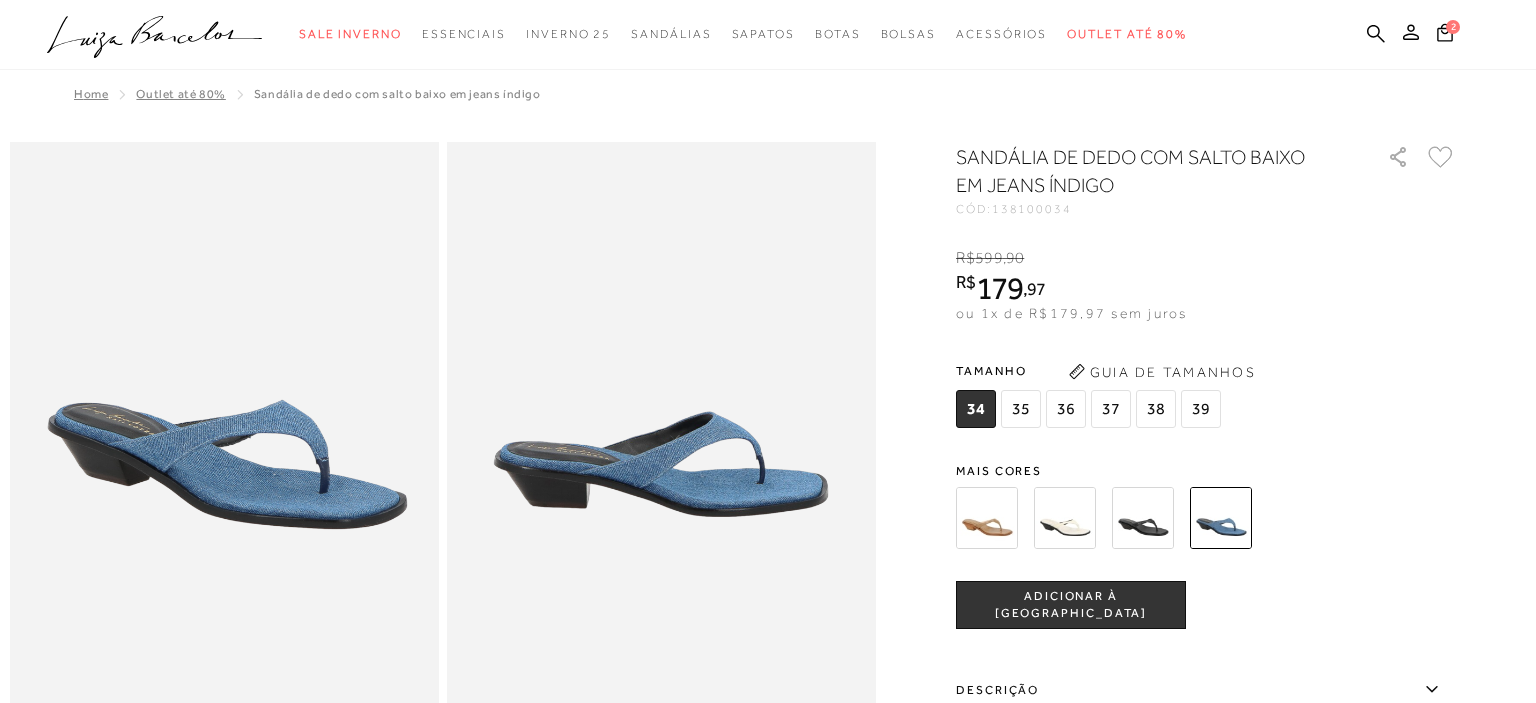 click on "36" at bounding box center (1066, 409) 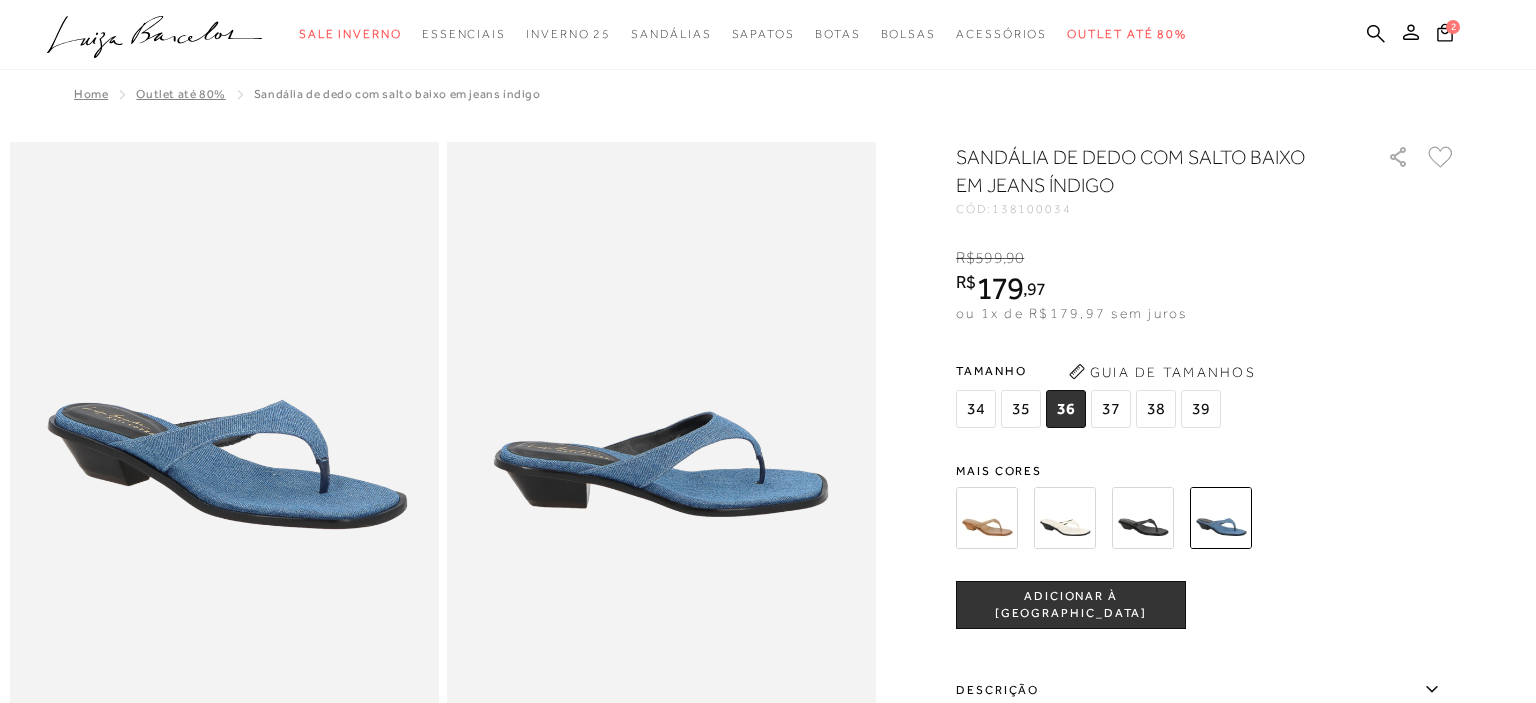 click on "ADICIONAR À SACOLA" at bounding box center (1071, 605) 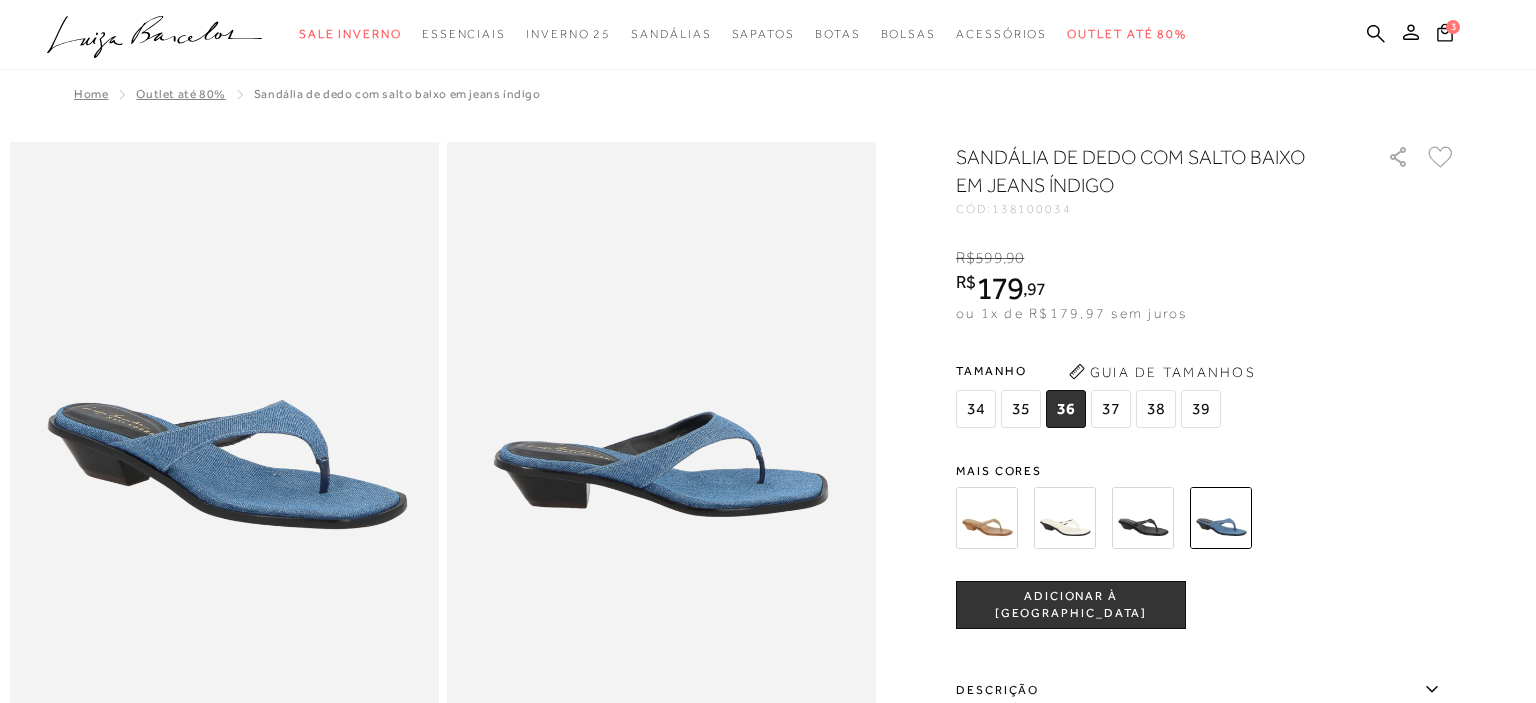 scroll, scrollTop: 2502, scrollLeft: 0, axis: vertical 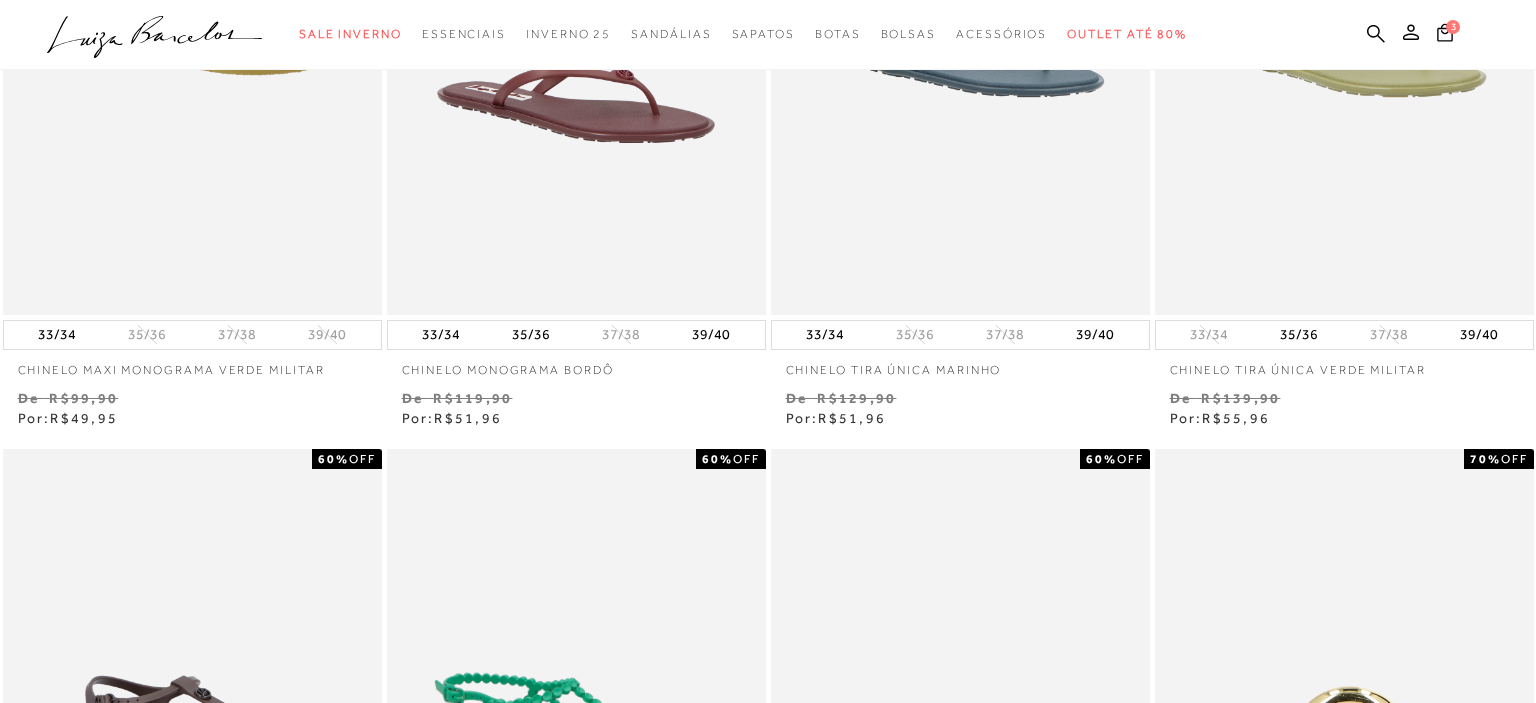 type 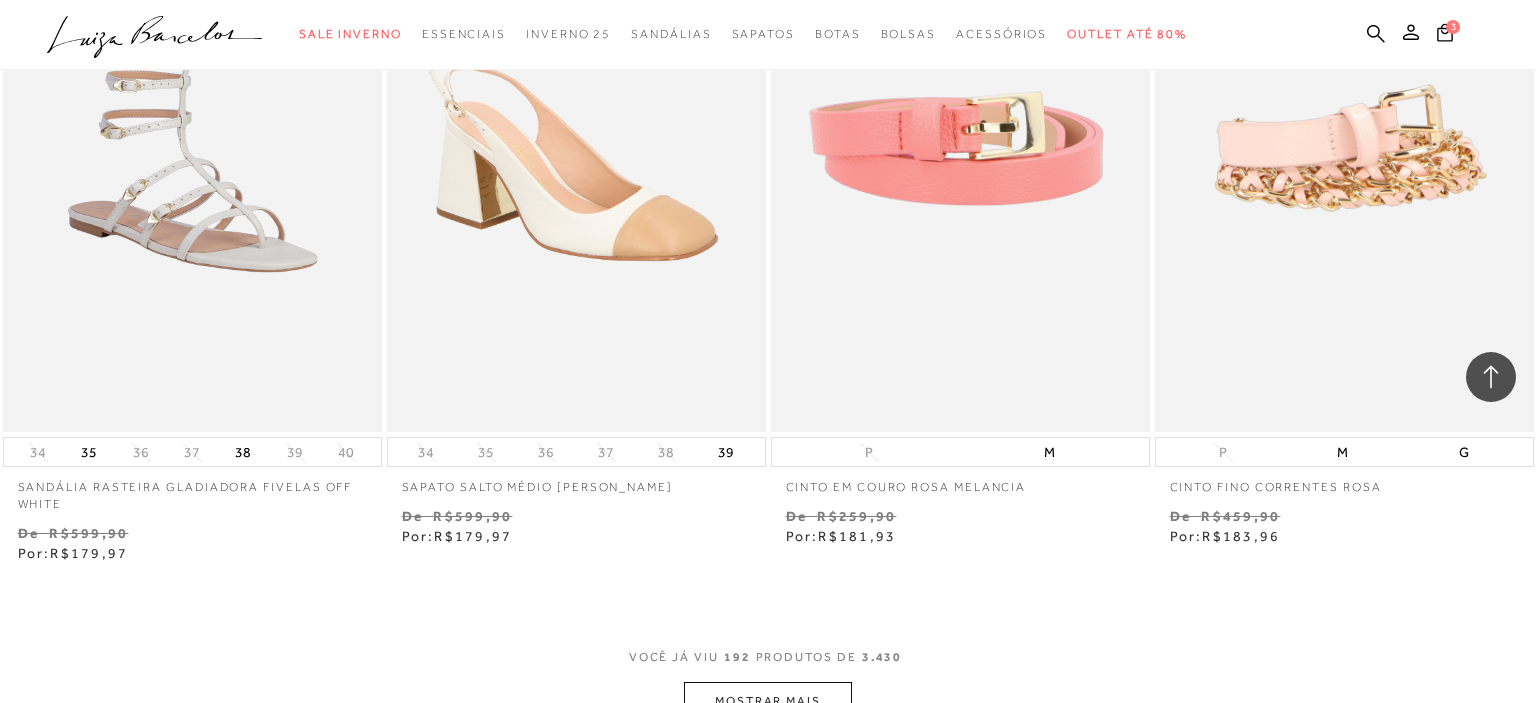 scroll, scrollTop: 34532, scrollLeft: 0, axis: vertical 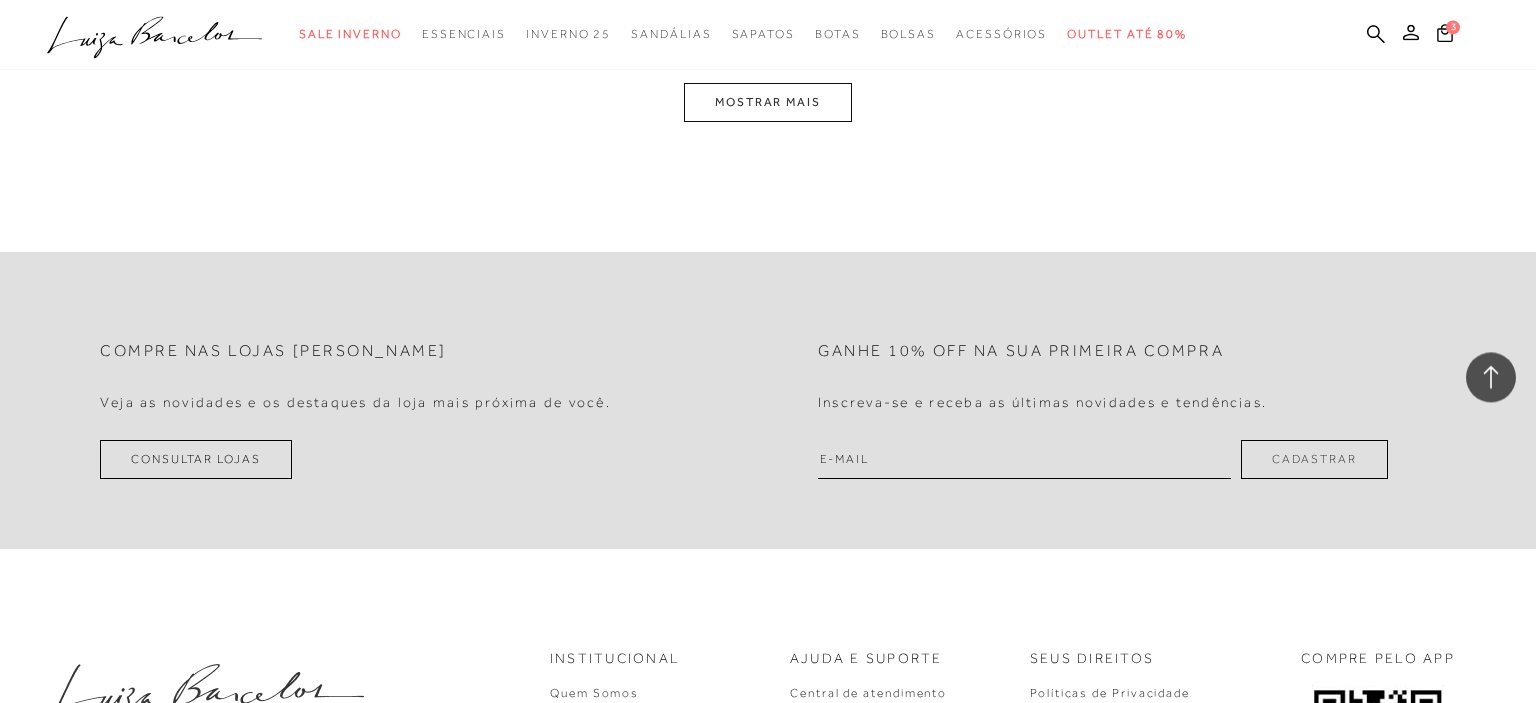click on "MOSTRAR MAIS" at bounding box center (768, 102) 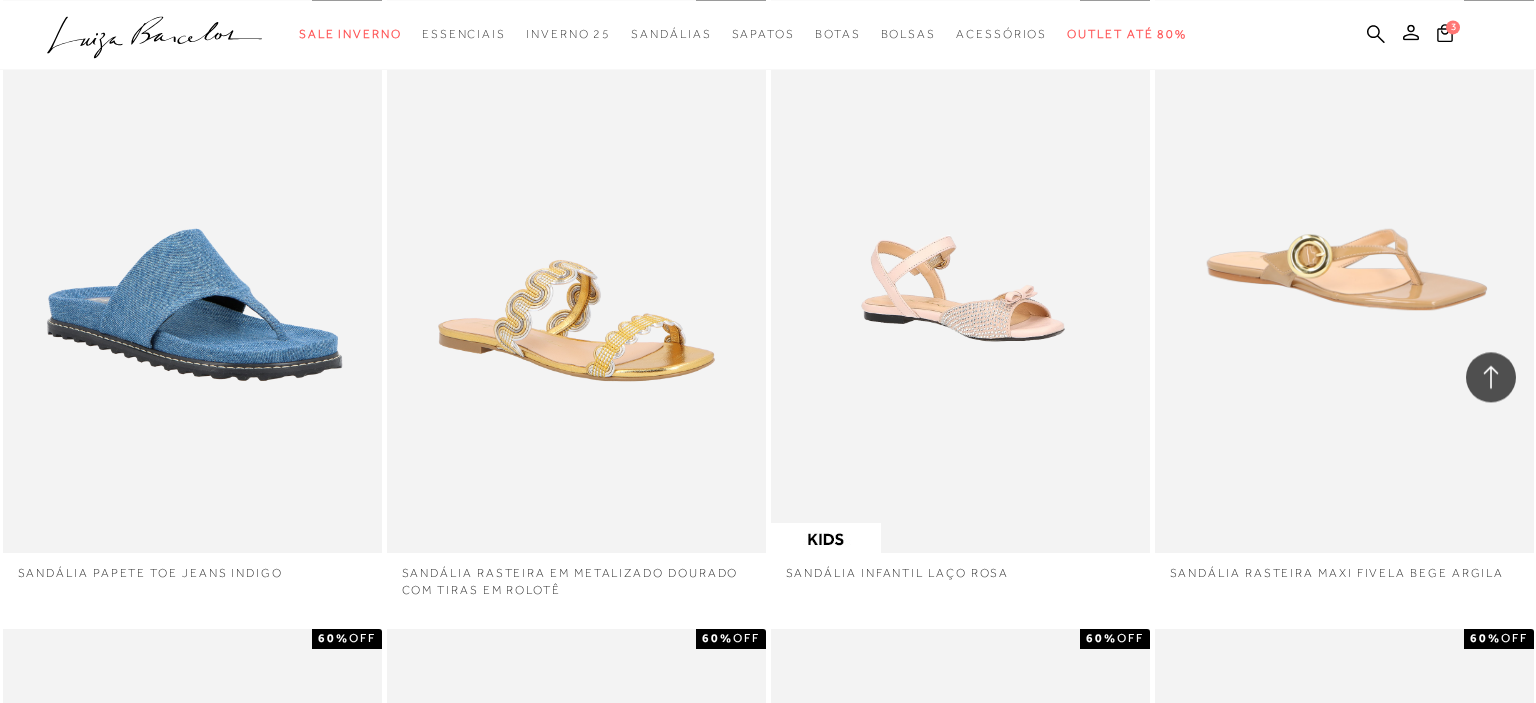 scroll, scrollTop: 38850, scrollLeft: 0, axis: vertical 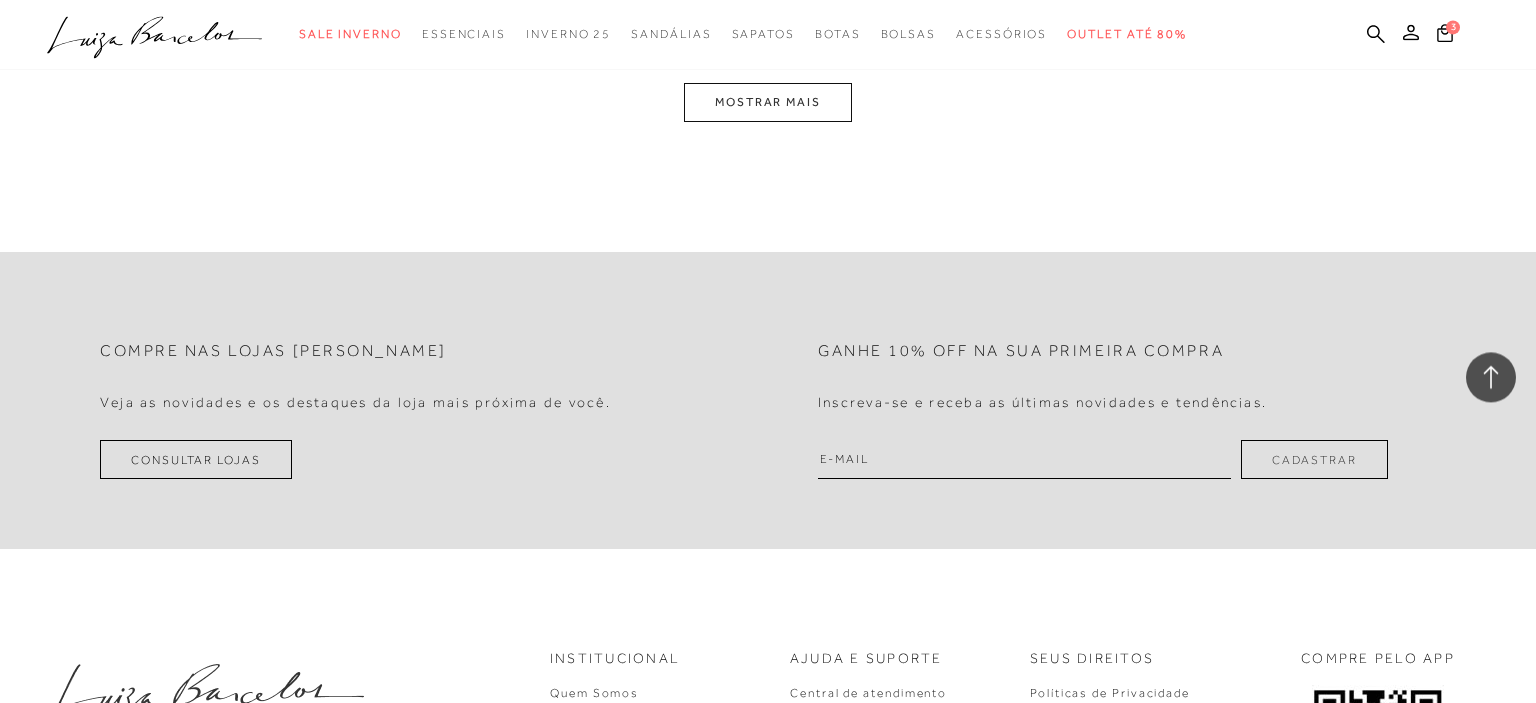 type 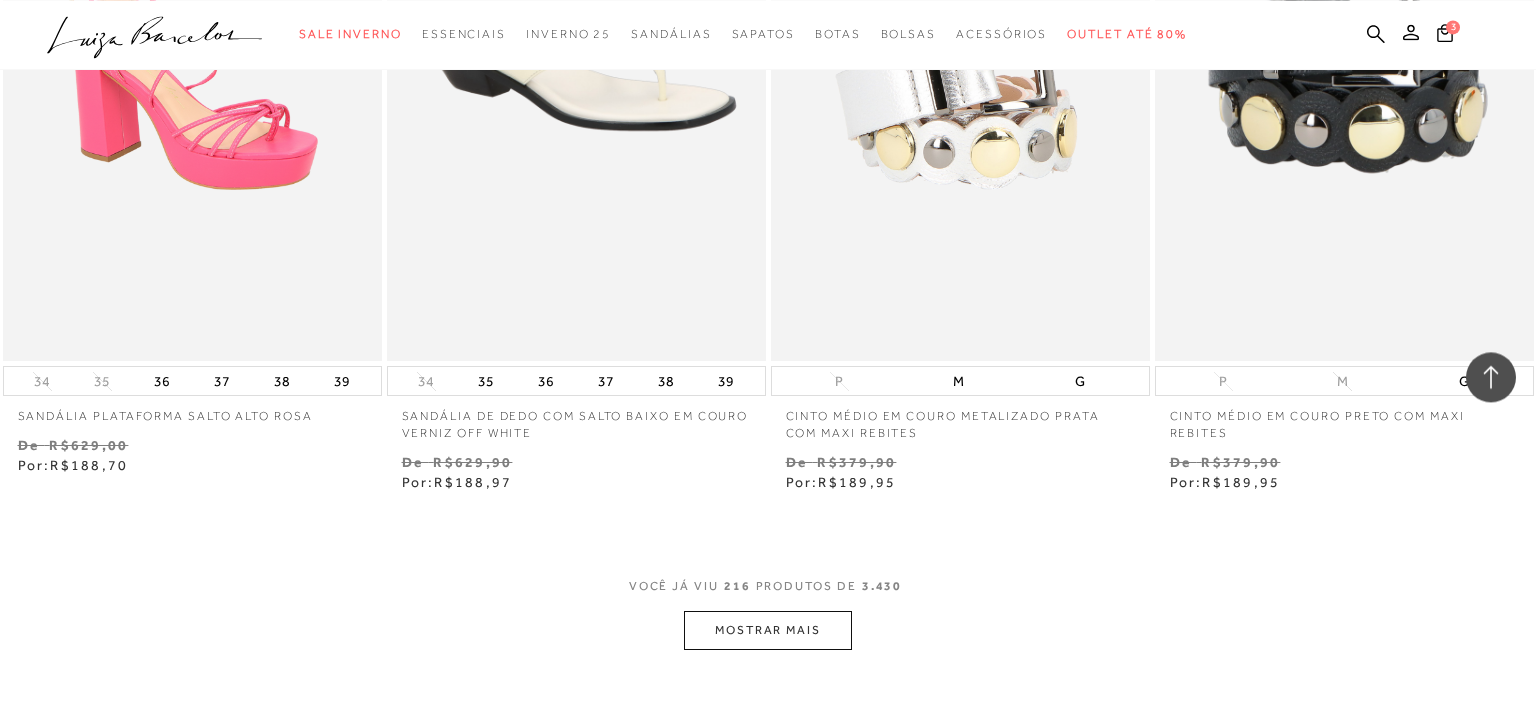 scroll, scrollTop: 38639, scrollLeft: 0, axis: vertical 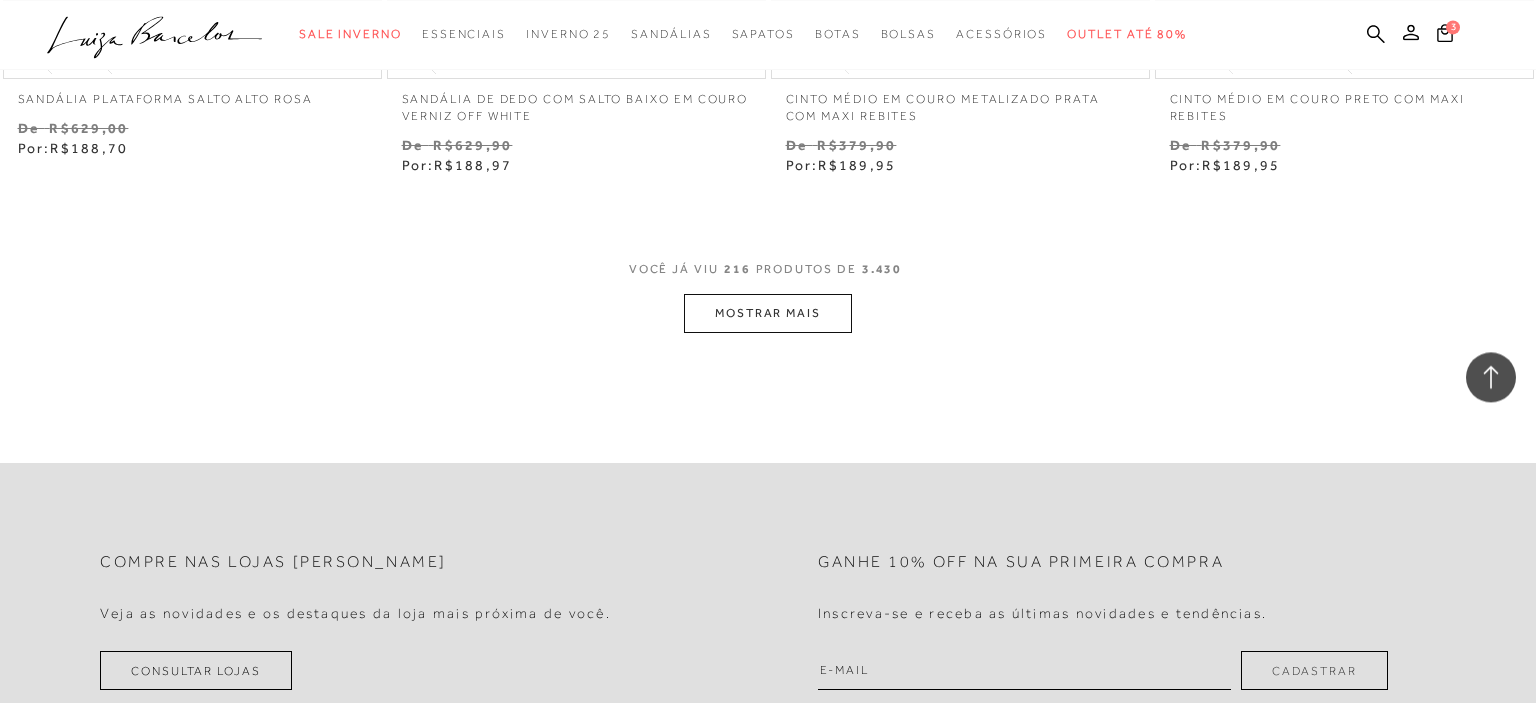 click on "MOSTRAR MAIS" at bounding box center [768, 313] 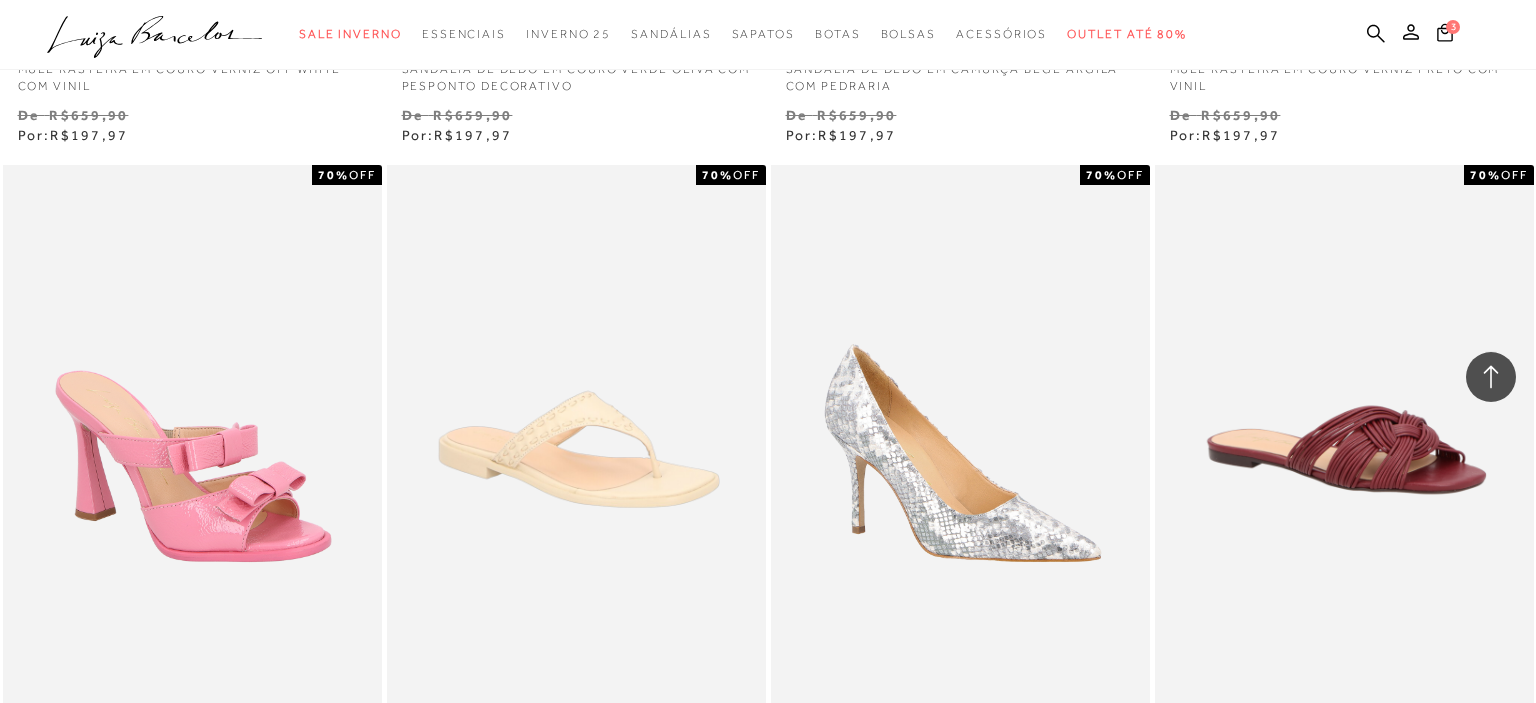 scroll, scrollTop: 42704, scrollLeft: 0, axis: vertical 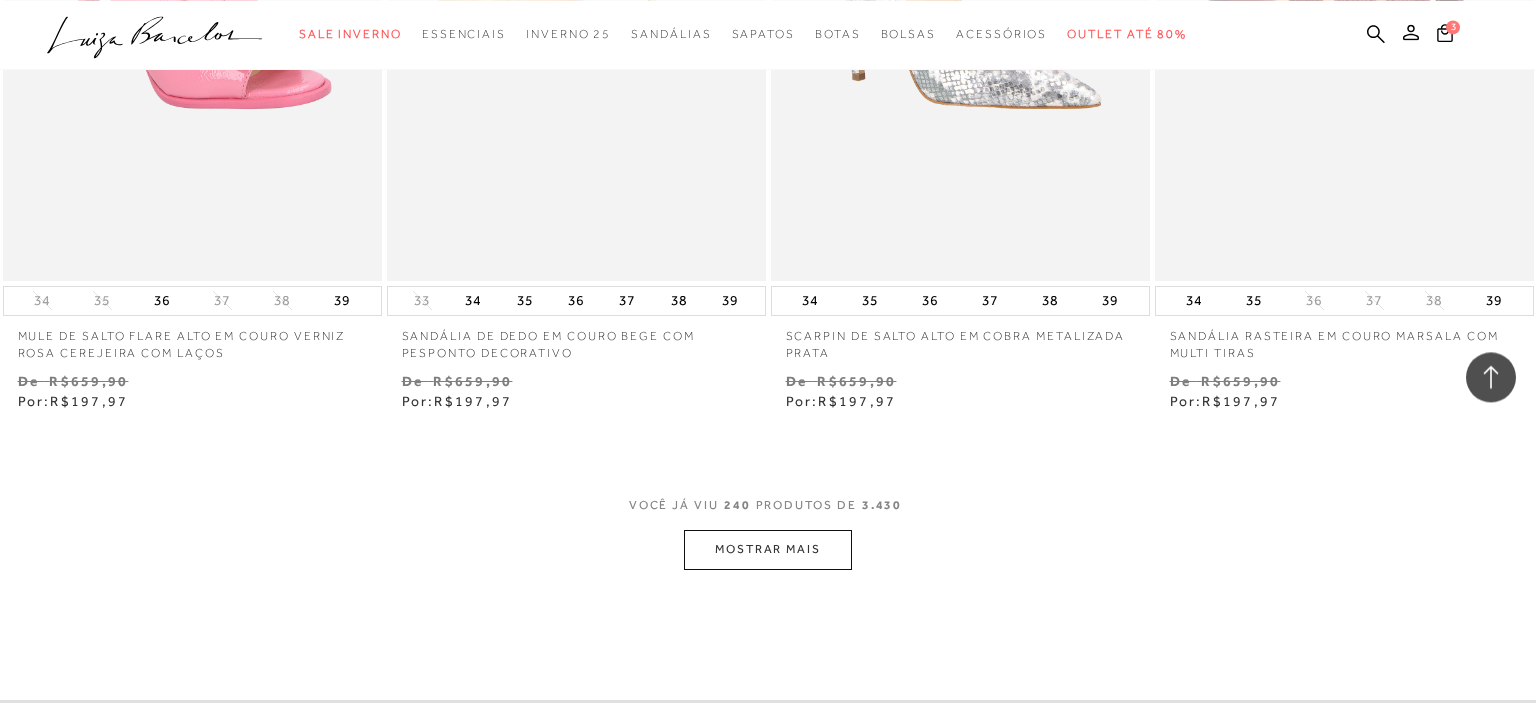 click on "MOSTRAR MAIS" at bounding box center (768, 549) 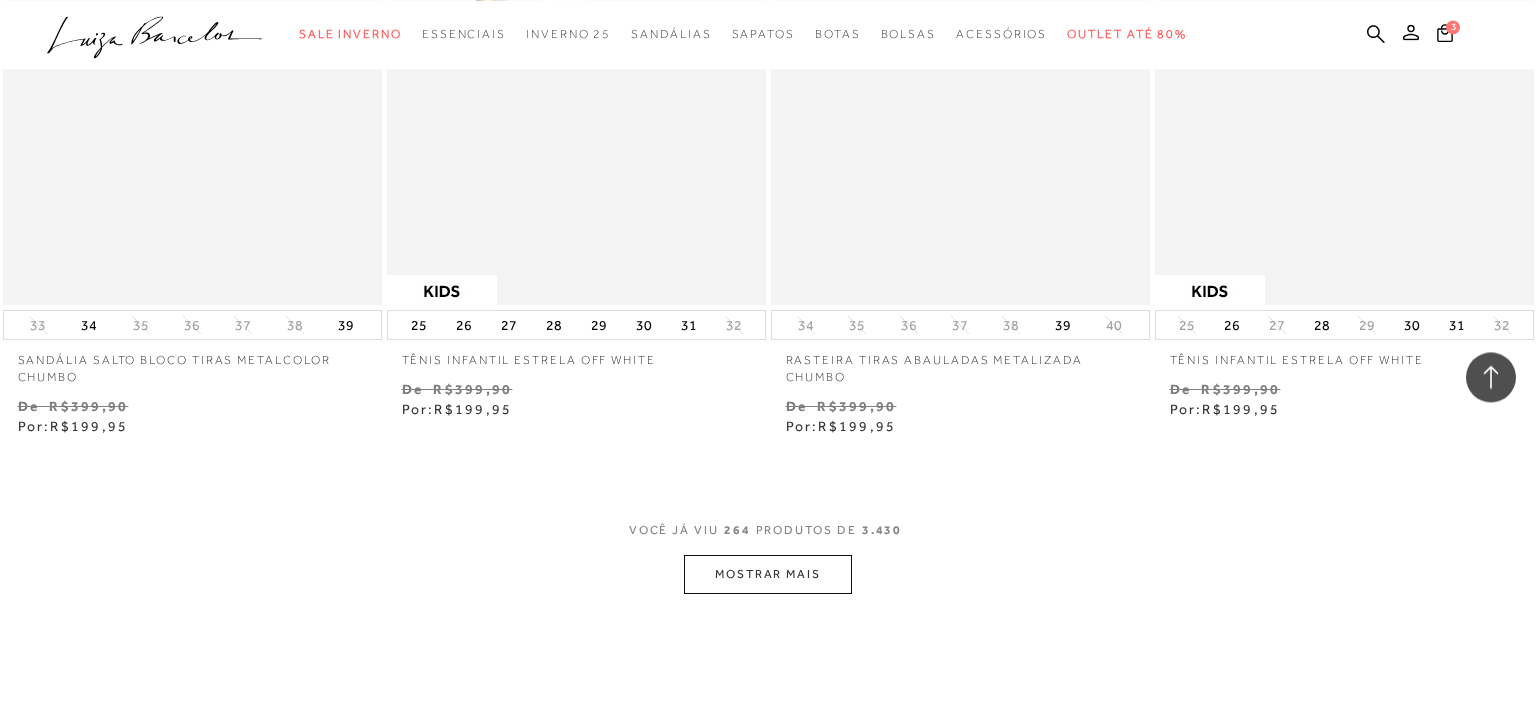 scroll, scrollTop: 47034, scrollLeft: 0, axis: vertical 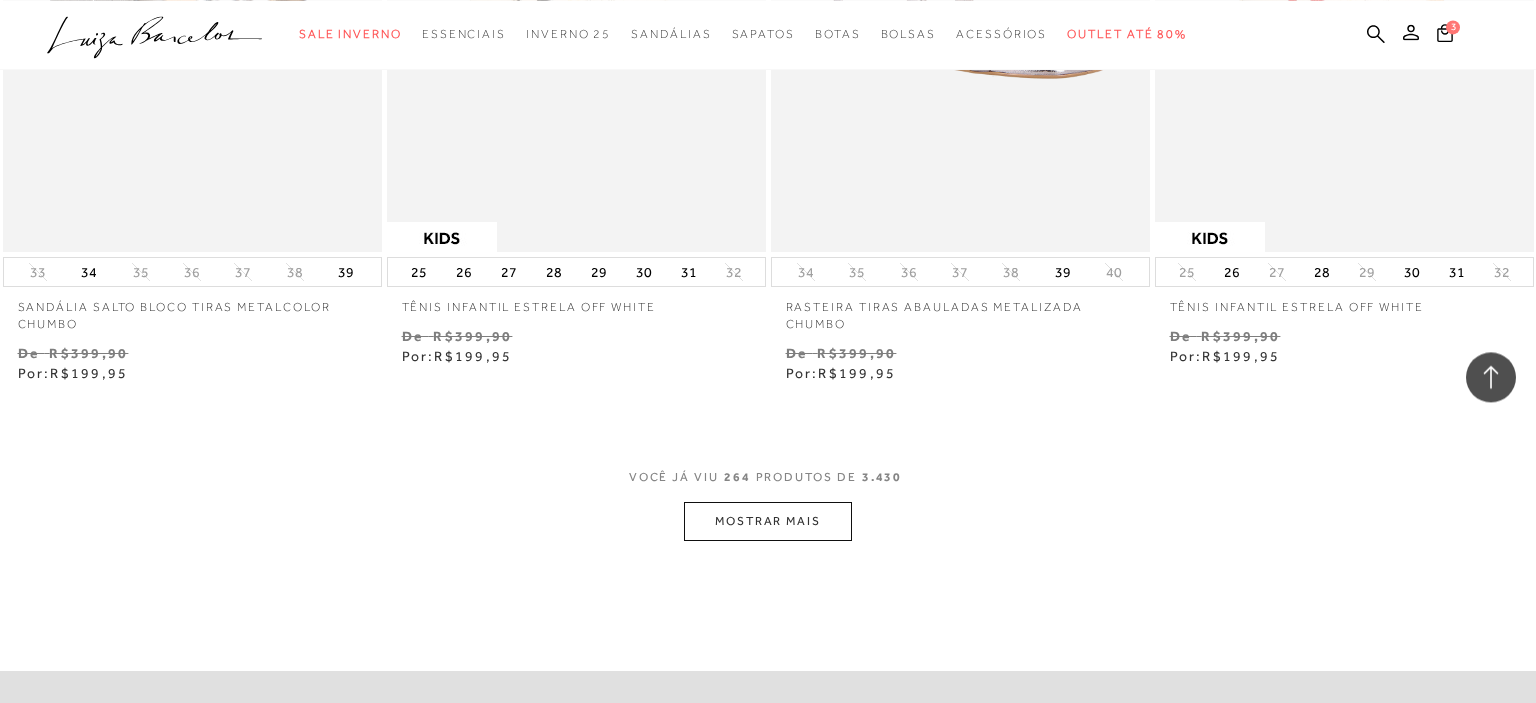 click on "MOSTRAR MAIS" at bounding box center (768, 521) 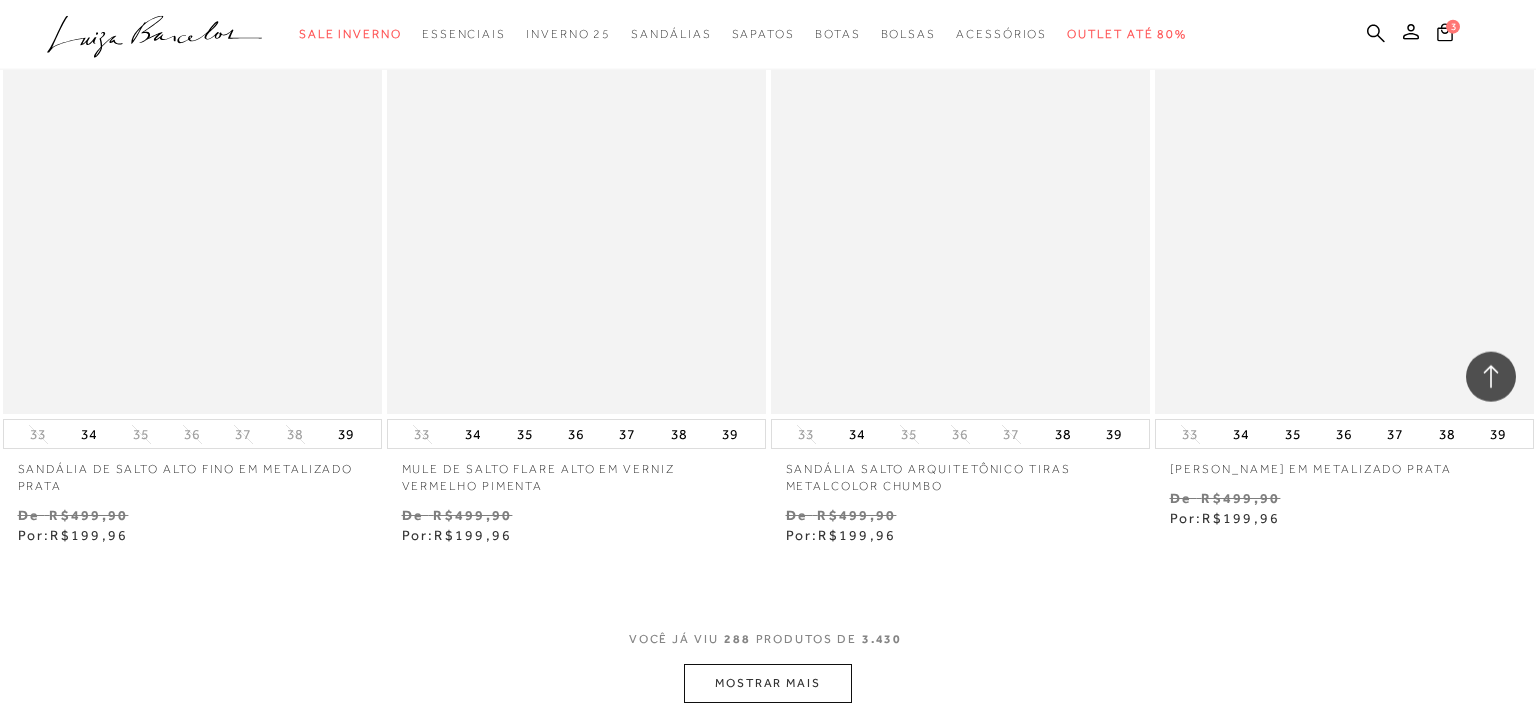 scroll, scrollTop: 51416, scrollLeft: 0, axis: vertical 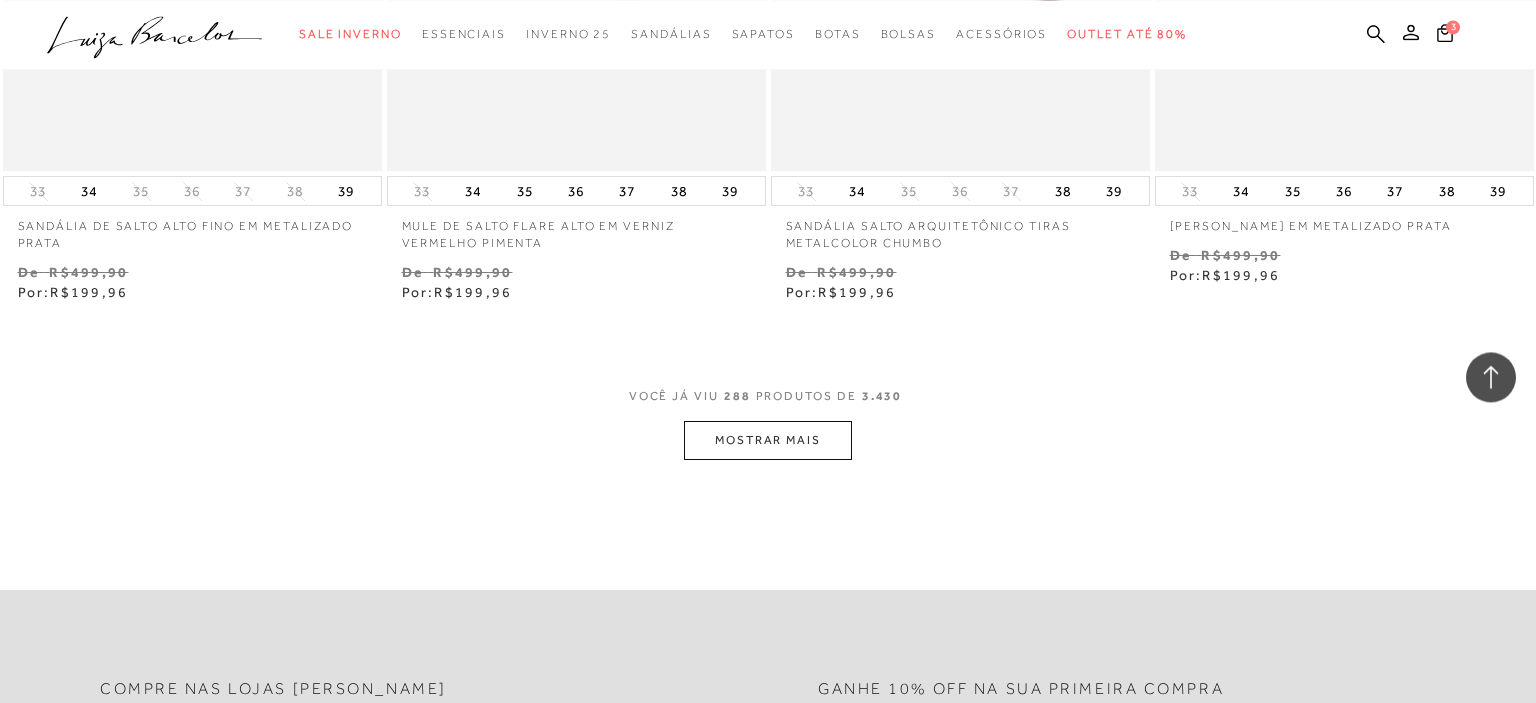 click on "MOSTRAR MAIS" at bounding box center [768, 440] 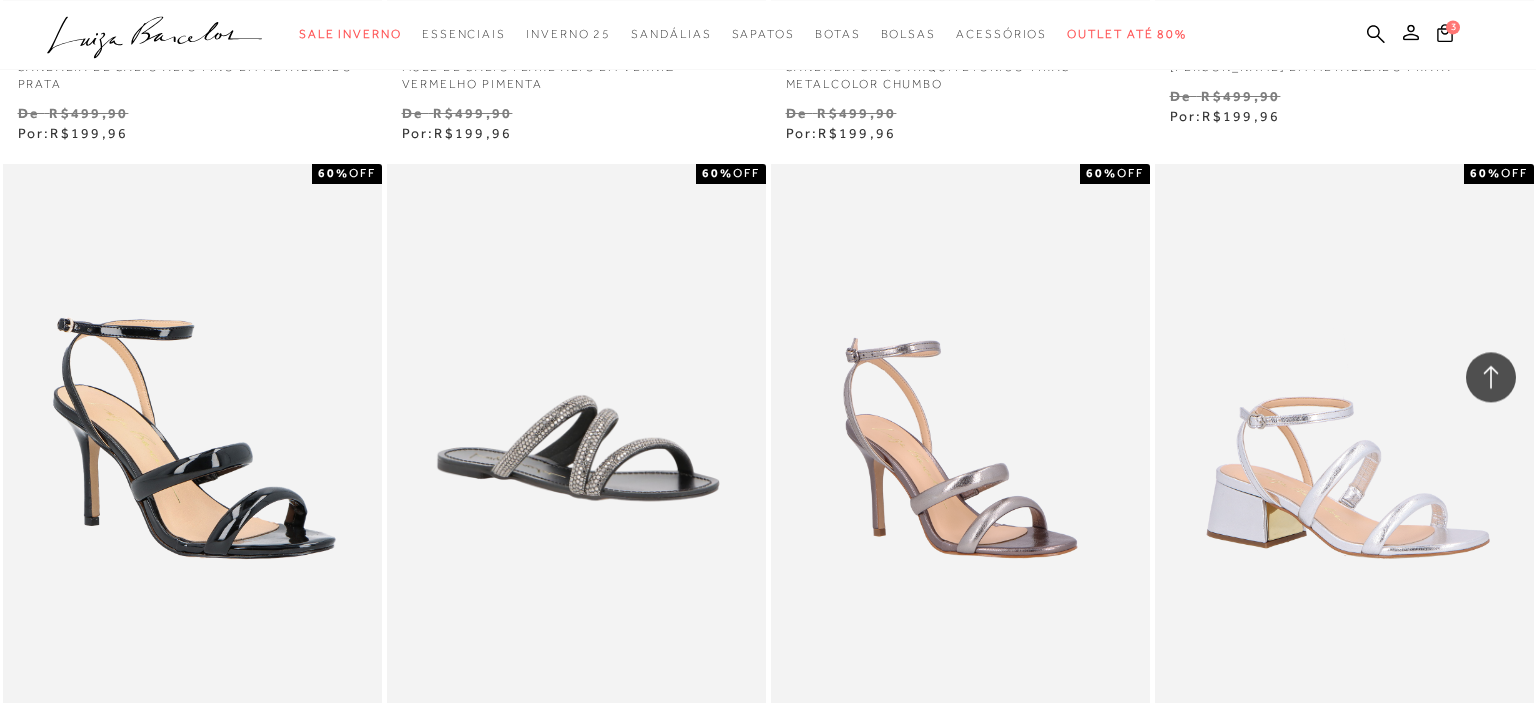 scroll, scrollTop: 52594, scrollLeft: 0, axis: vertical 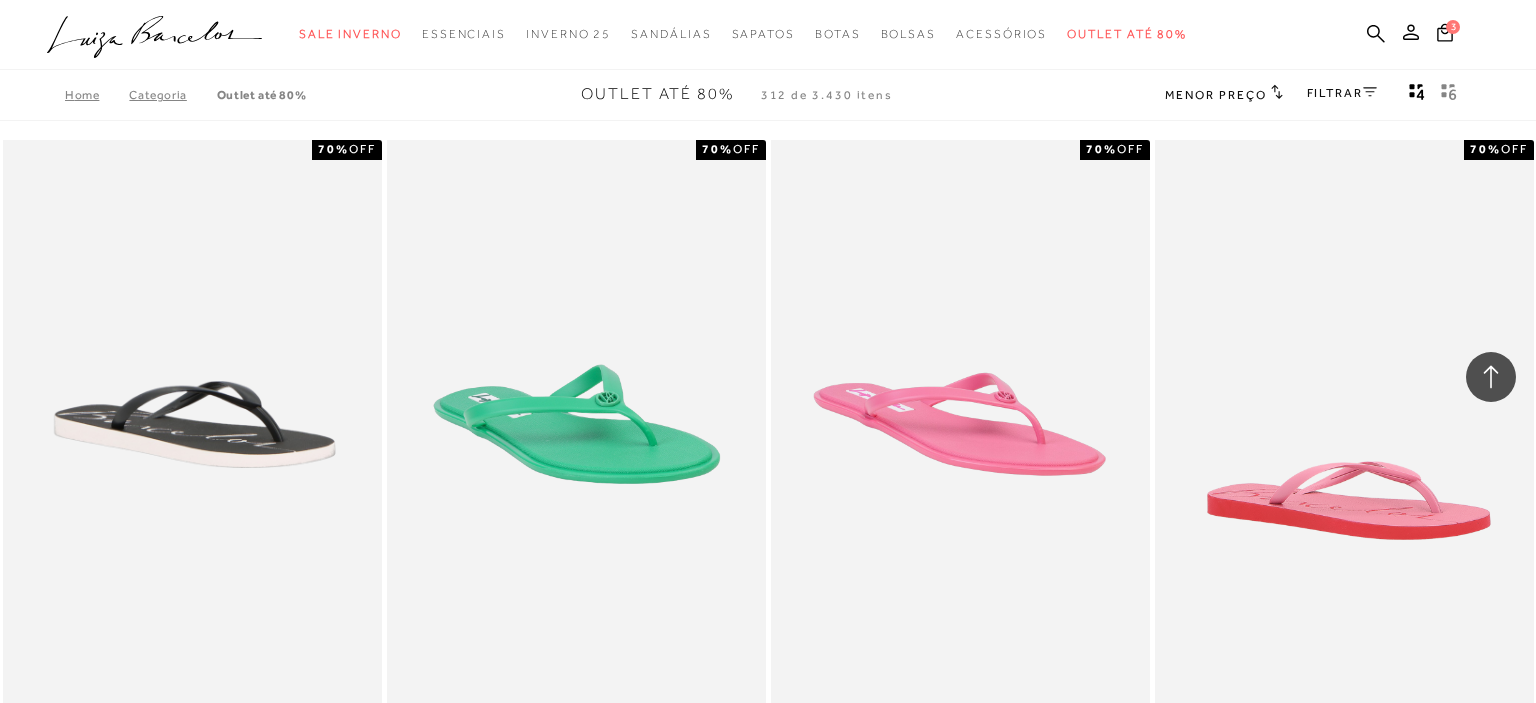 type 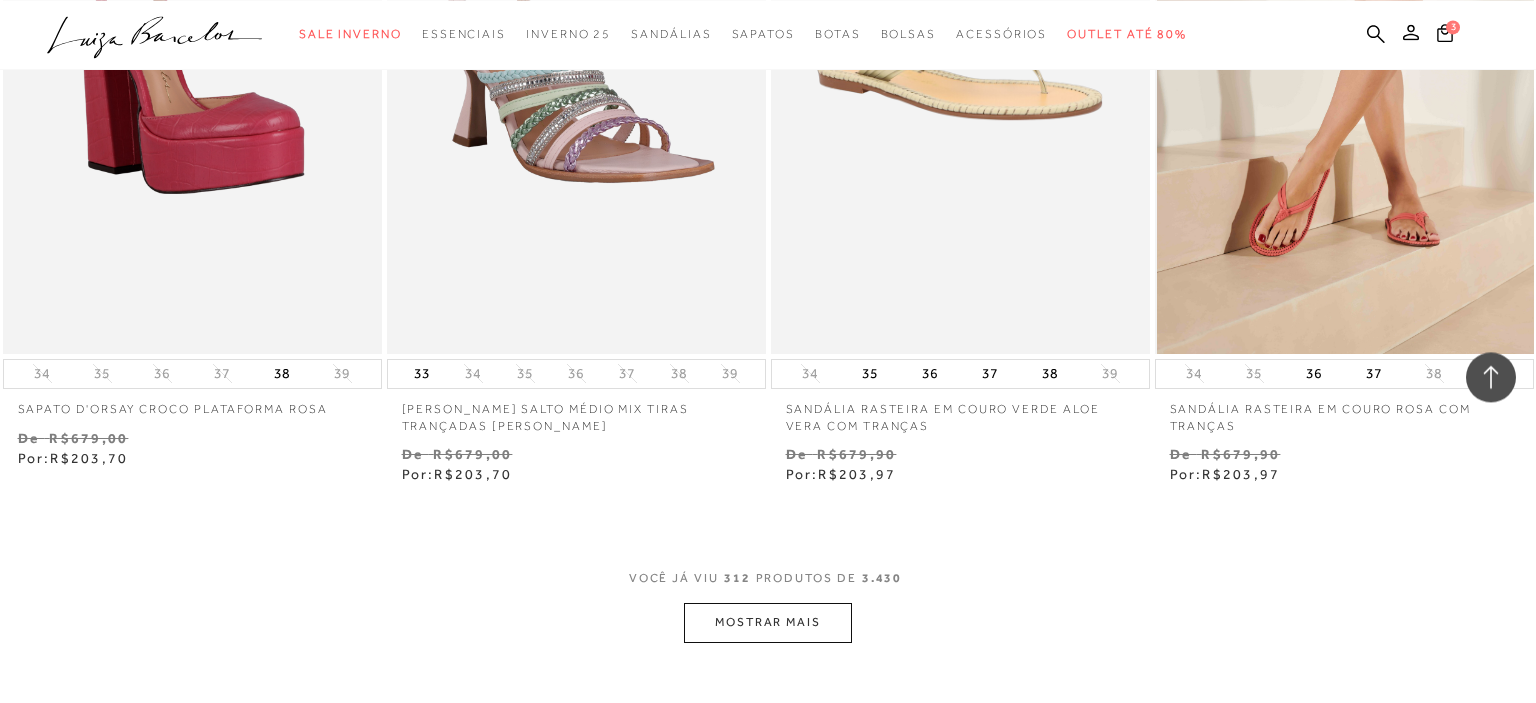 scroll, scrollTop: 55587, scrollLeft: 0, axis: vertical 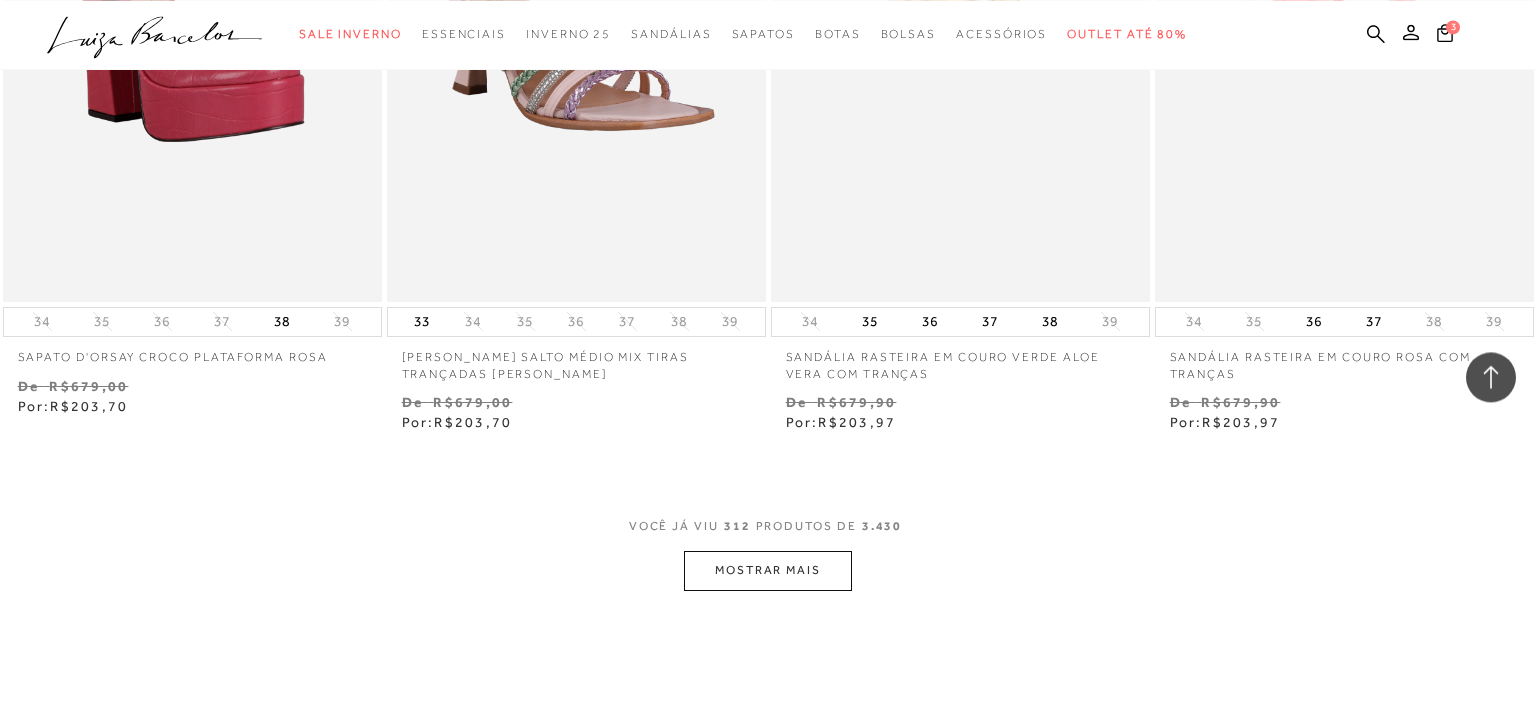 click on "MOSTRAR MAIS" at bounding box center (768, 570) 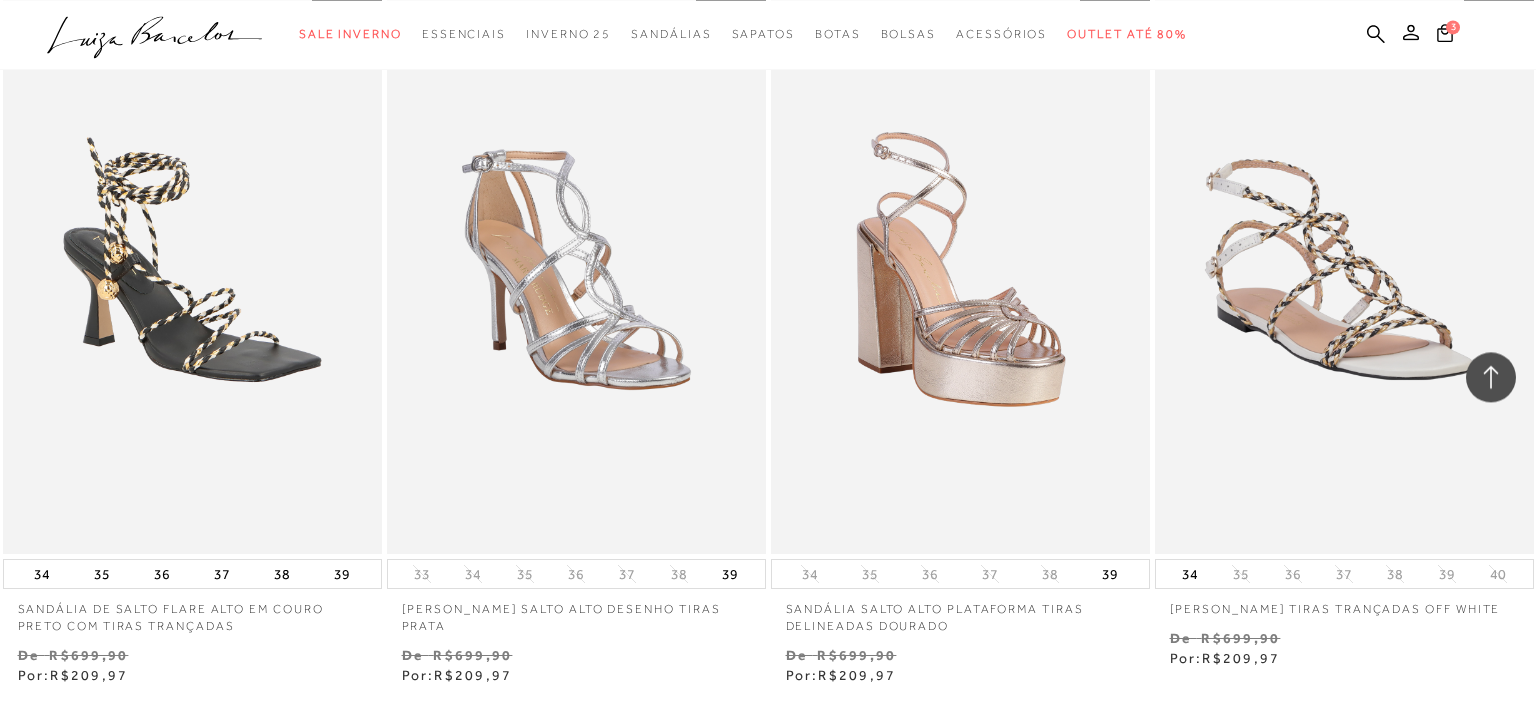 scroll, scrollTop: 60075, scrollLeft: 0, axis: vertical 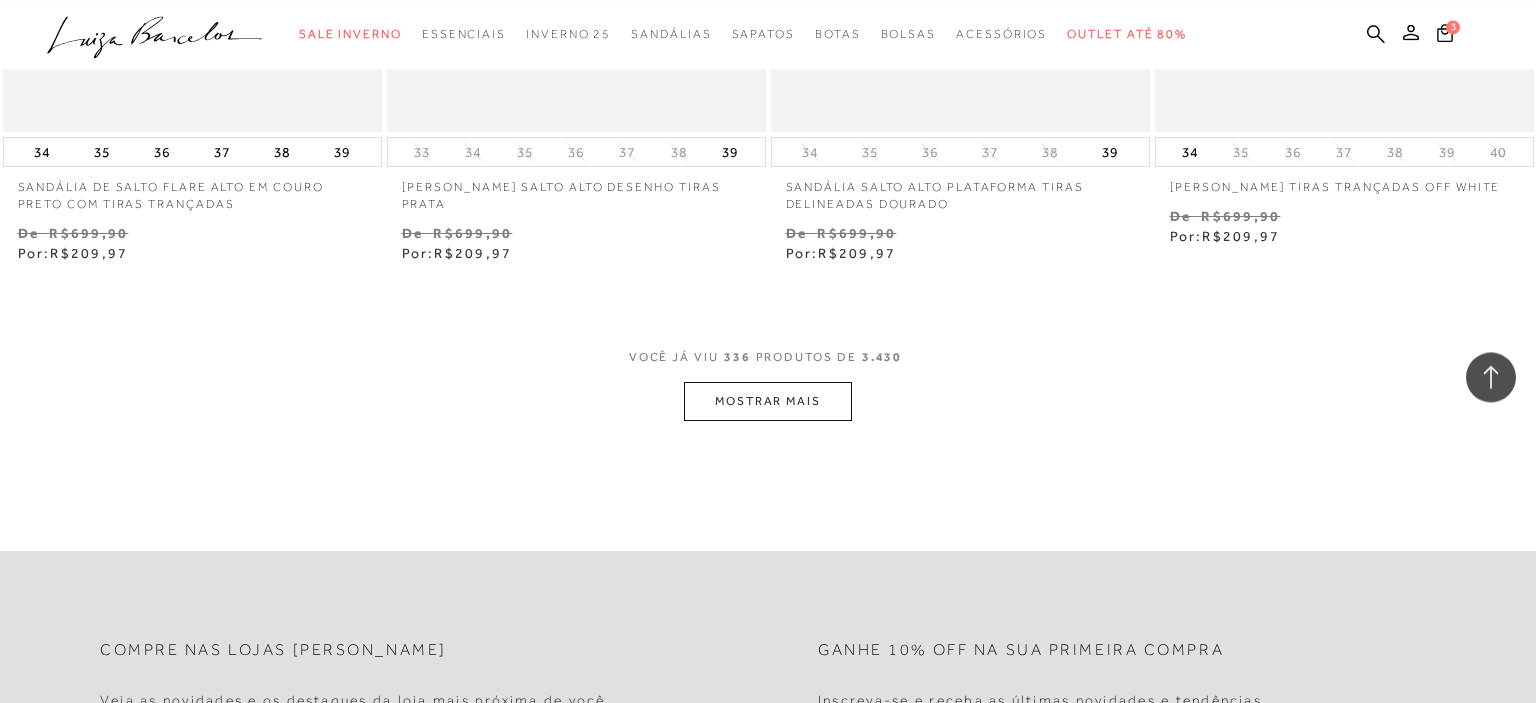click on "MOSTRAR MAIS" at bounding box center (768, 401) 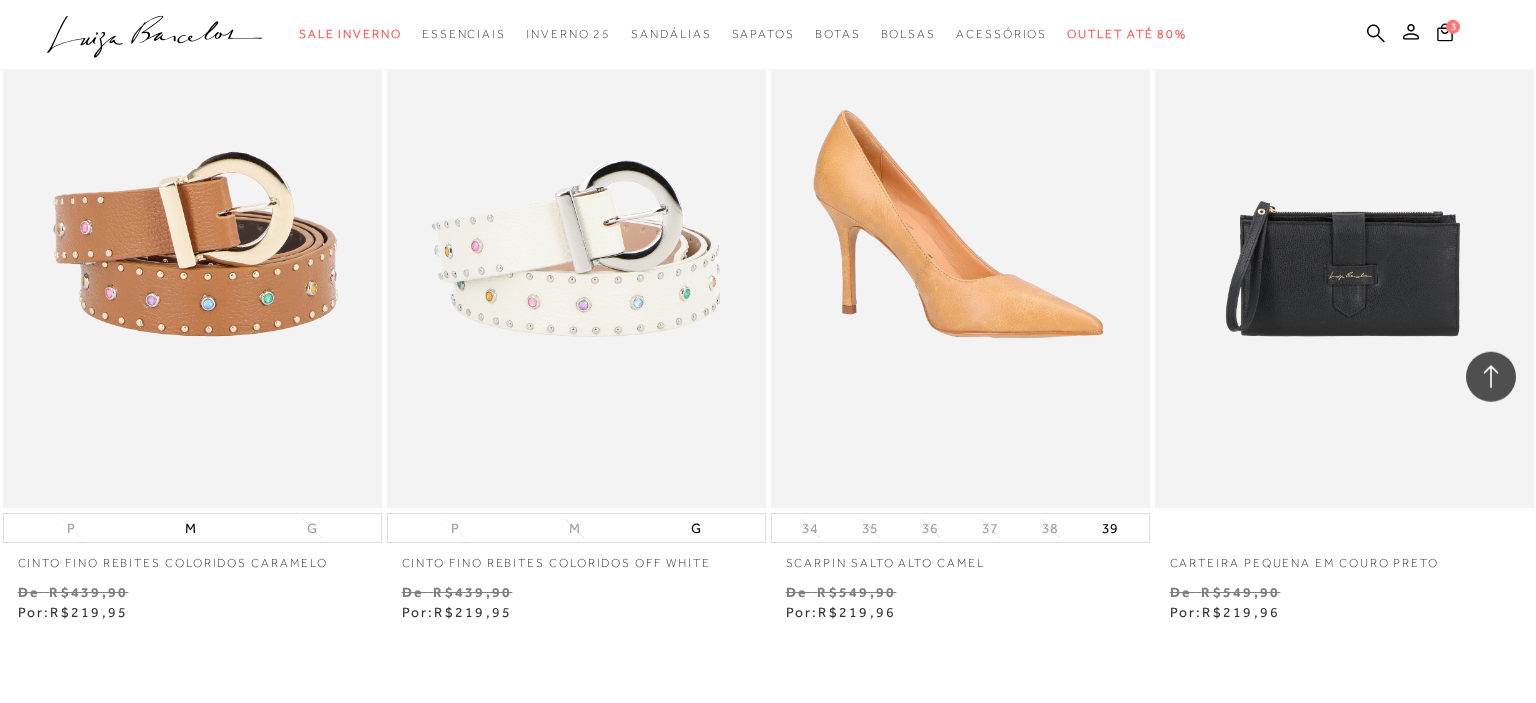 scroll, scrollTop: 64458, scrollLeft: 0, axis: vertical 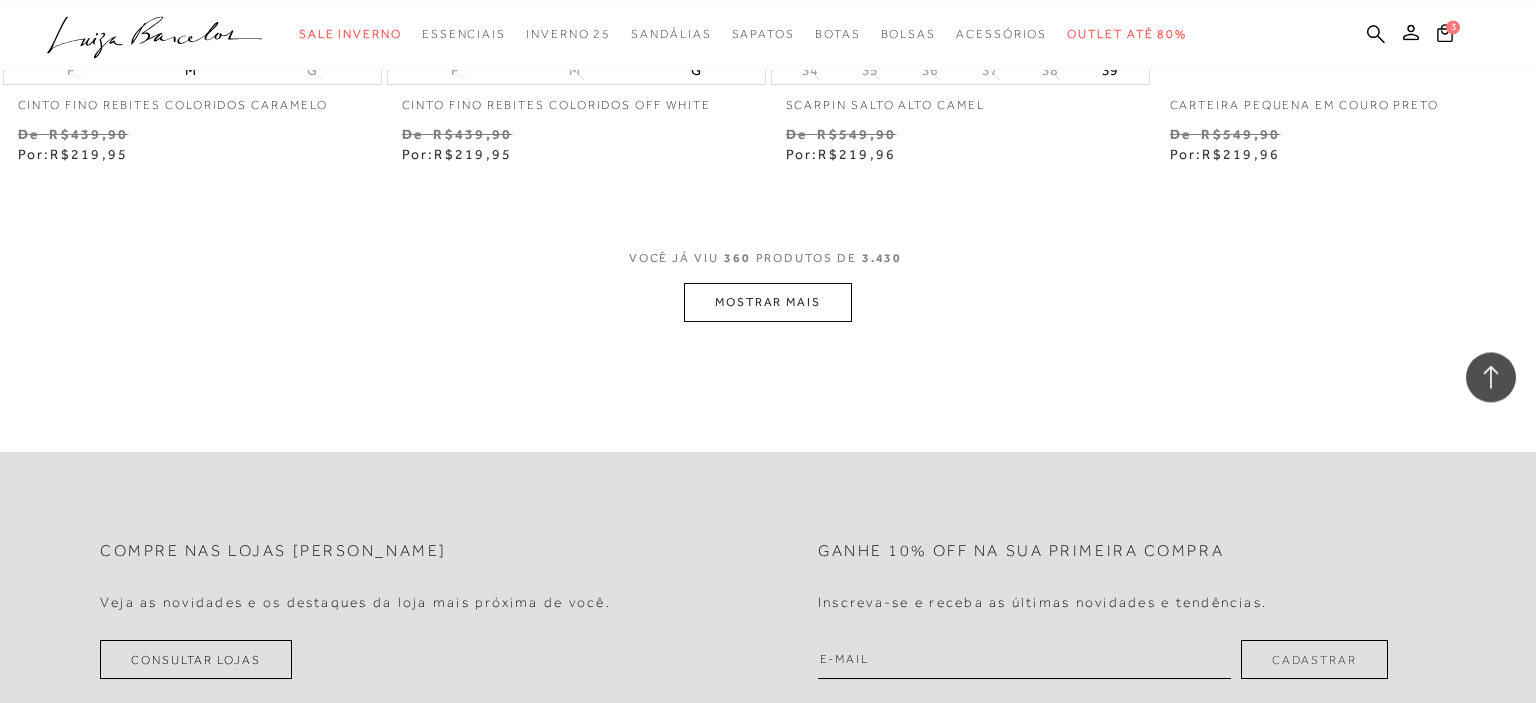 click on "MOSTRAR MAIS" at bounding box center (768, 302) 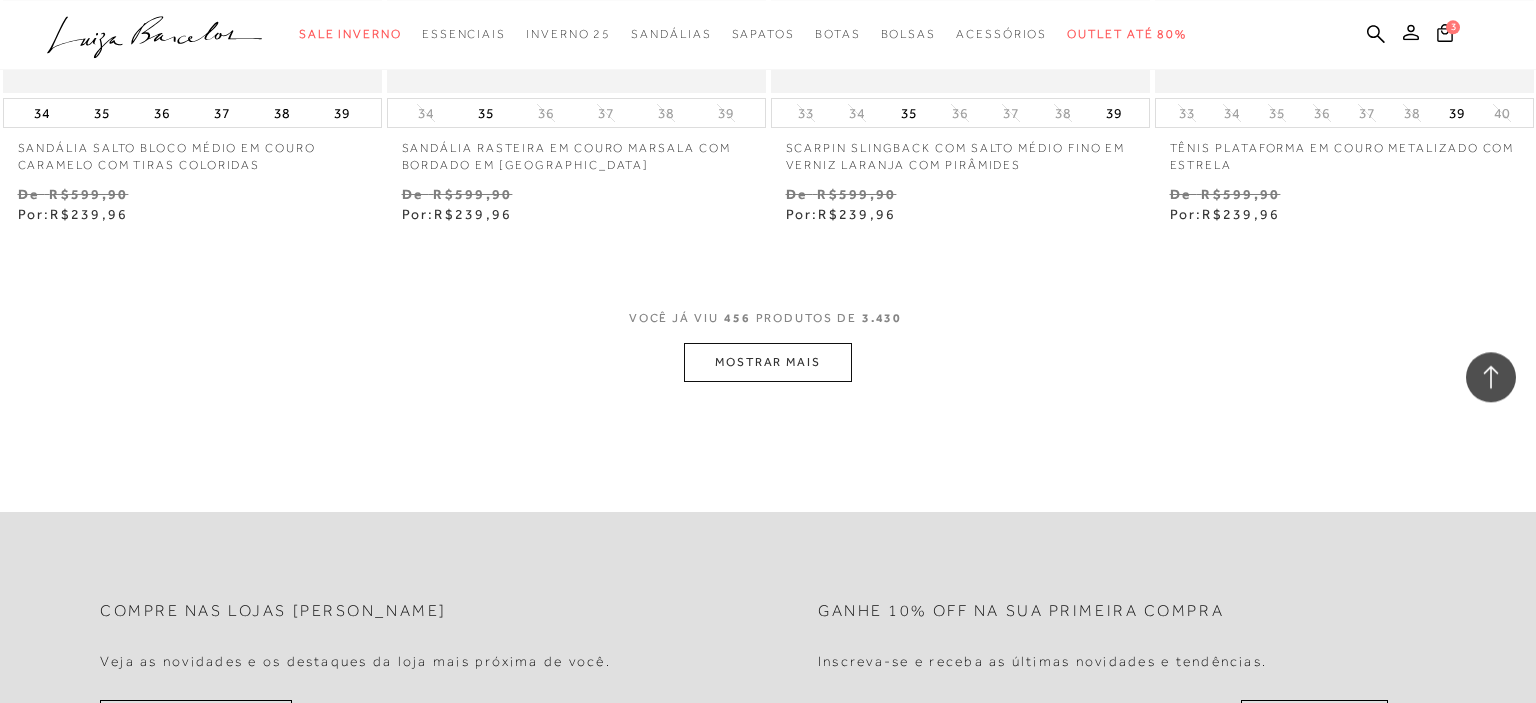 scroll, scrollTop: 81671, scrollLeft: 0, axis: vertical 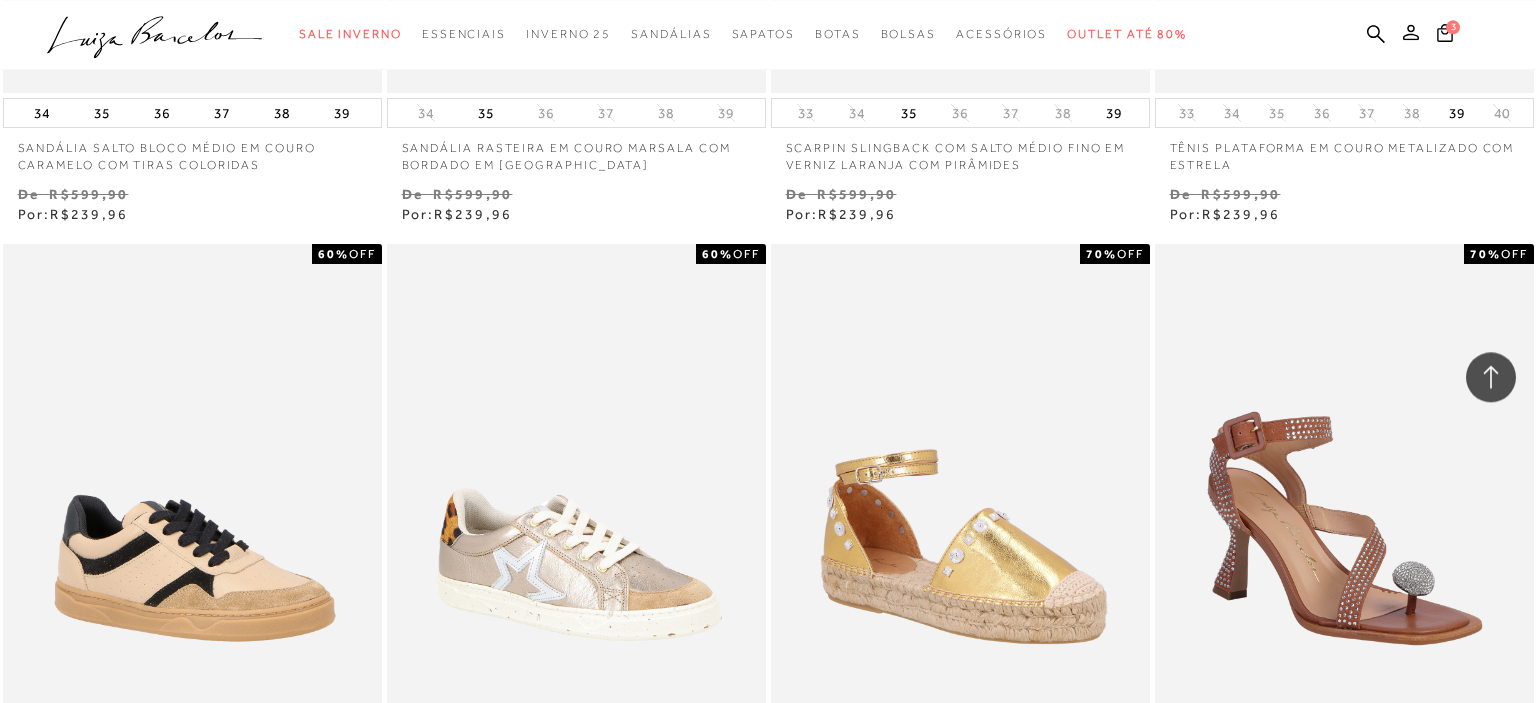 type 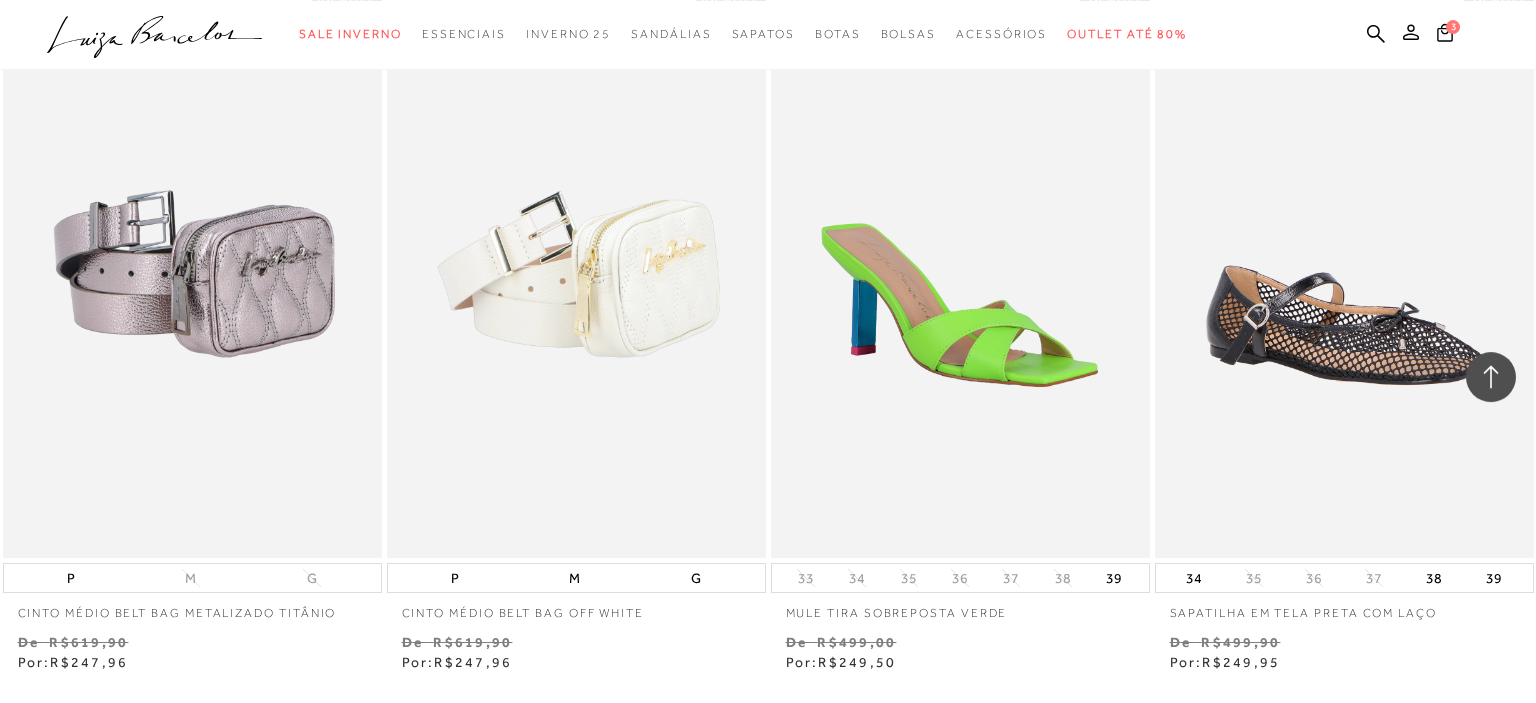 scroll, scrollTop: 85947, scrollLeft: 0, axis: vertical 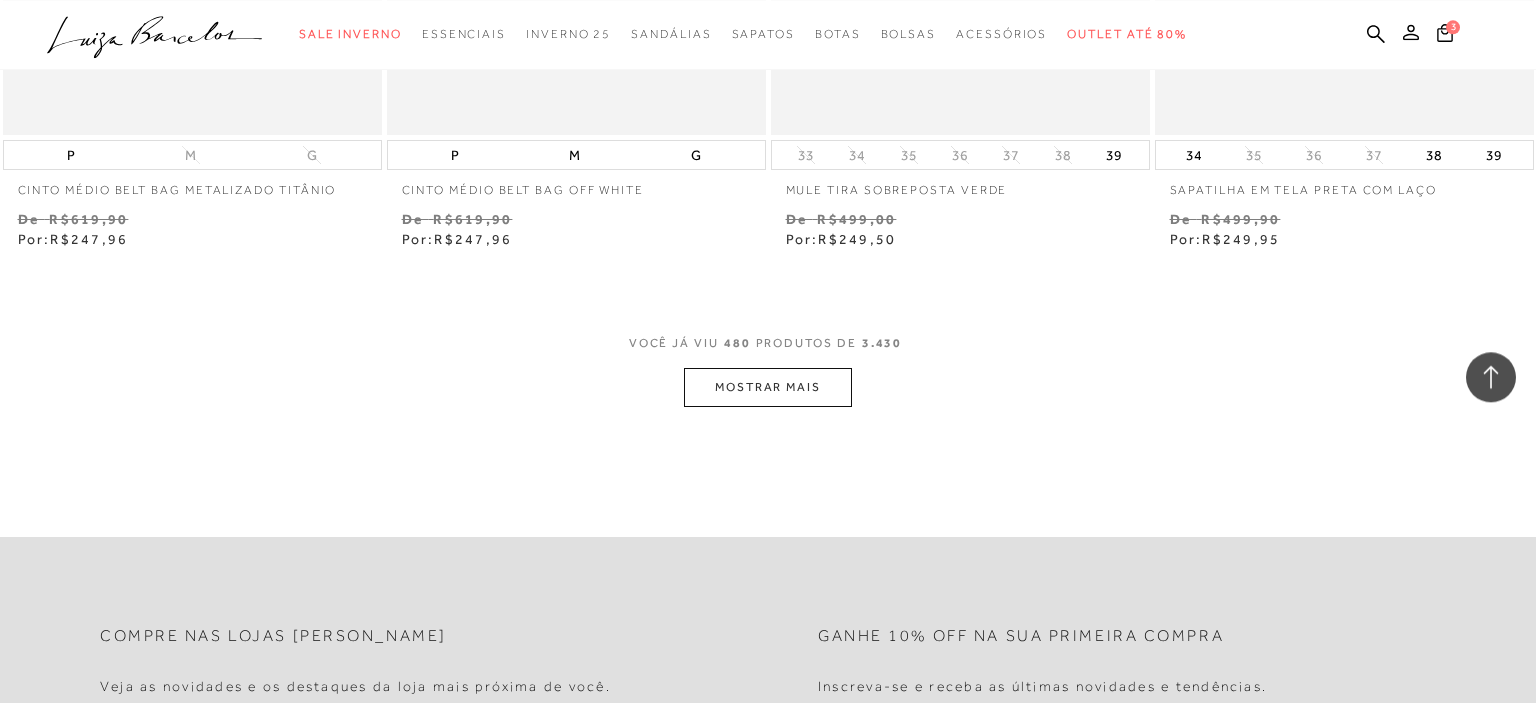 click on "MOSTRAR MAIS" at bounding box center [768, 387] 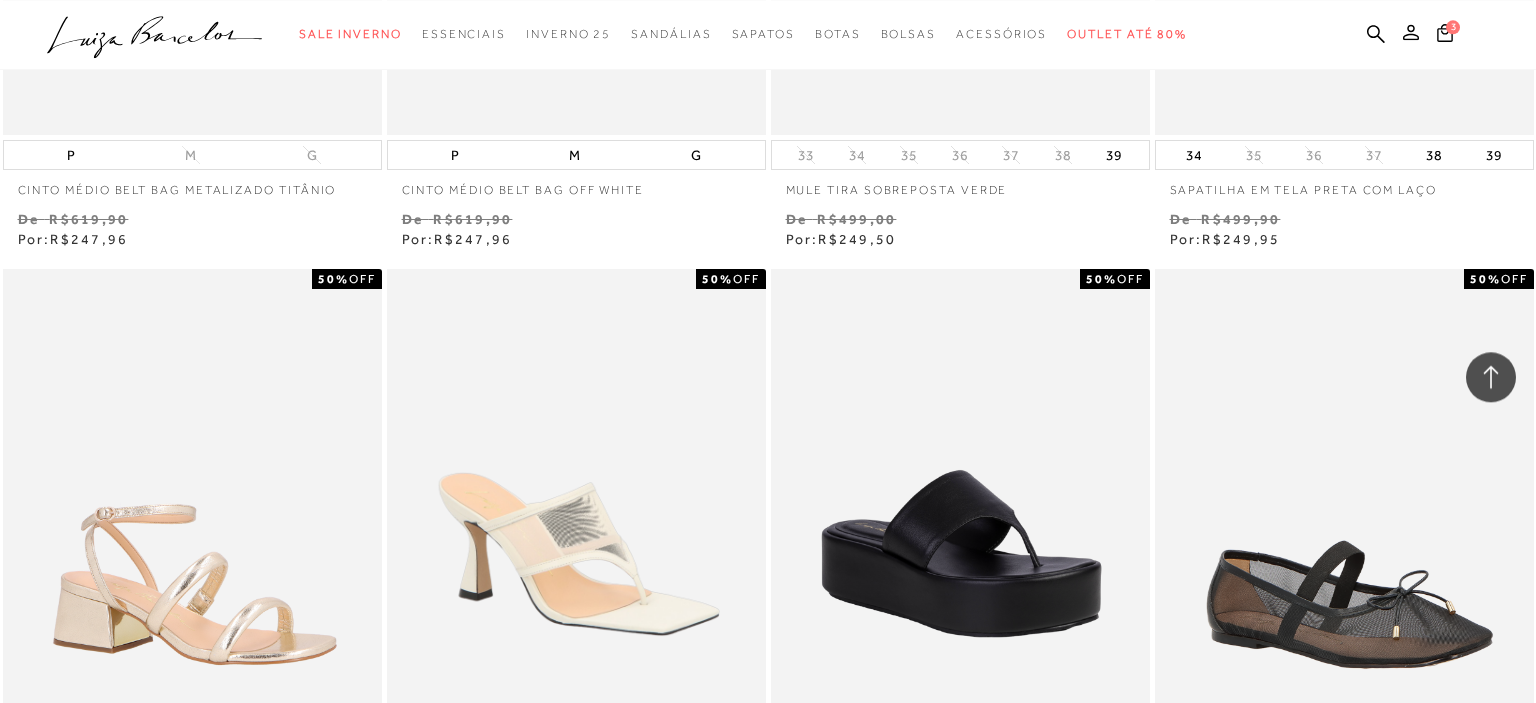 click on "Venda
De
R$499,90
Por:
R$249,95" at bounding box center (1344, 229) 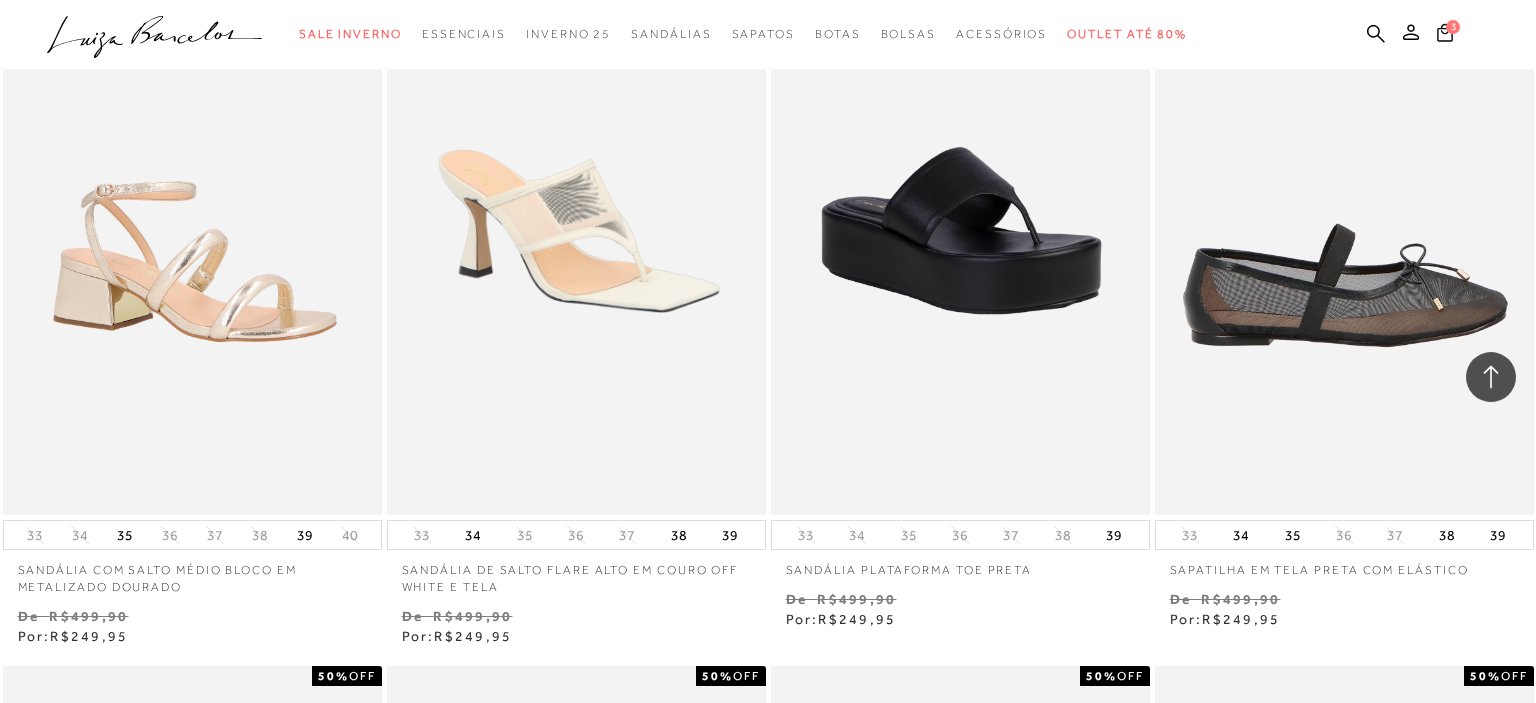 scroll, scrollTop: 86264, scrollLeft: 0, axis: vertical 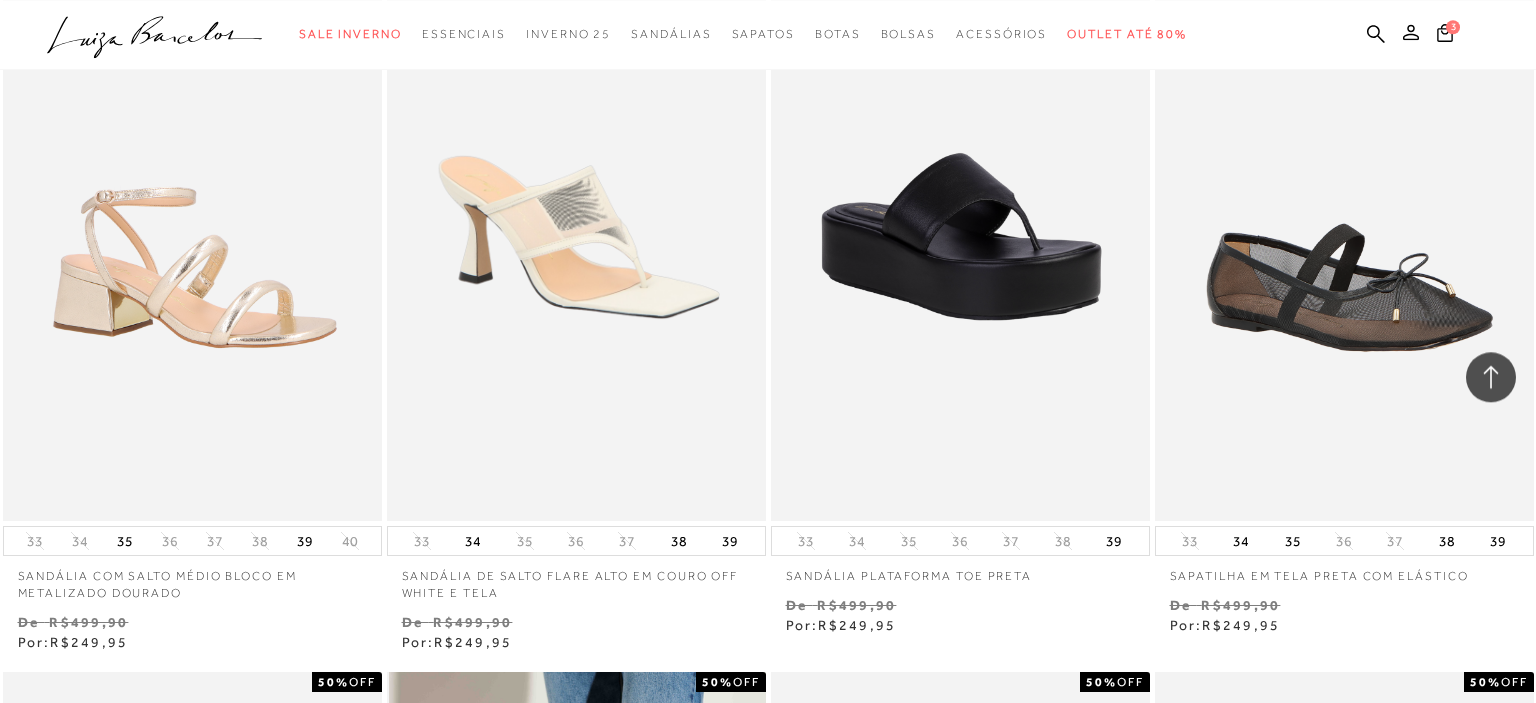 click on "De
R$499,90" at bounding box center [960, 605] 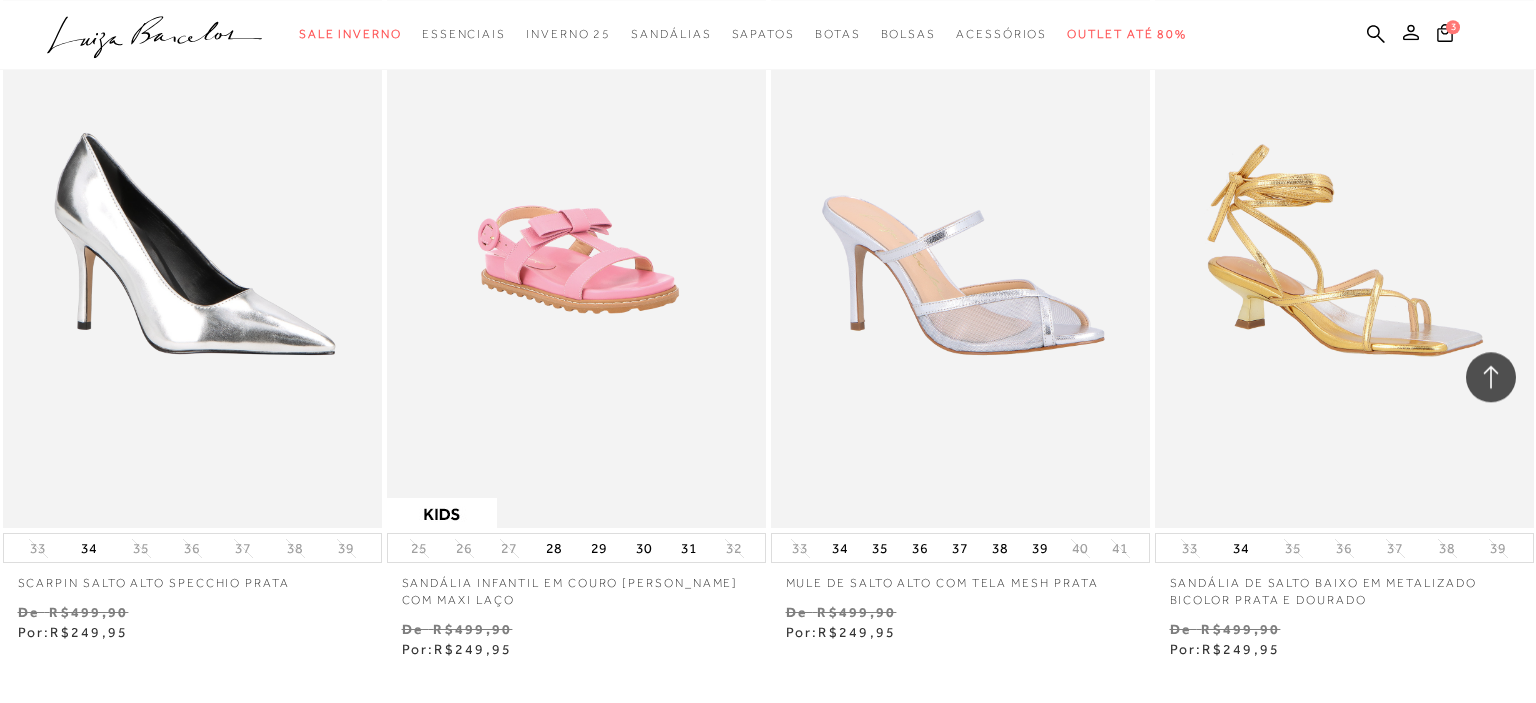 scroll, scrollTop: 90171, scrollLeft: 0, axis: vertical 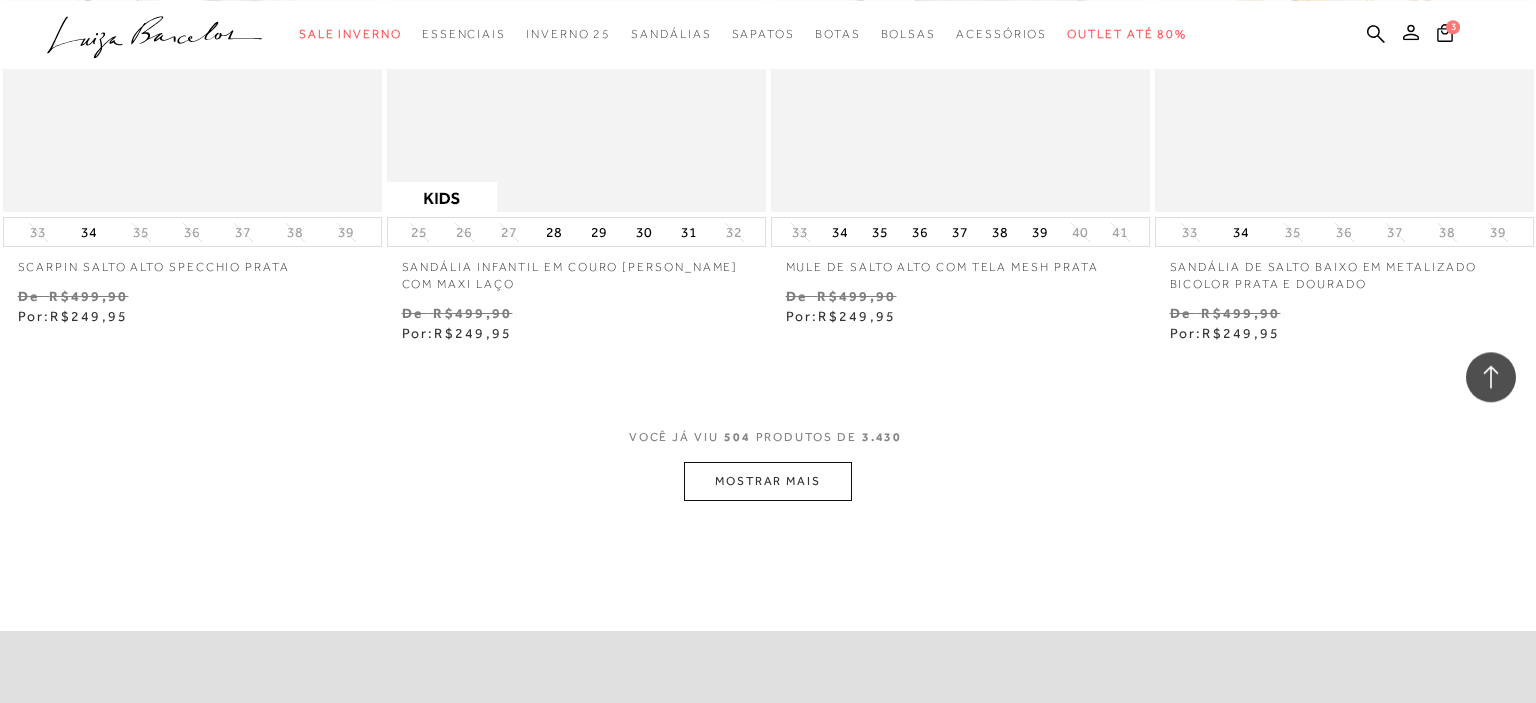 click on "MOSTRAR MAIS" at bounding box center (768, 481) 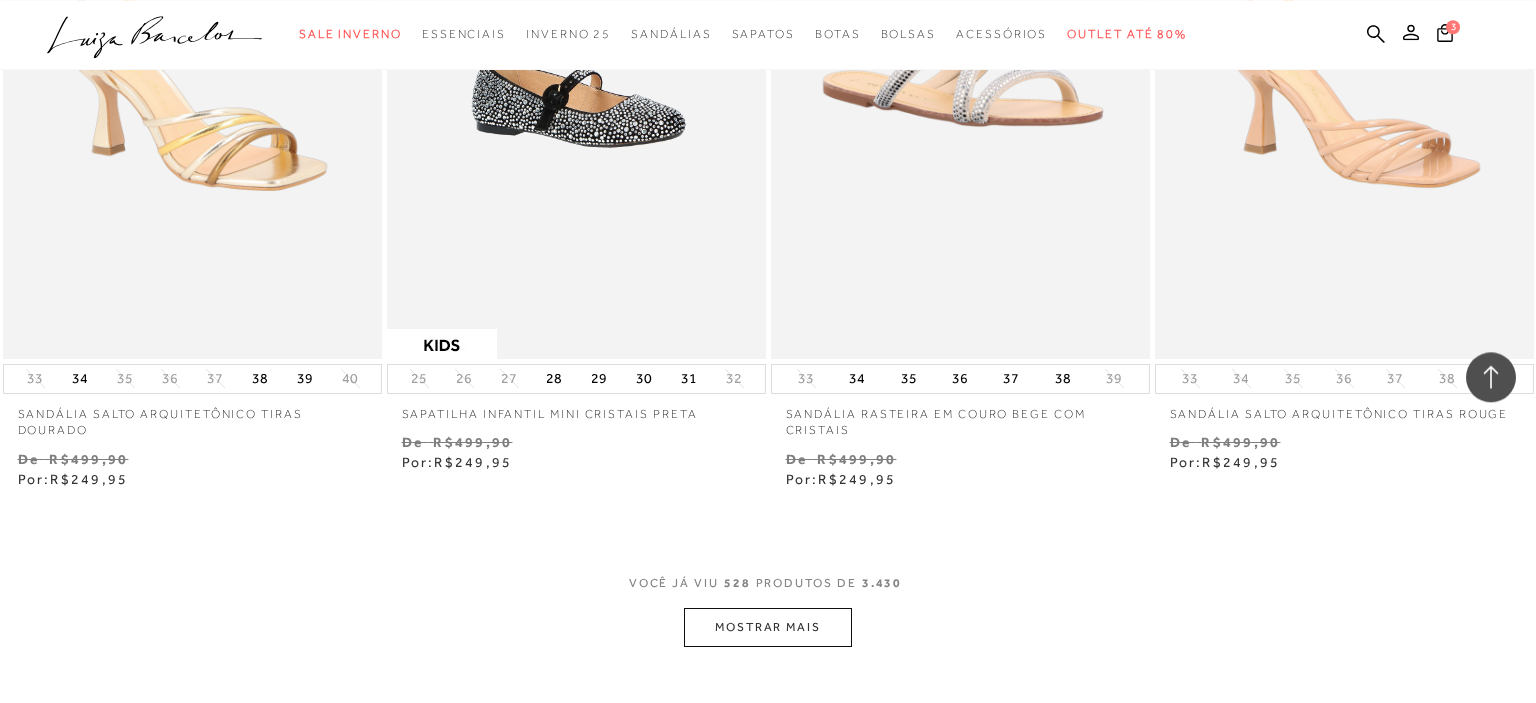 scroll, scrollTop: 94448, scrollLeft: 0, axis: vertical 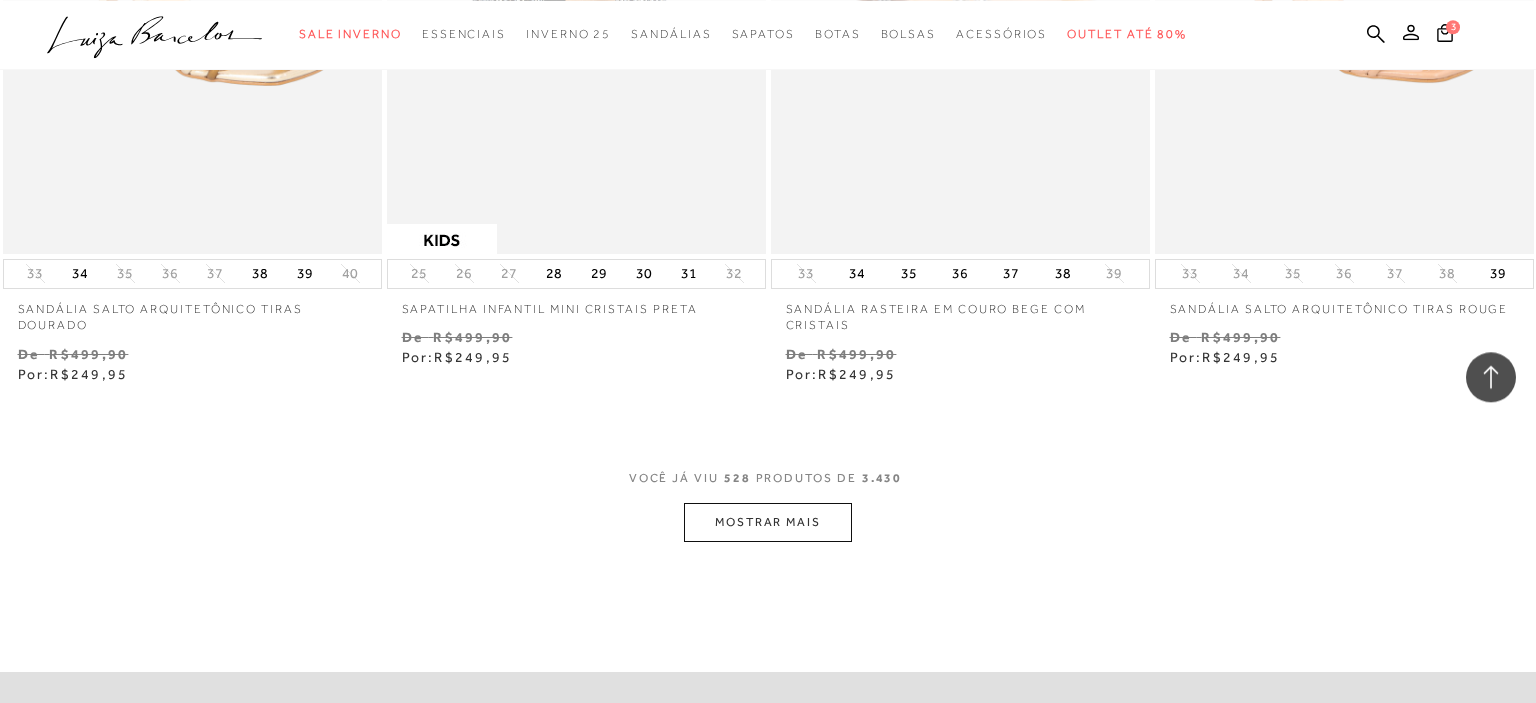 click on "MOSTRAR MAIS" at bounding box center (768, 522) 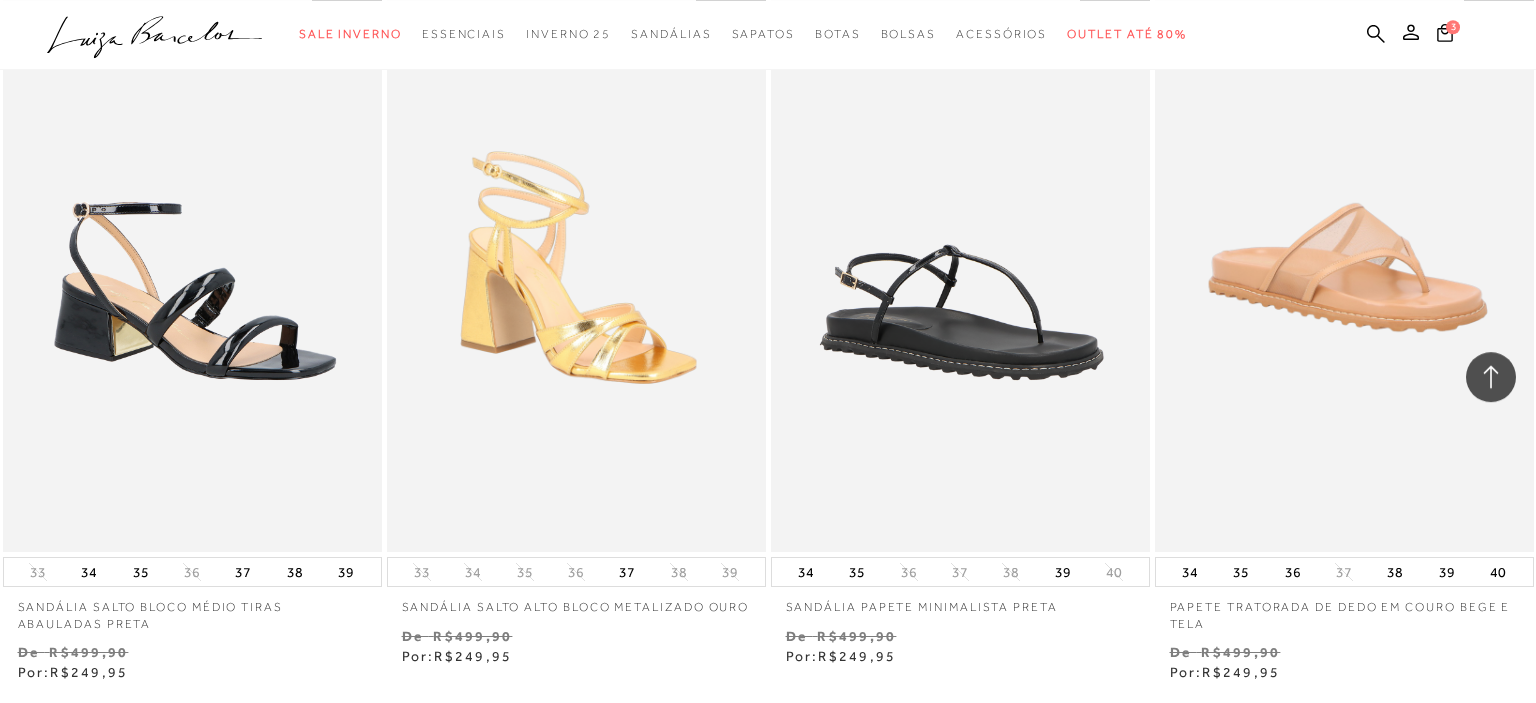scroll, scrollTop: 97775, scrollLeft: 0, axis: vertical 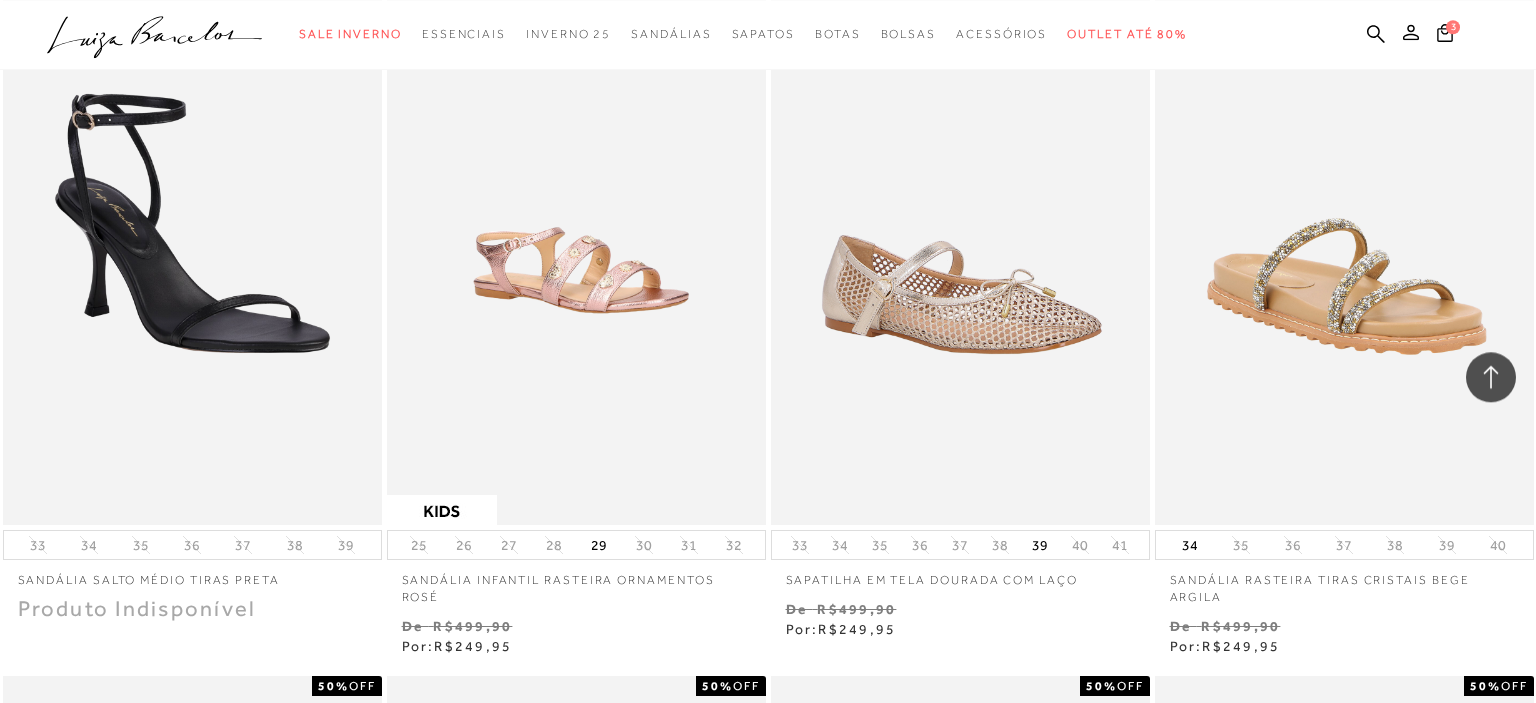 click on "A página Coleção é mostrada na exibição em grade
CHINELO LUIZA EM BORRACHA PRETA
70% OFF 33/34 35/36 De" at bounding box center [768, -48052] 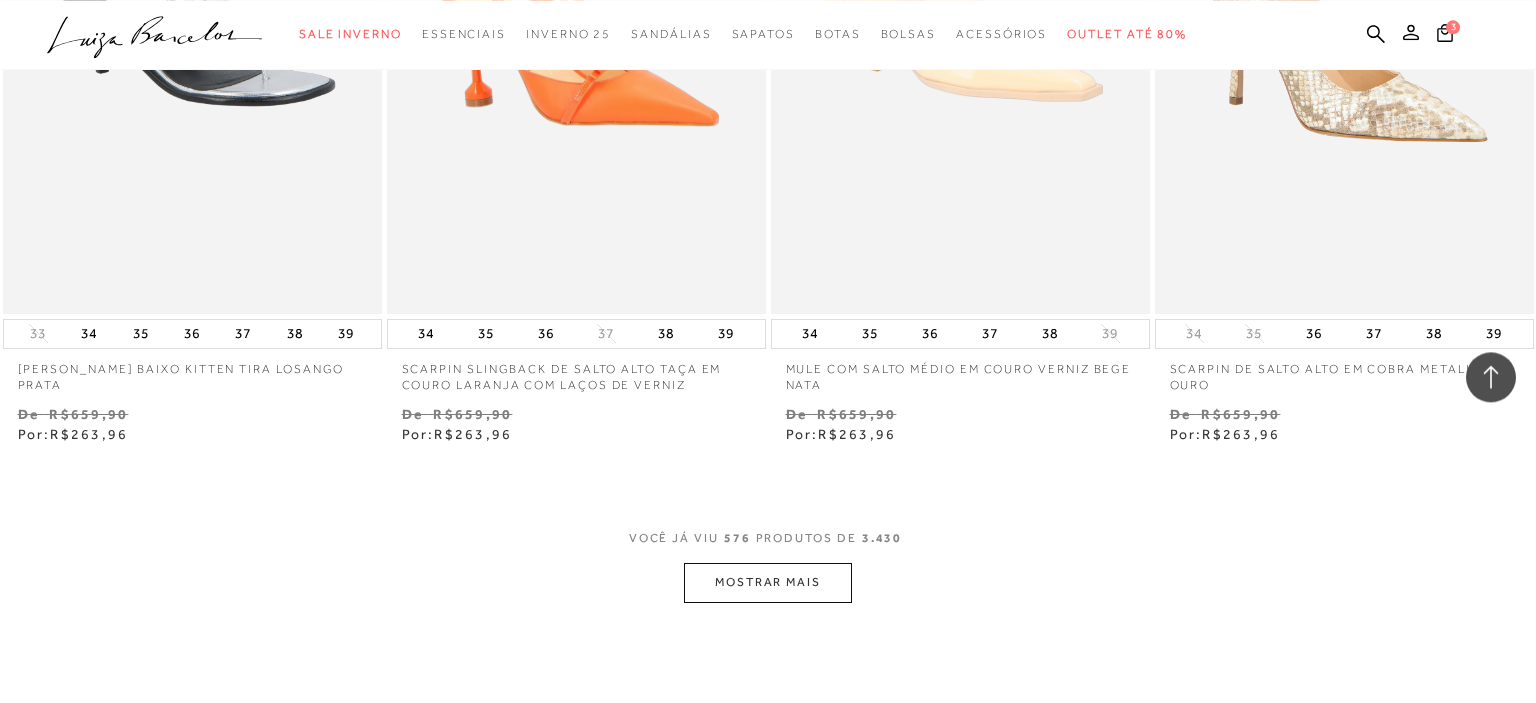 scroll, scrollTop: 99946, scrollLeft: 0, axis: vertical 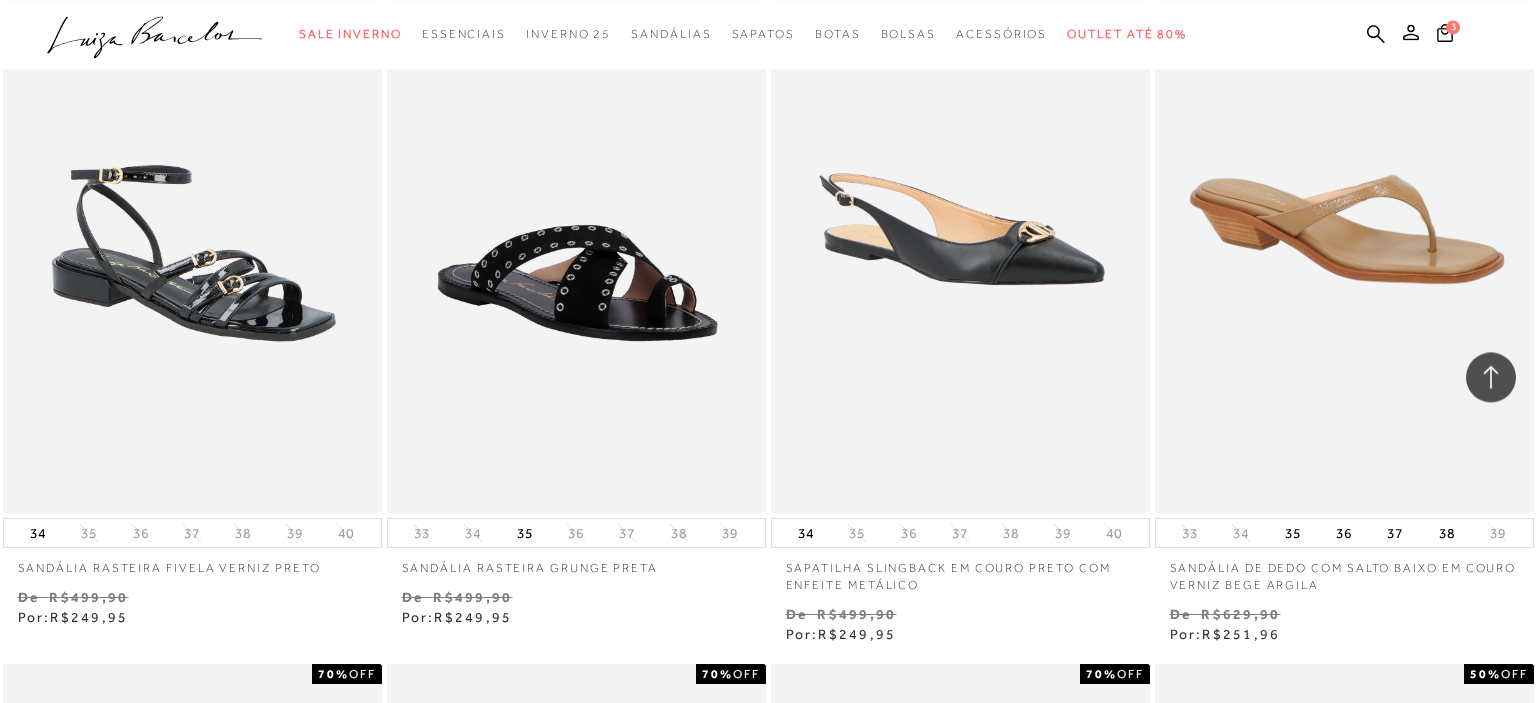 click on "De
R$499,90" at bounding box center (960, 614) 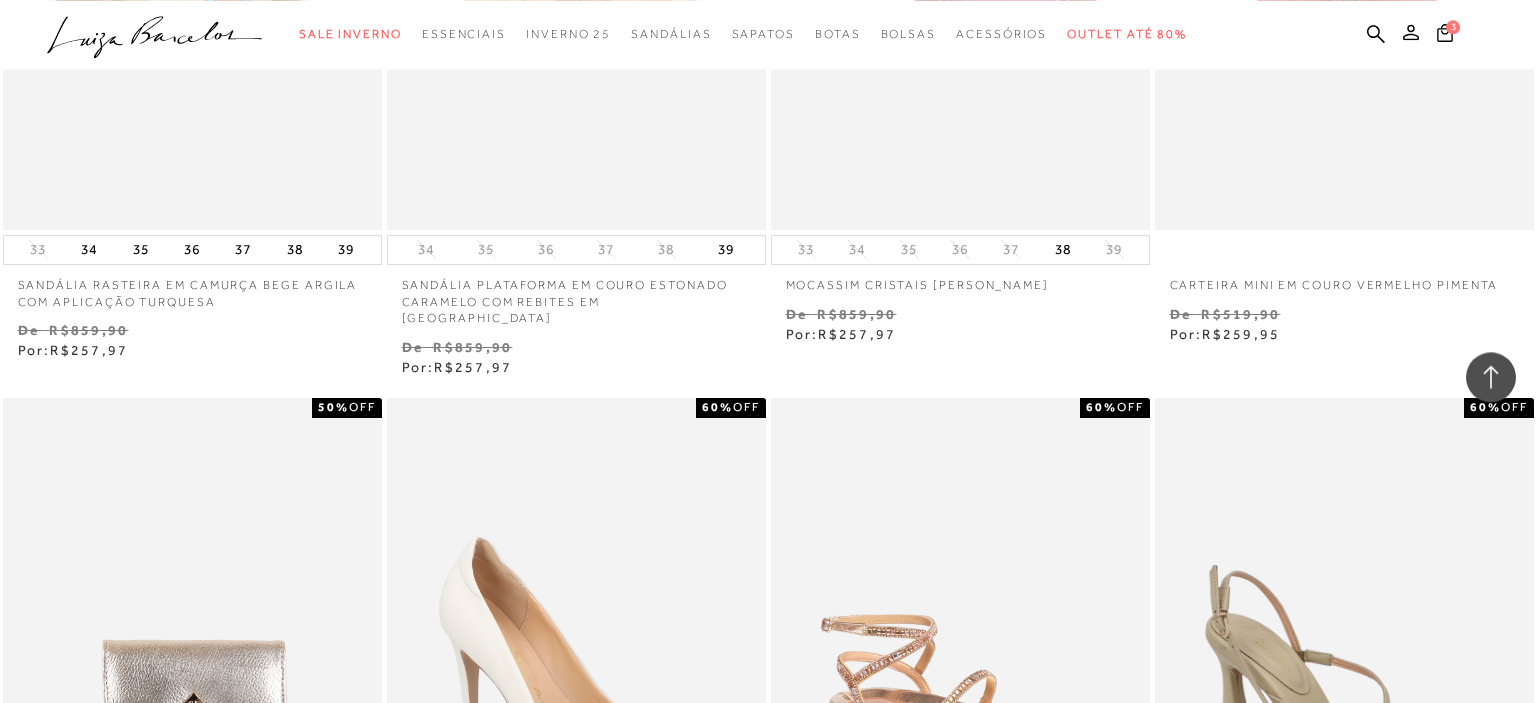 scroll, scrollTop: 100820, scrollLeft: 0, axis: vertical 